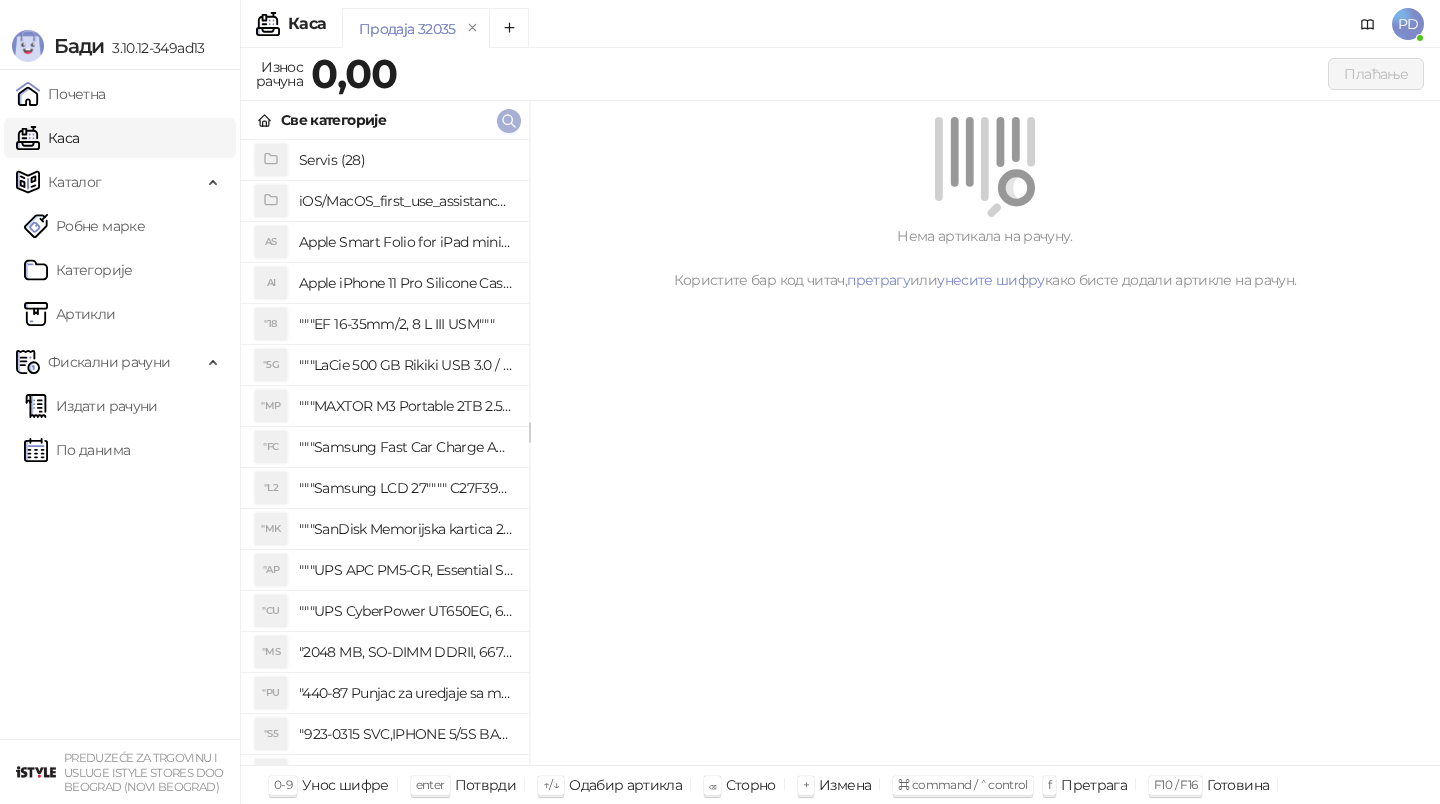 scroll, scrollTop: 0, scrollLeft: 0, axis: both 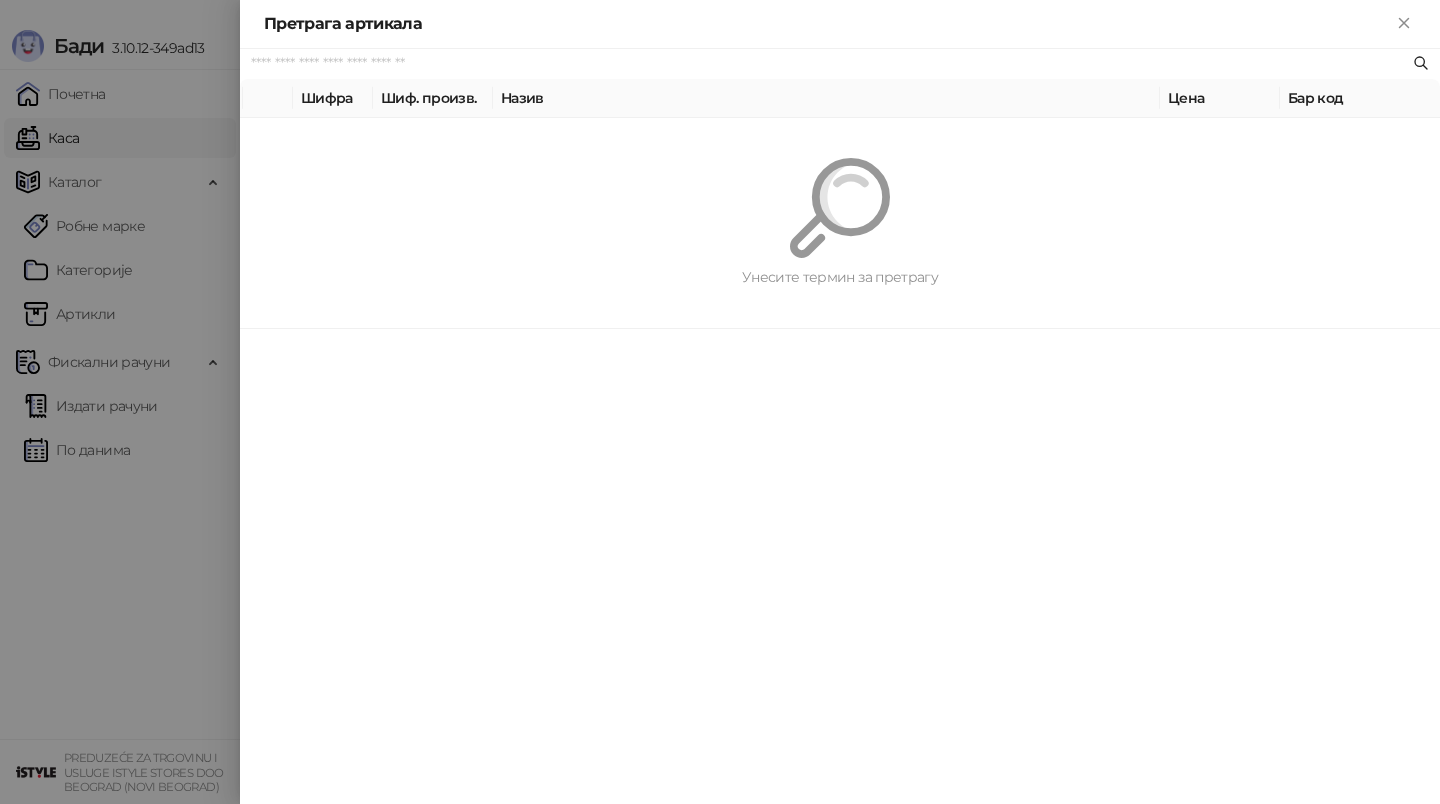 paste on "*********" 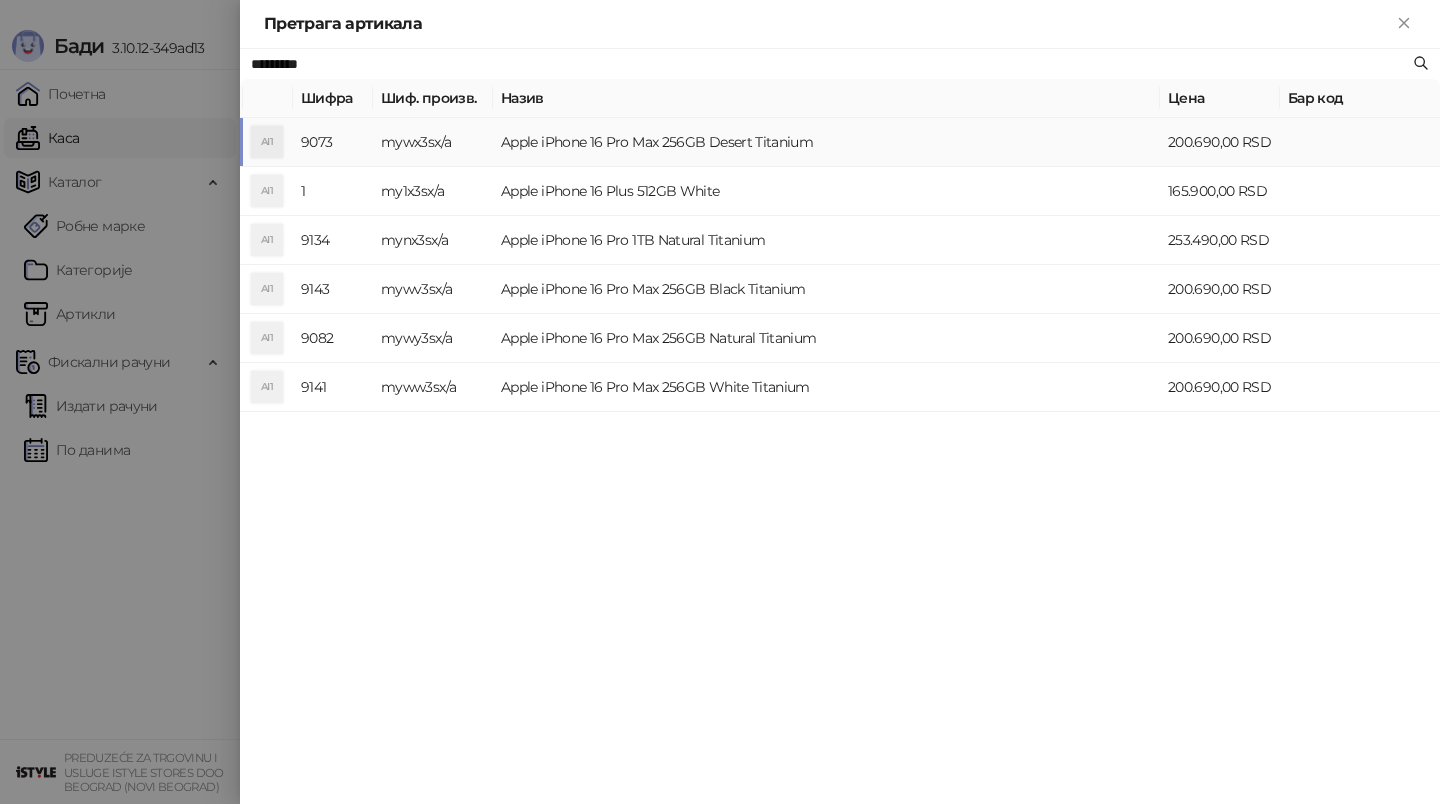 type on "*********" 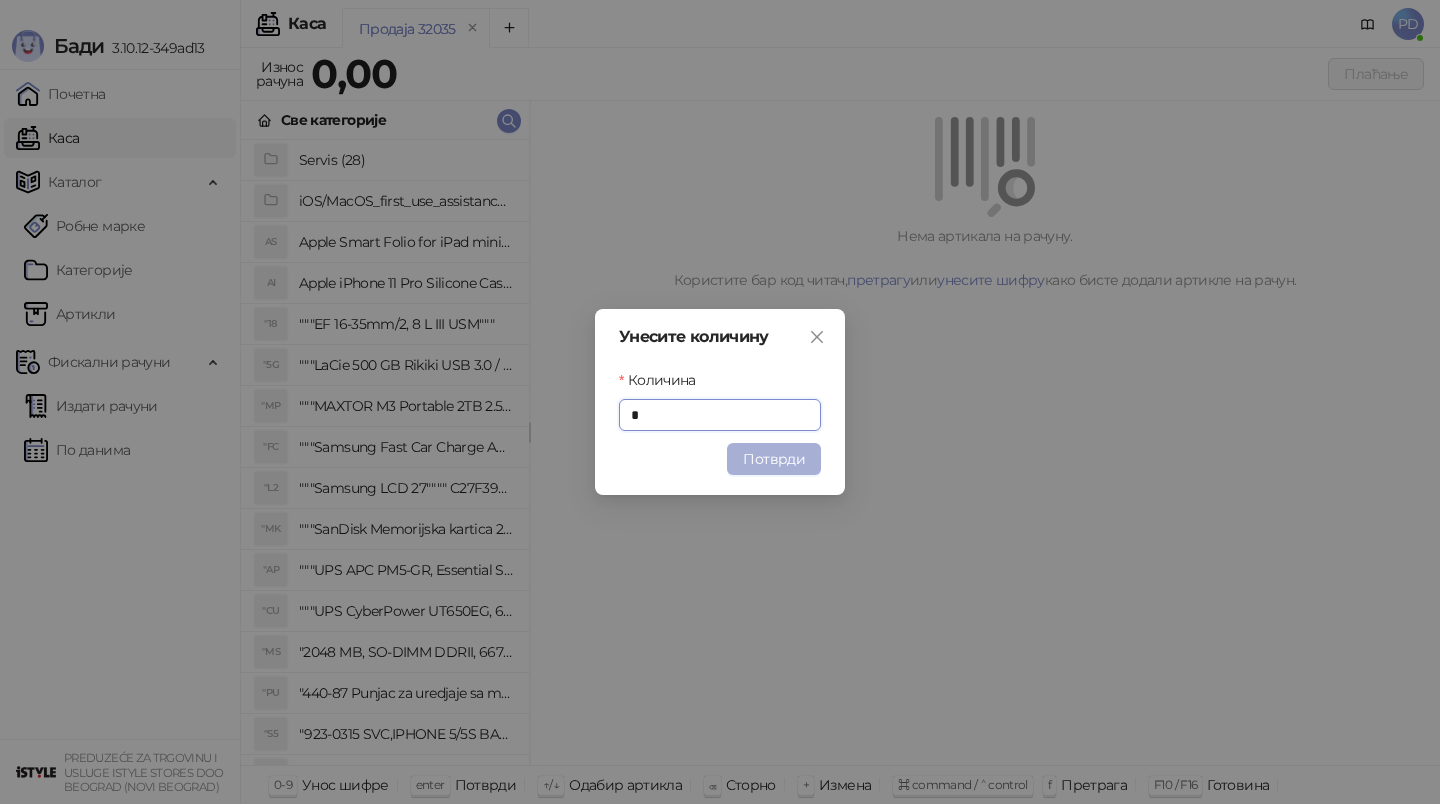 click on "Потврди" at bounding box center (774, 459) 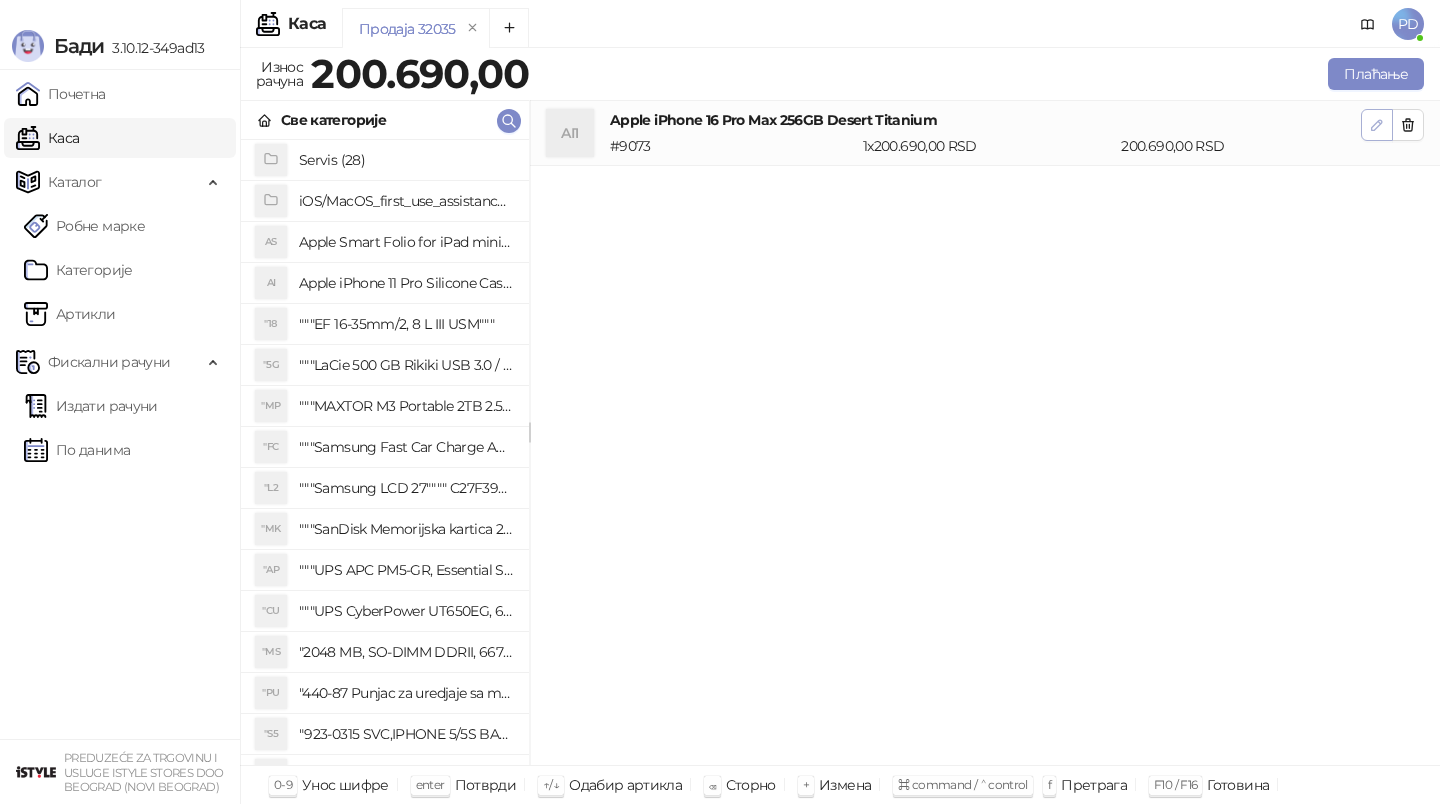 click at bounding box center (1377, 125) 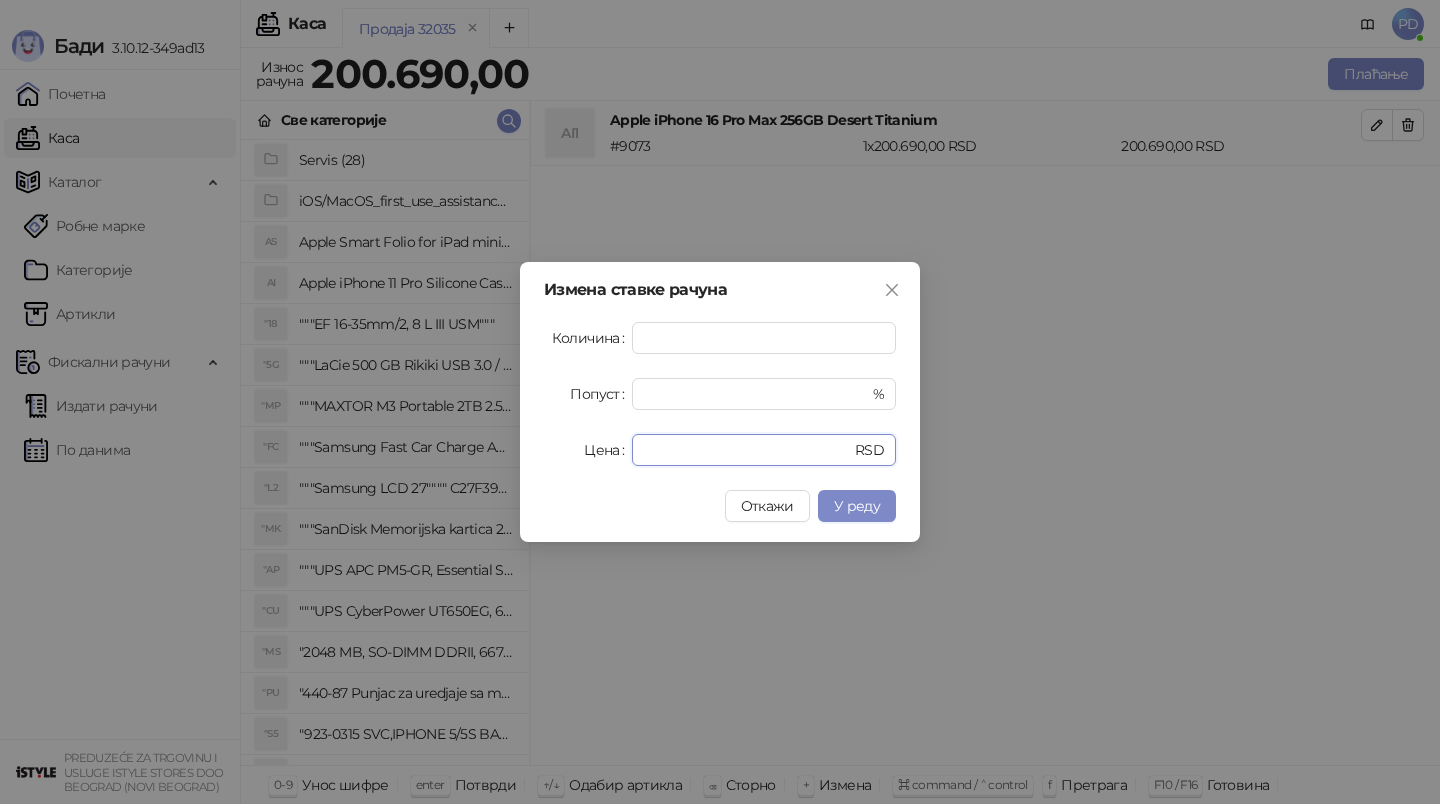 drag, startPoint x: 722, startPoint y: 453, endPoint x: 420, endPoint y: 454, distance: 302.00165 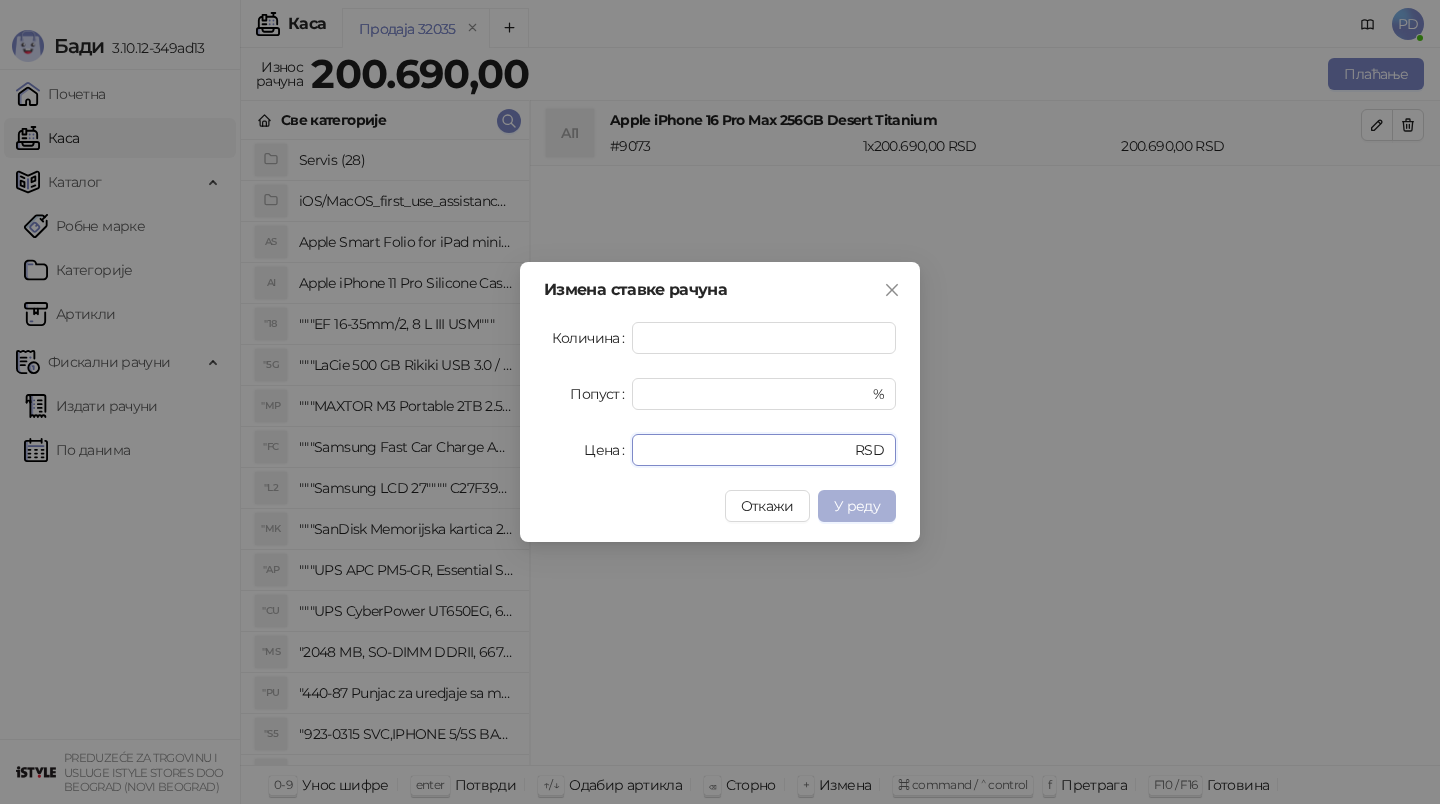 type on "******" 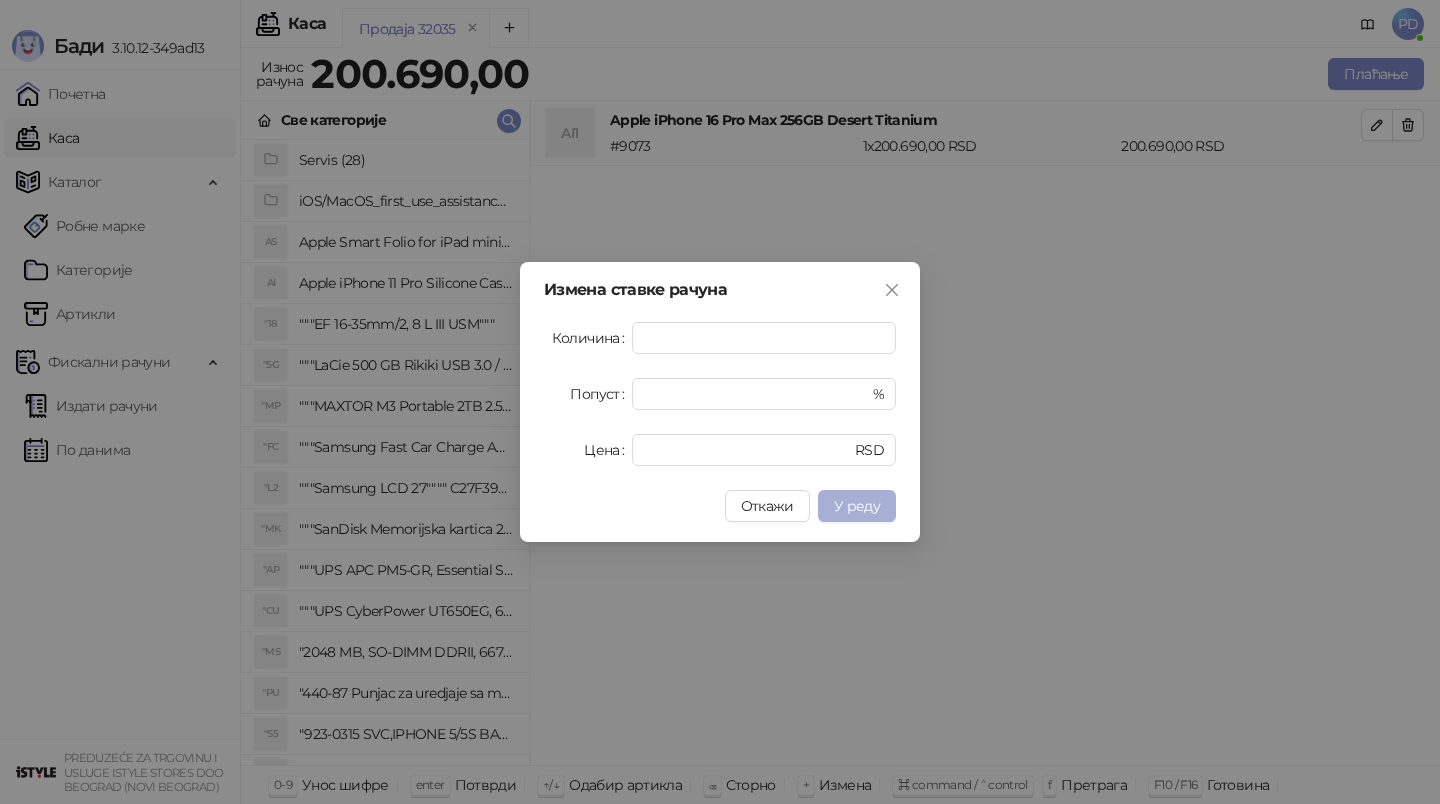 click on "У реду" at bounding box center (857, 506) 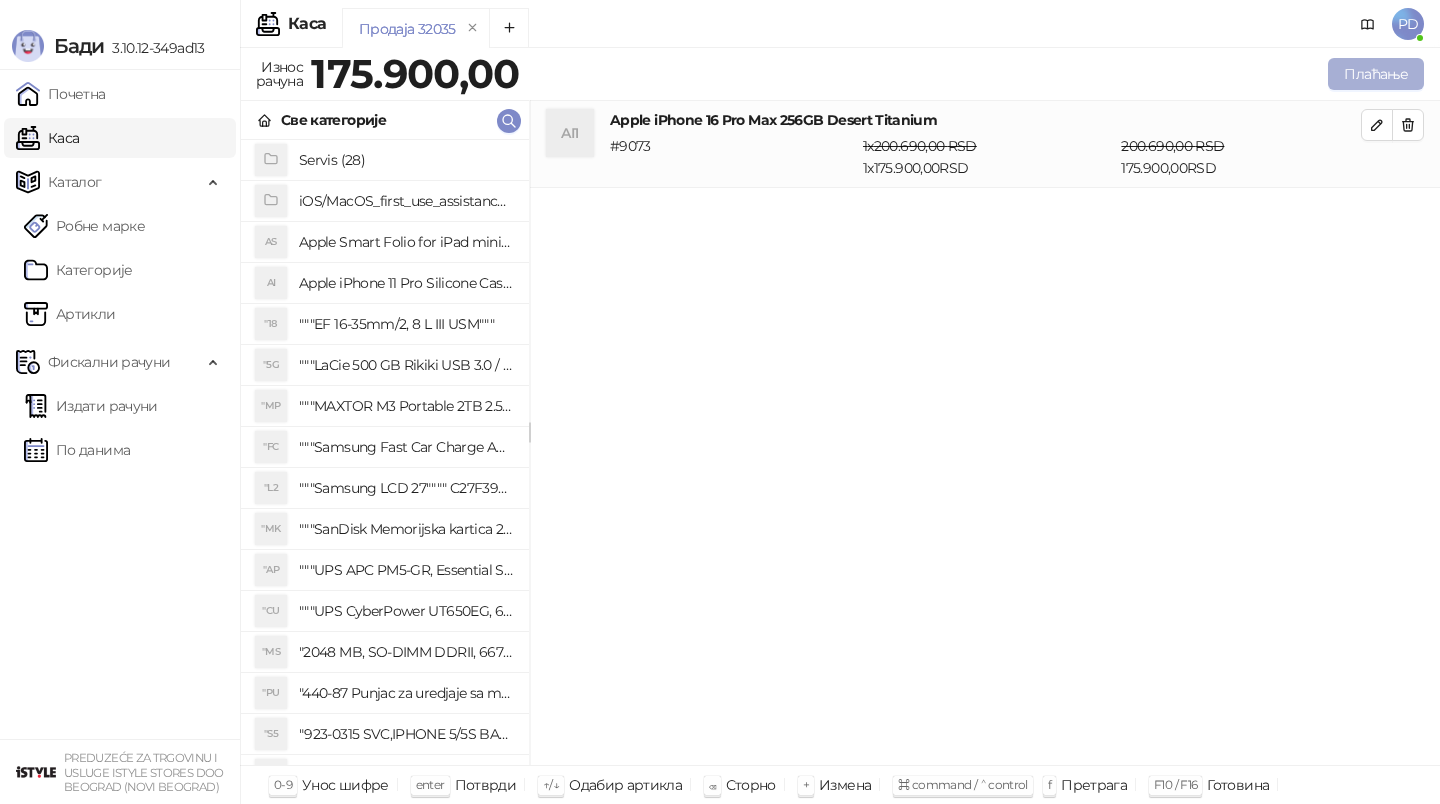 click on "Плаћање" at bounding box center [1376, 74] 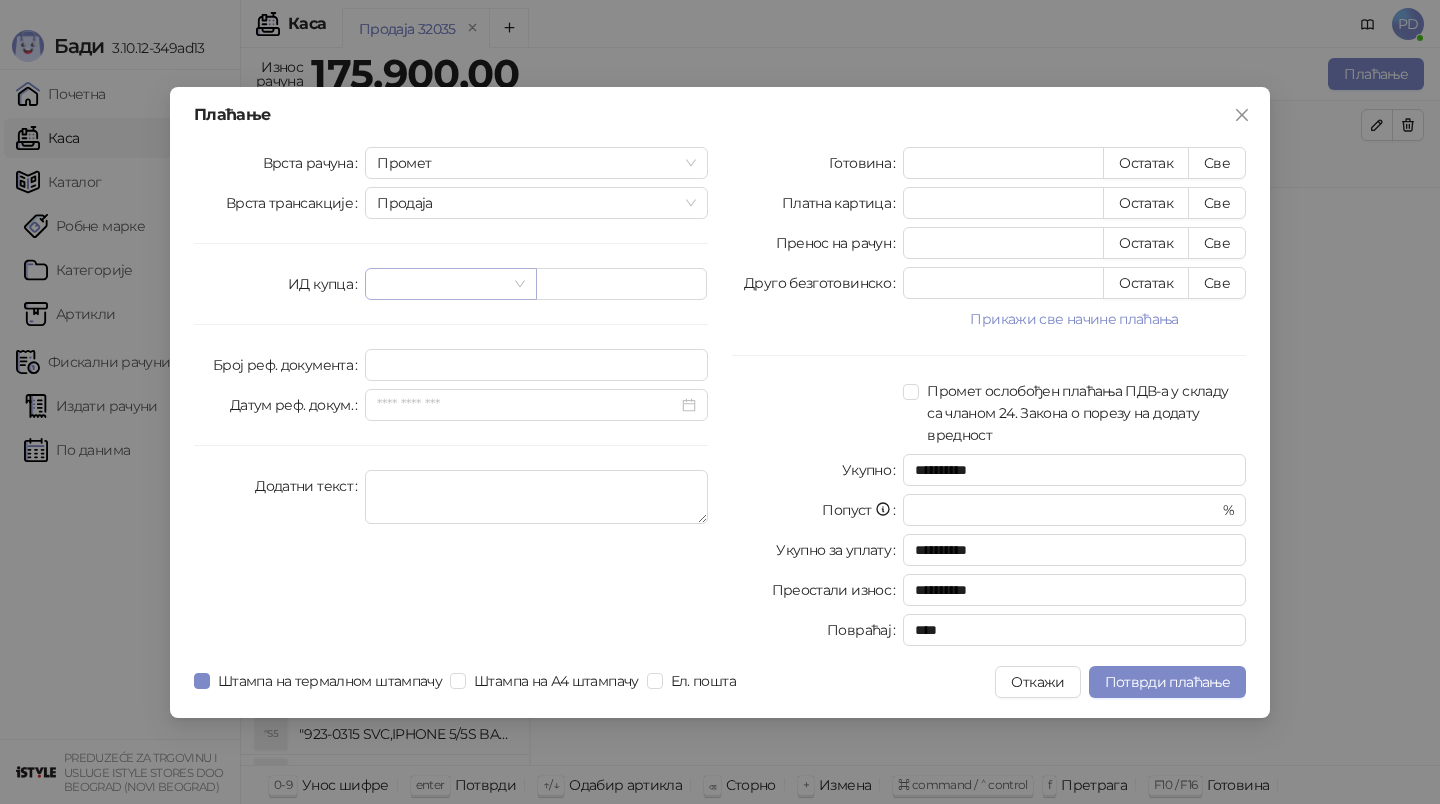click at bounding box center (441, 284) 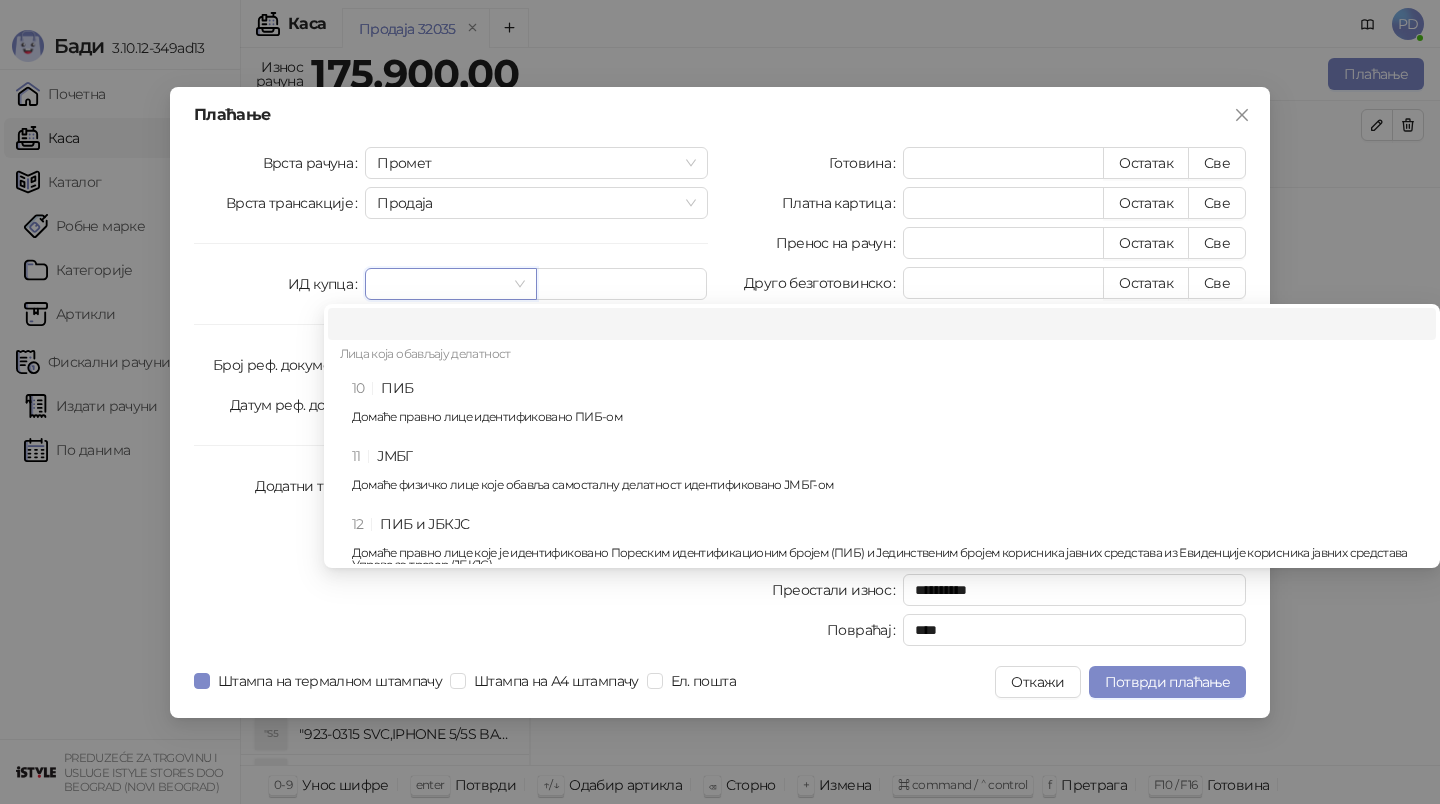 click on "10 ПИБ Домаће правно лице идентификовано ПИБ-ом" at bounding box center (888, 406) 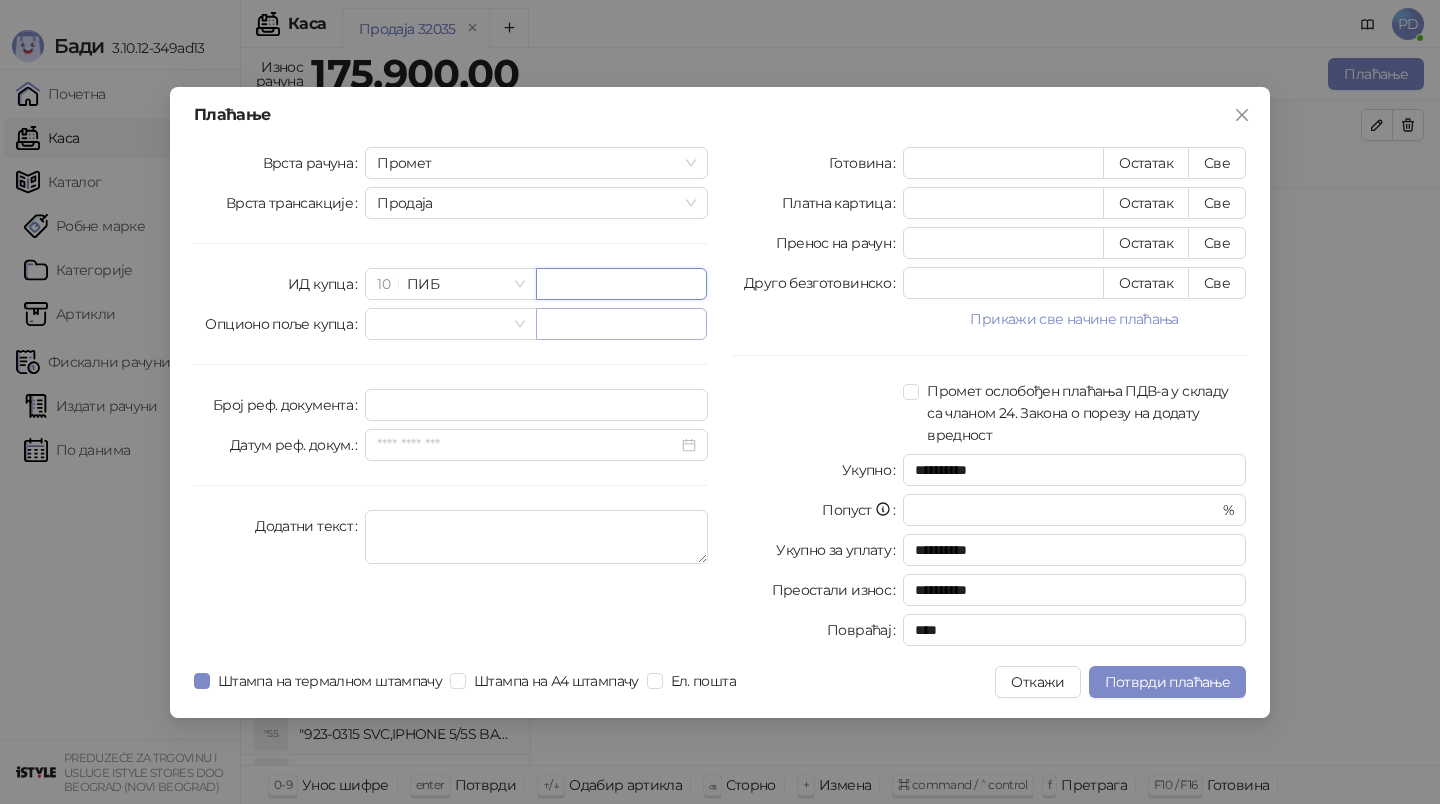 paste on "*********" 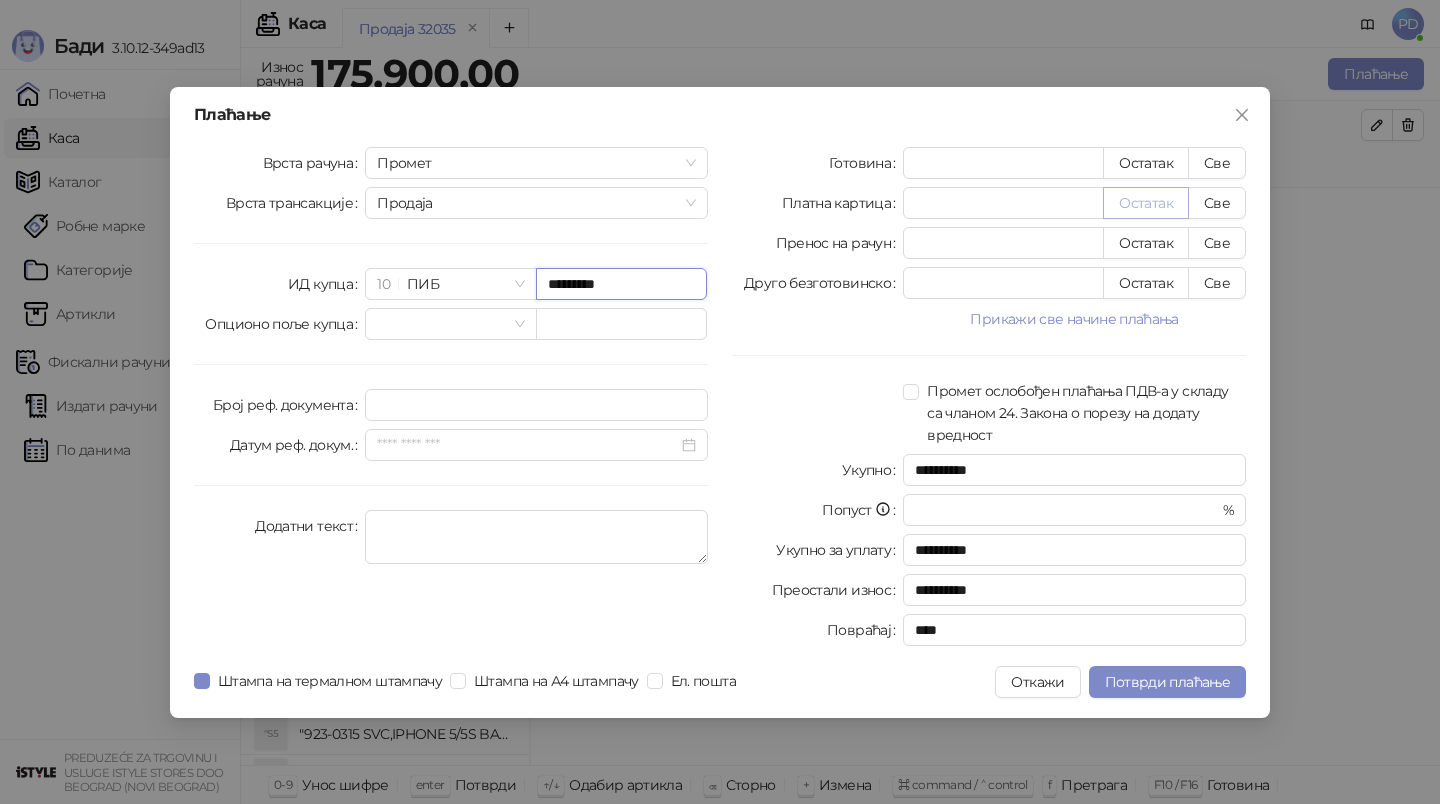 type on "*********" 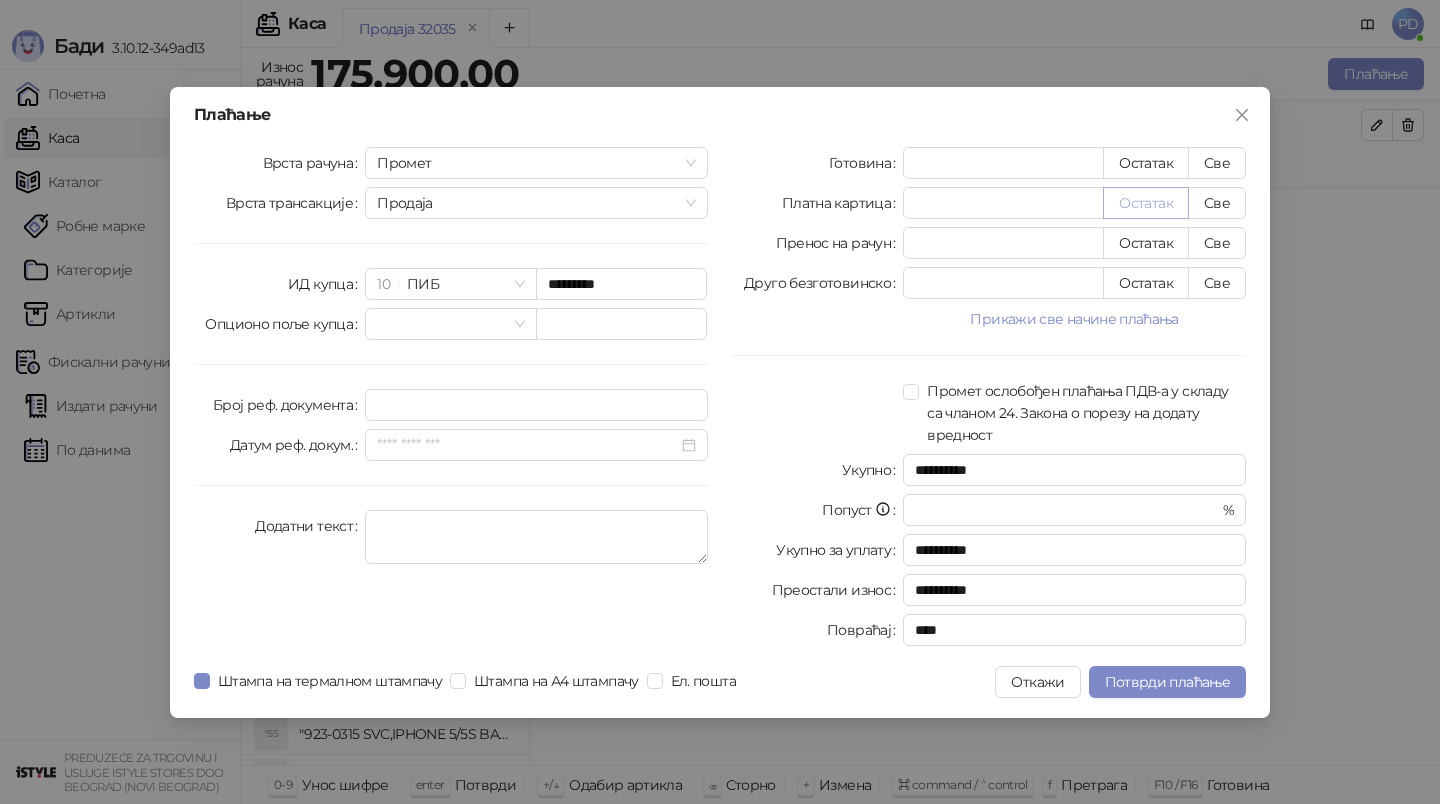 click on "Остатак" at bounding box center (1146, 203) 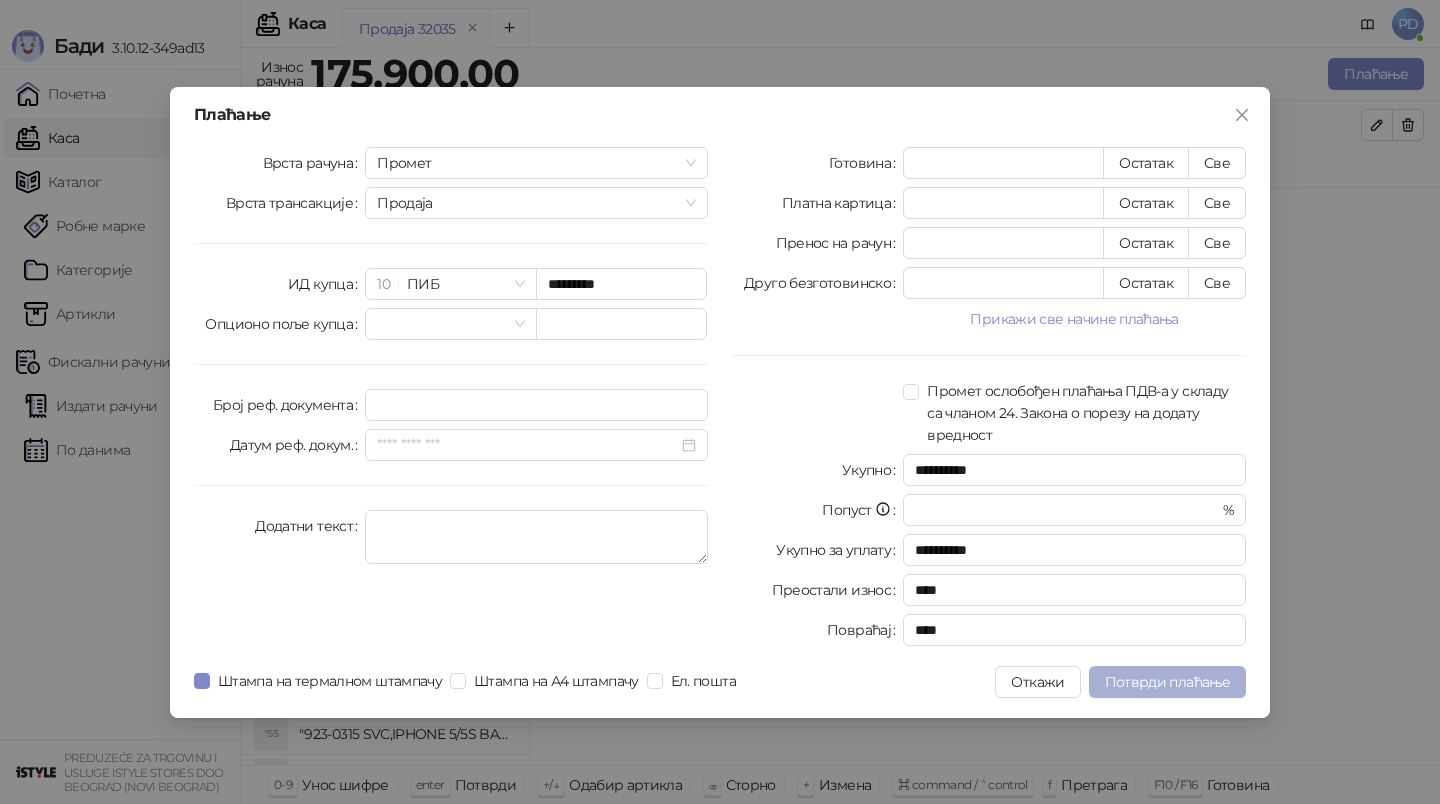 click on "Потврди плаћање" at bounding box center [1167, 682] 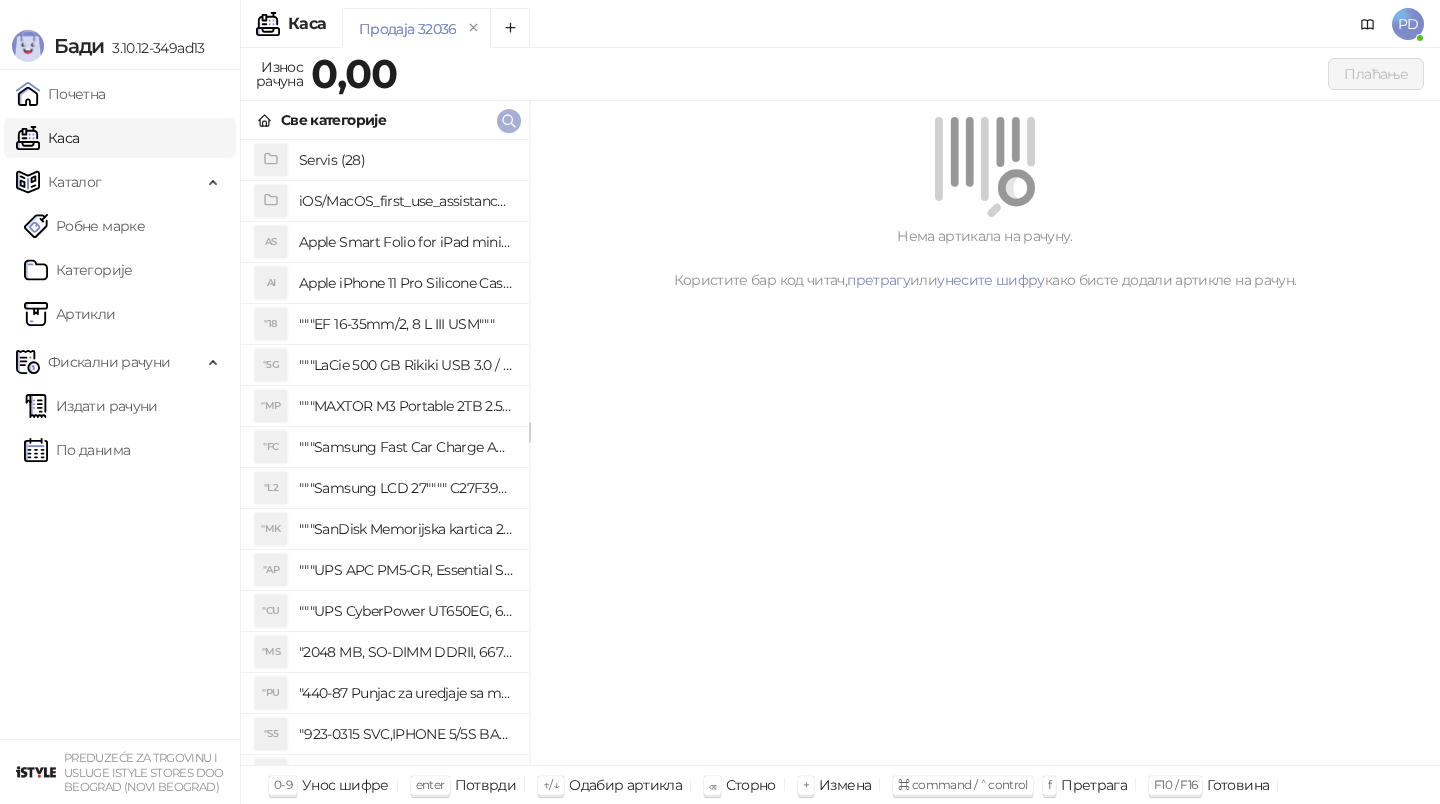 click 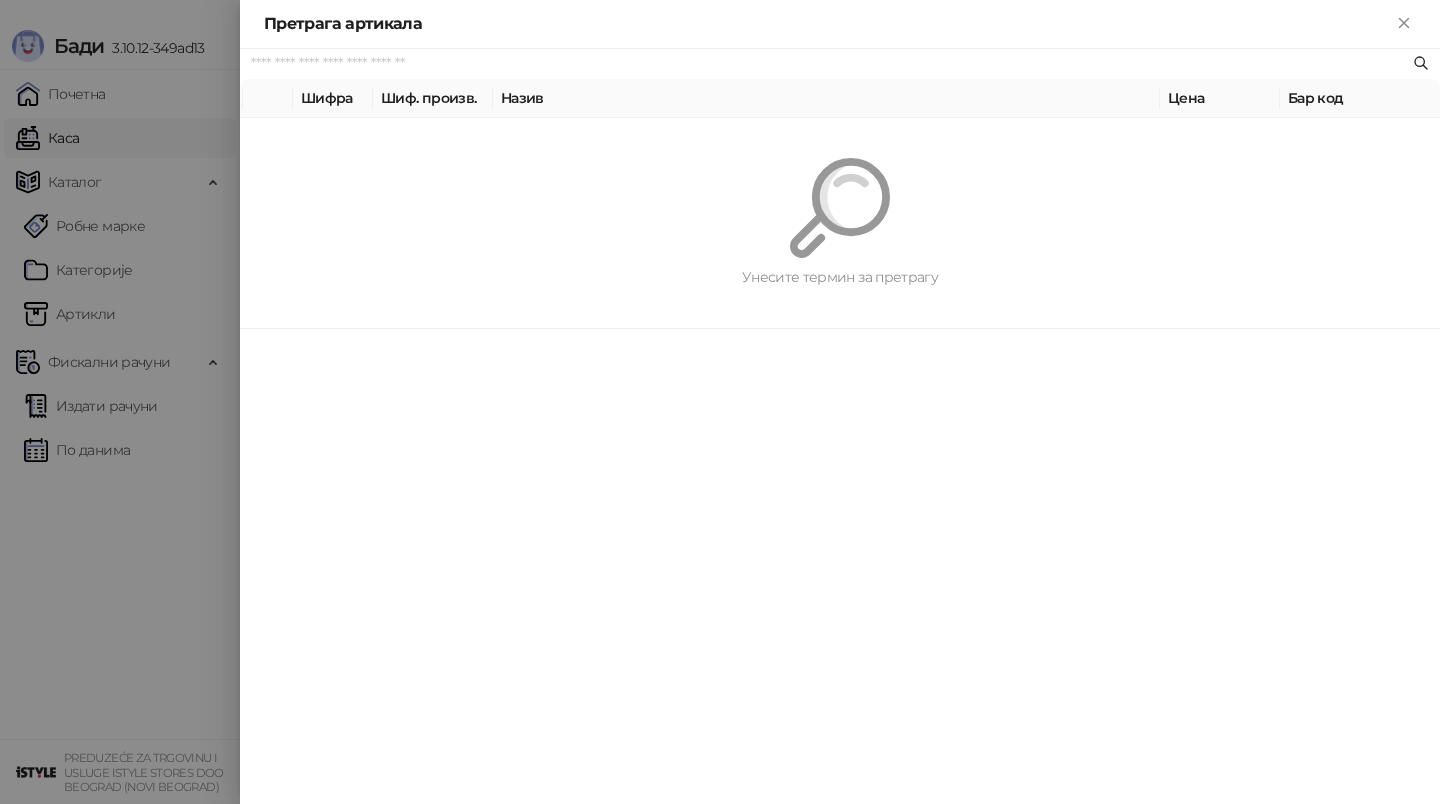 paste on "*********" 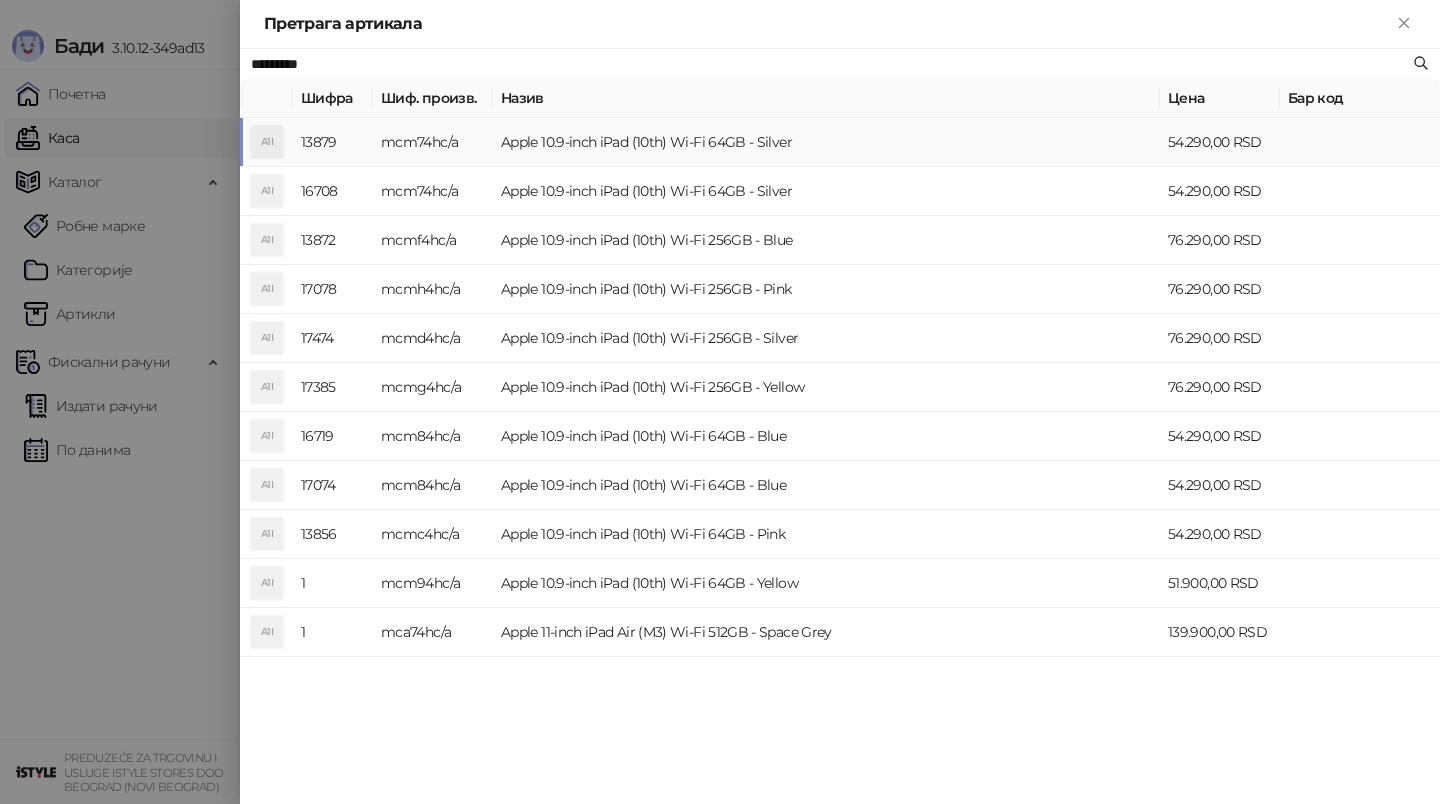 type on "*********" 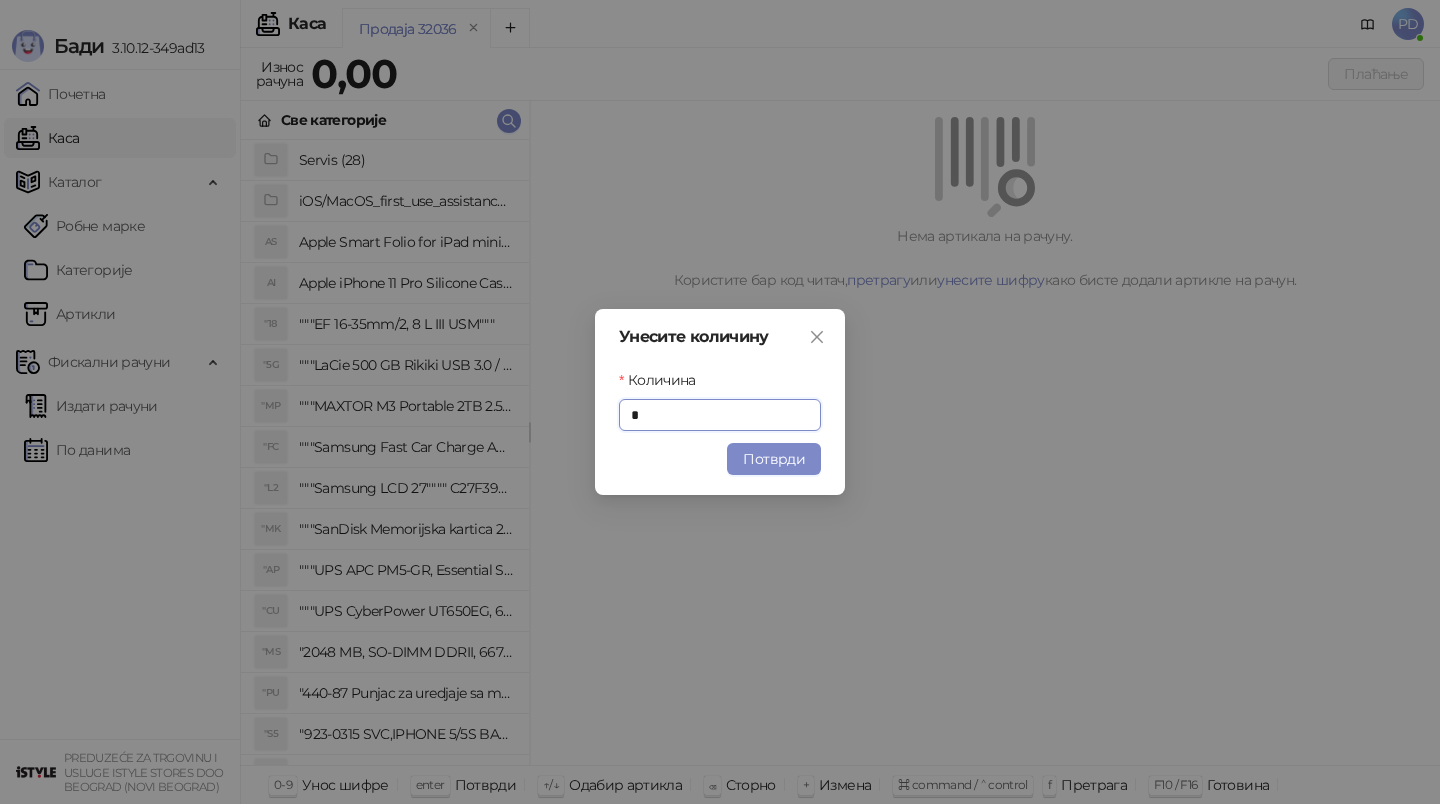 click on "Потврди" at bounding box center (774, 459) 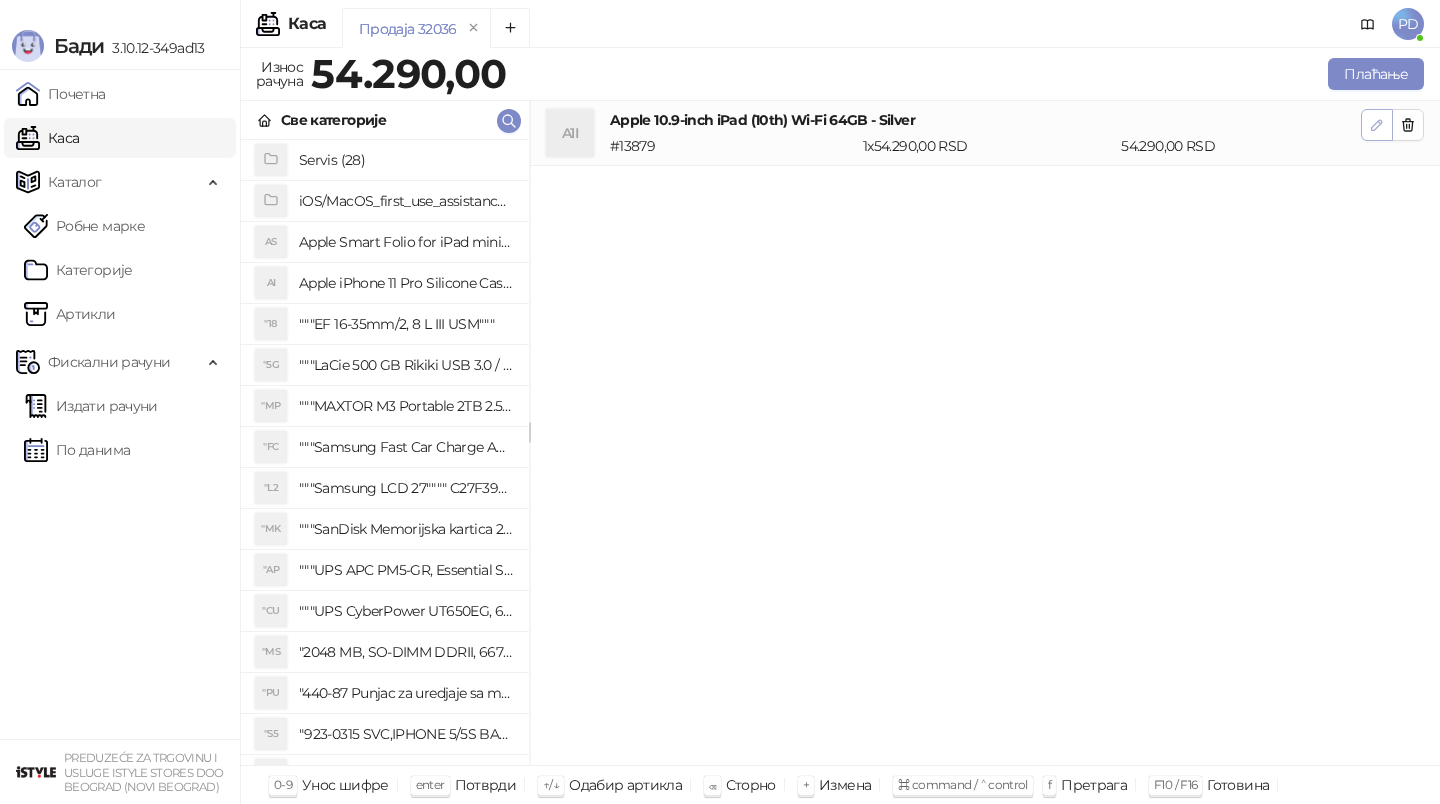 click 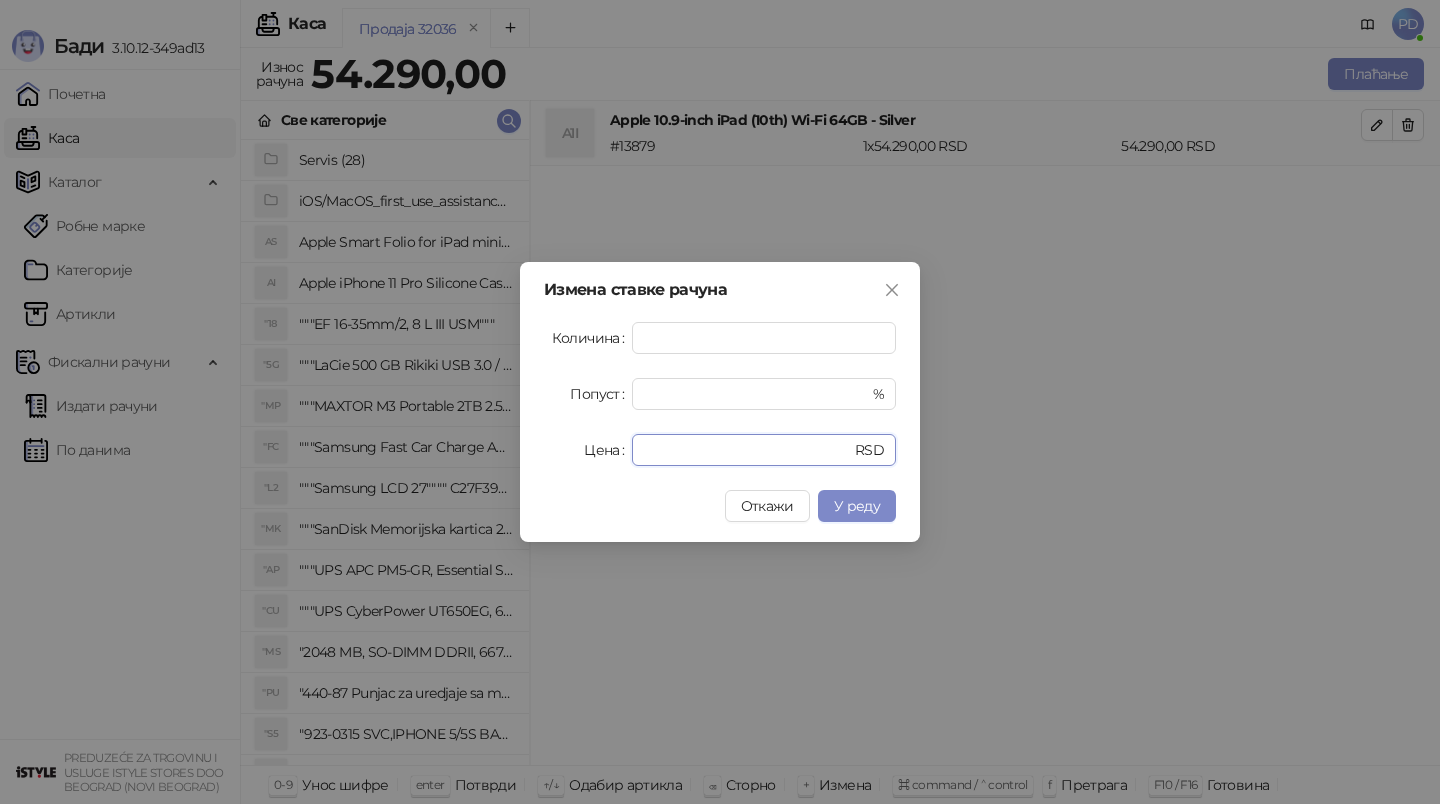 drag, startPoint x: 723, startPoint y: 443, endPoint x: 470, endPoint y: 441, distance: 253.0079 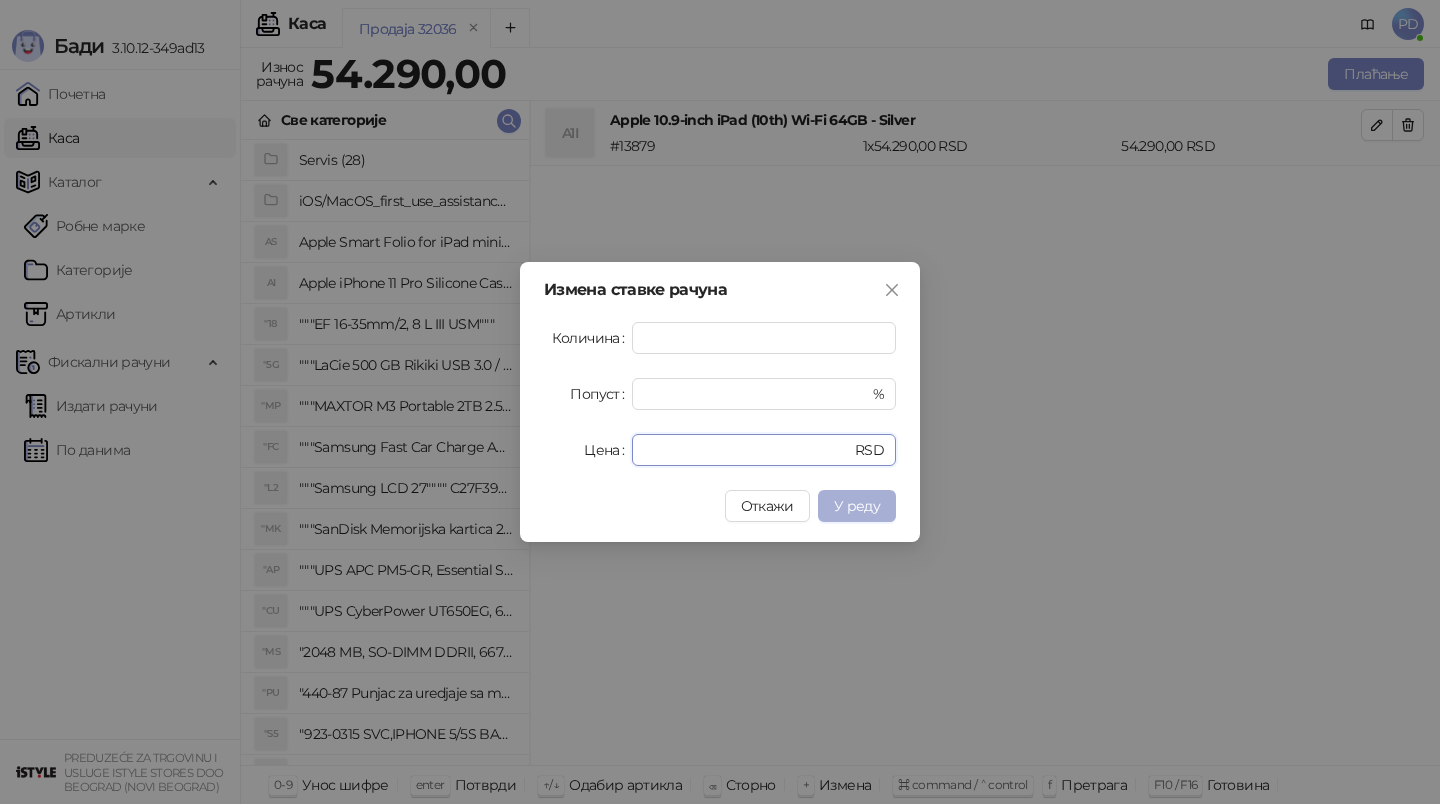 type on "*****" 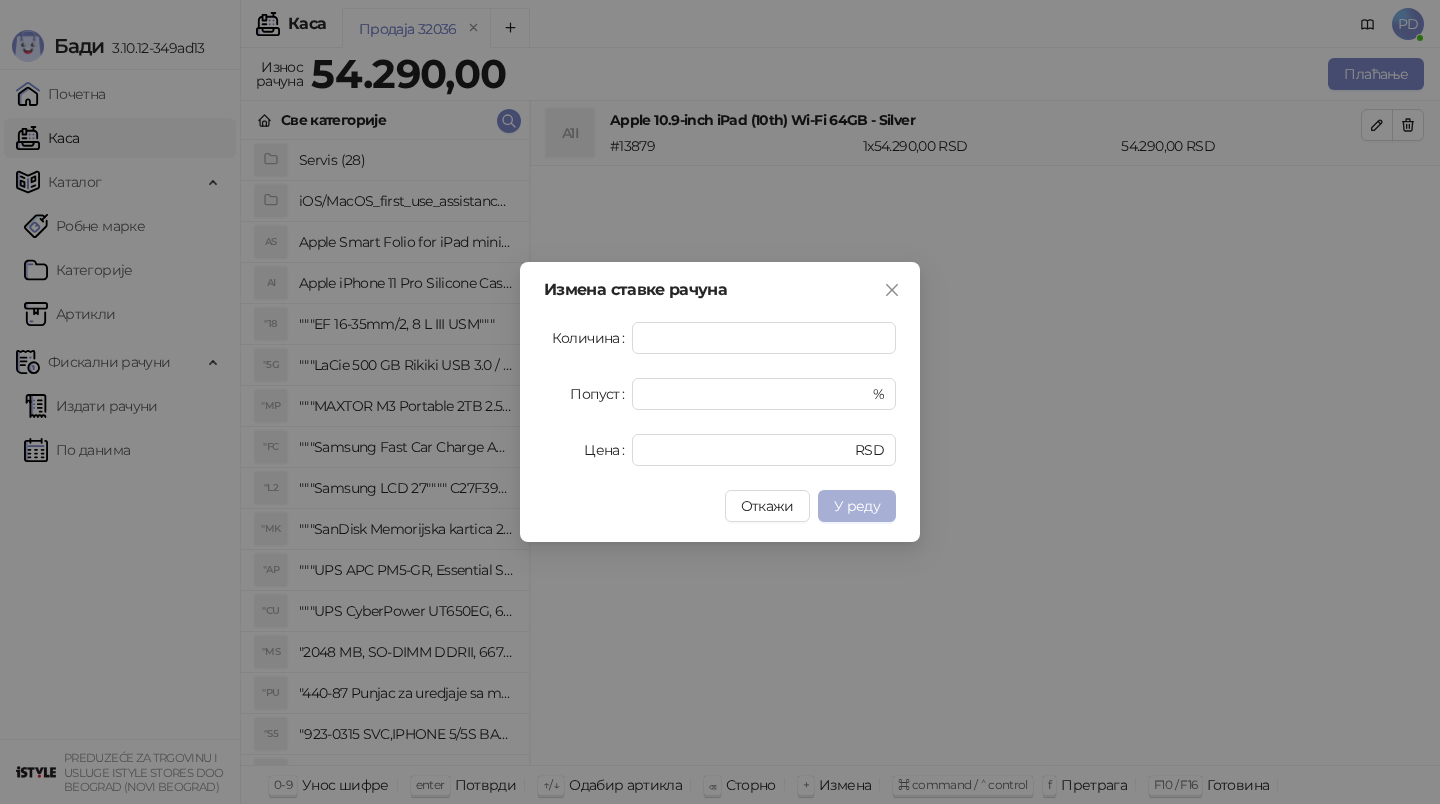 click on "У реду" at bounding box center (857, 506) 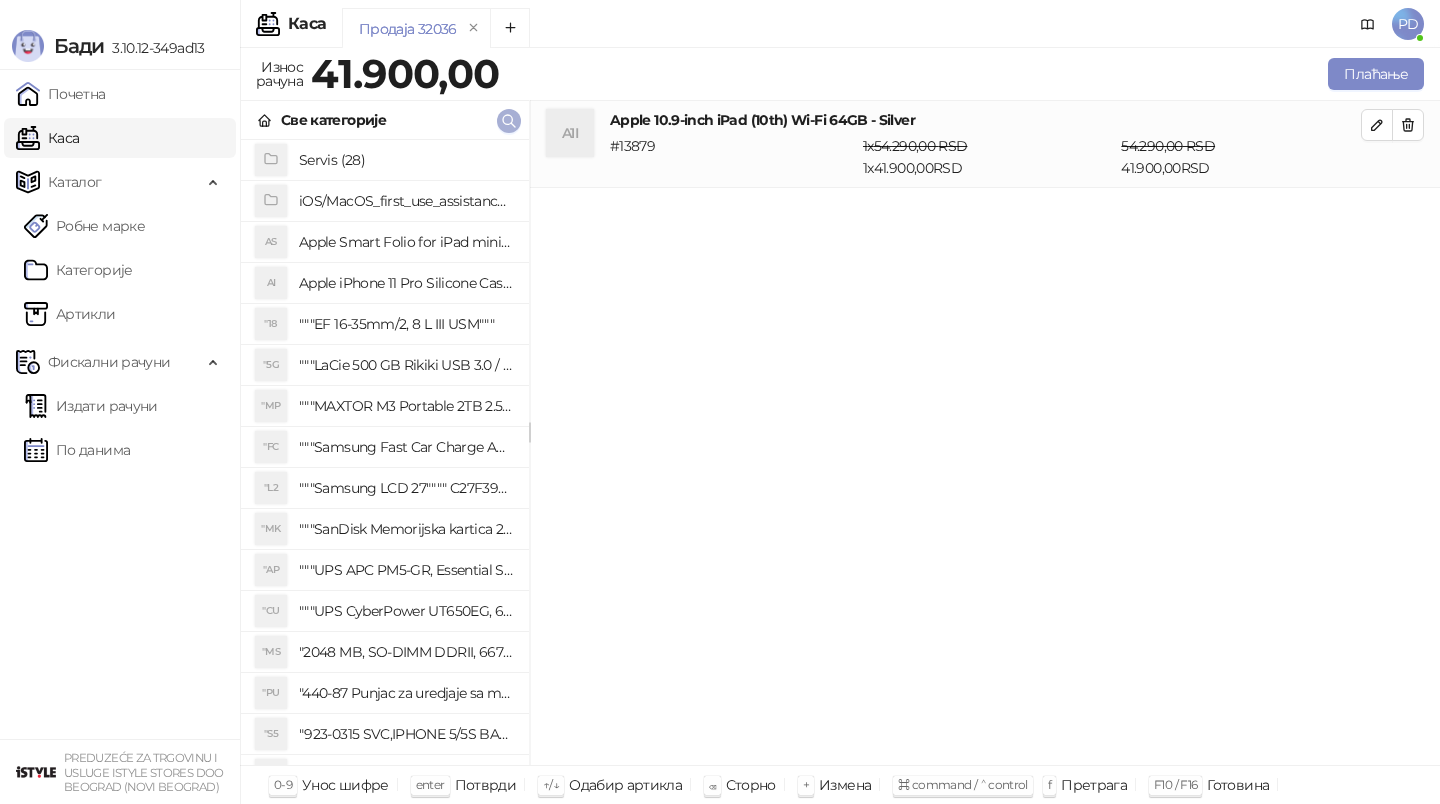 click at bounding box center (509, 121) 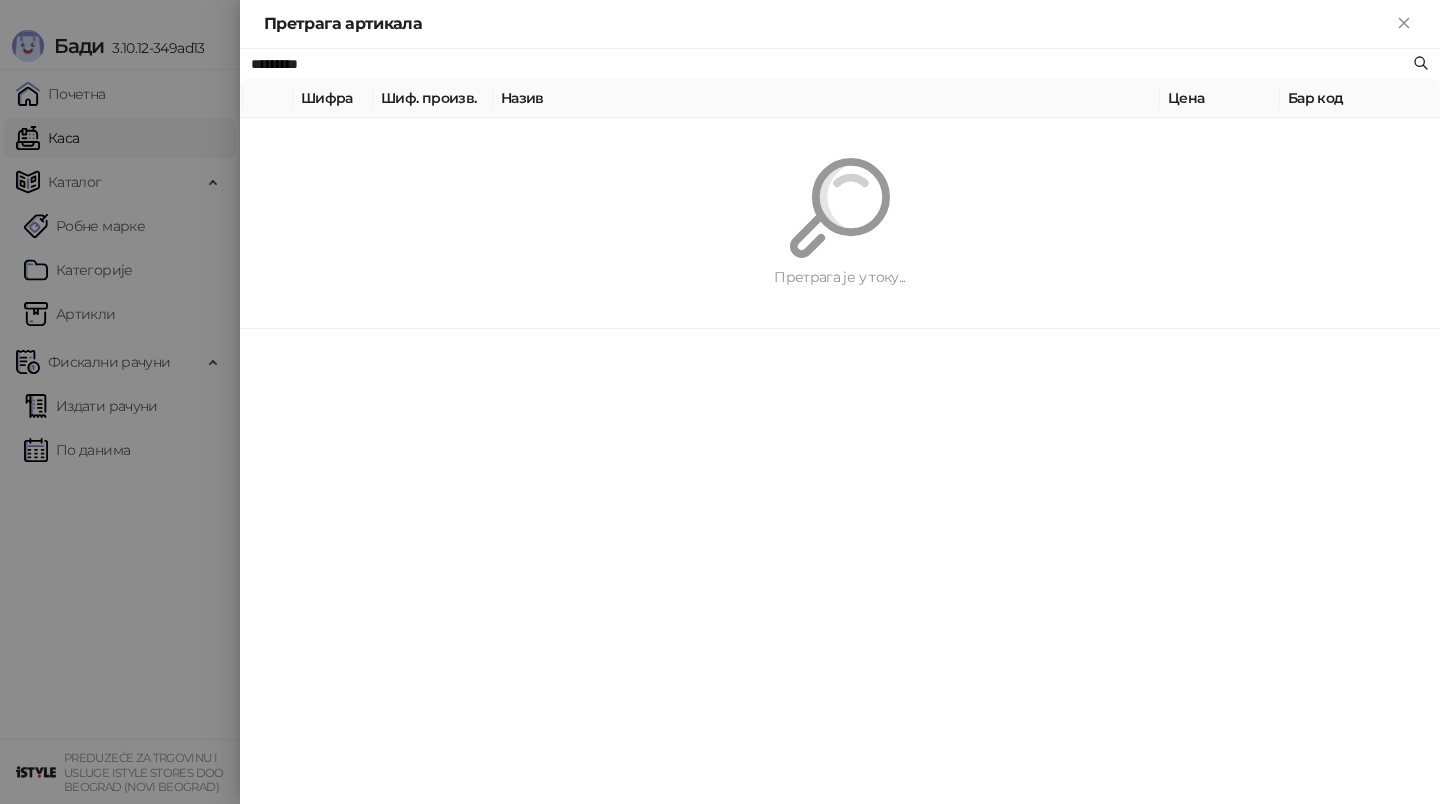 paste 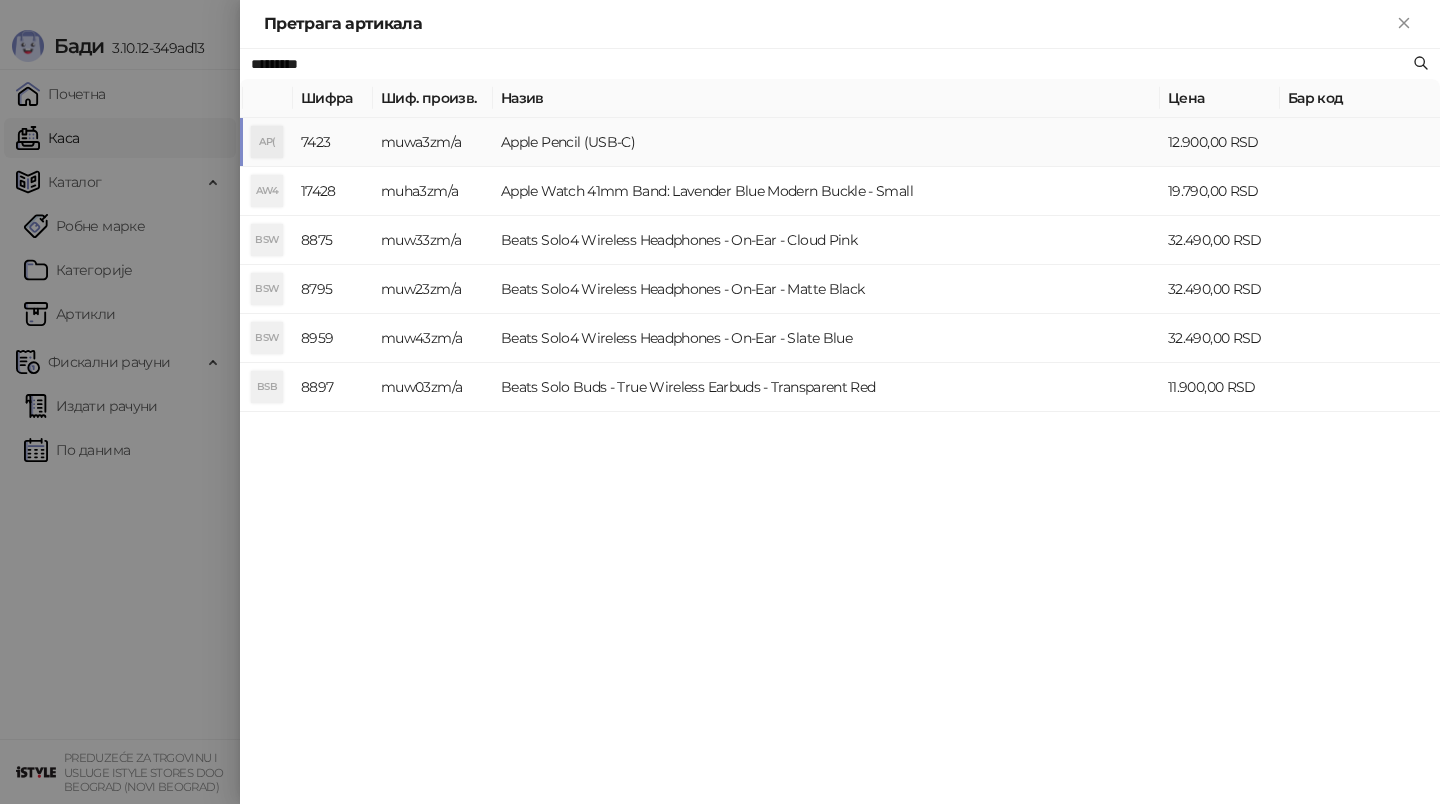 click on "muwa3zm/a" at bounding box center (433, 142) 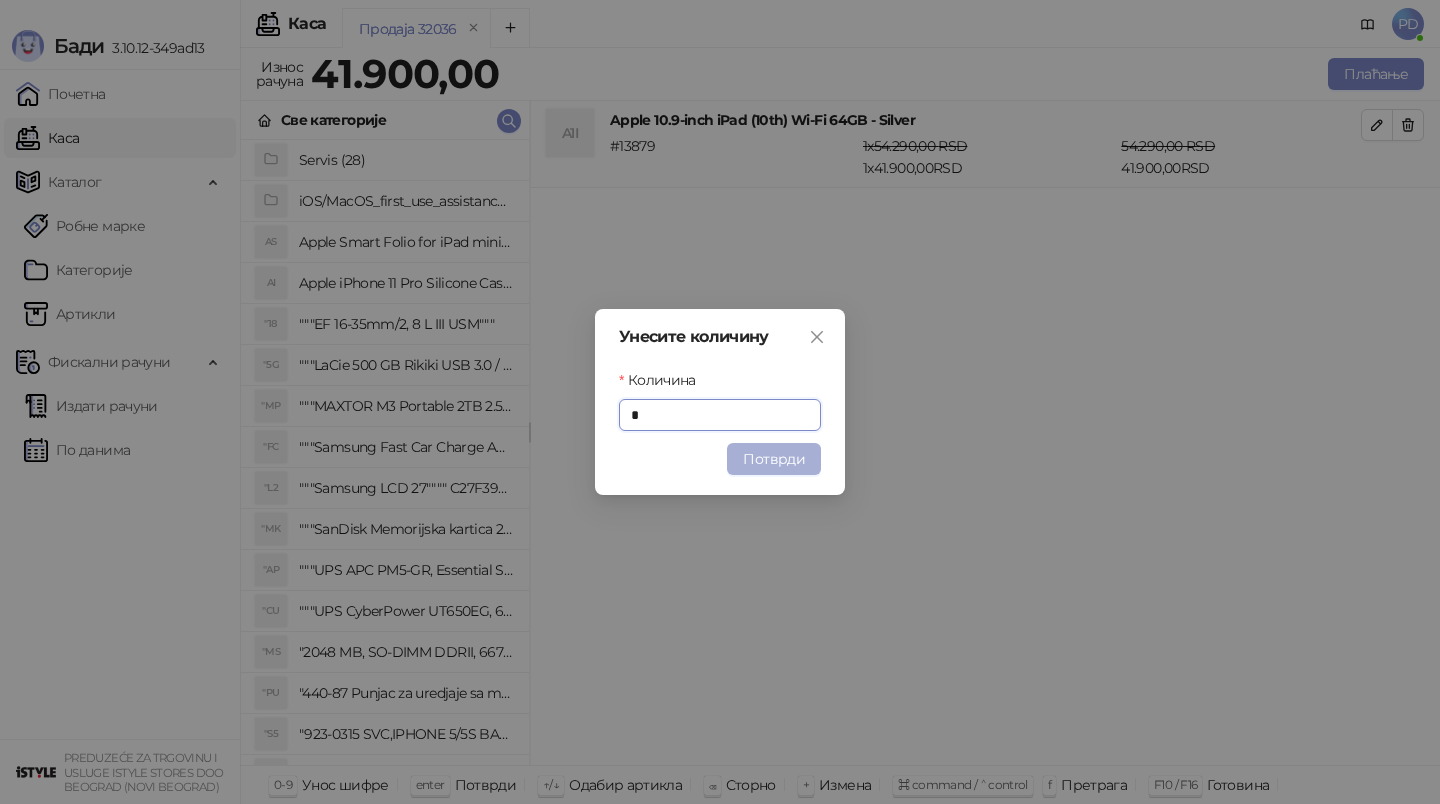 click on "Потврди" at bounding box center (774, 459) 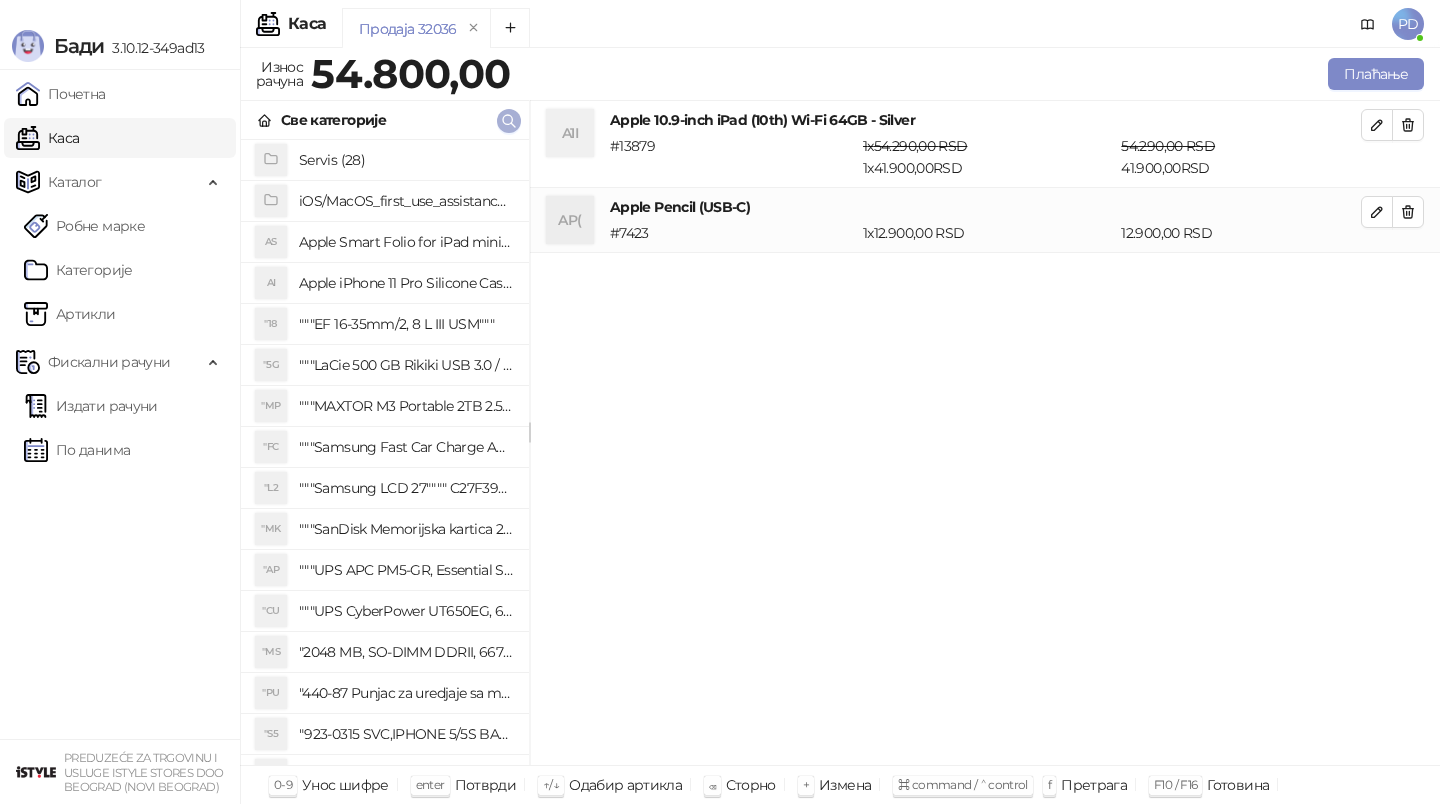 click 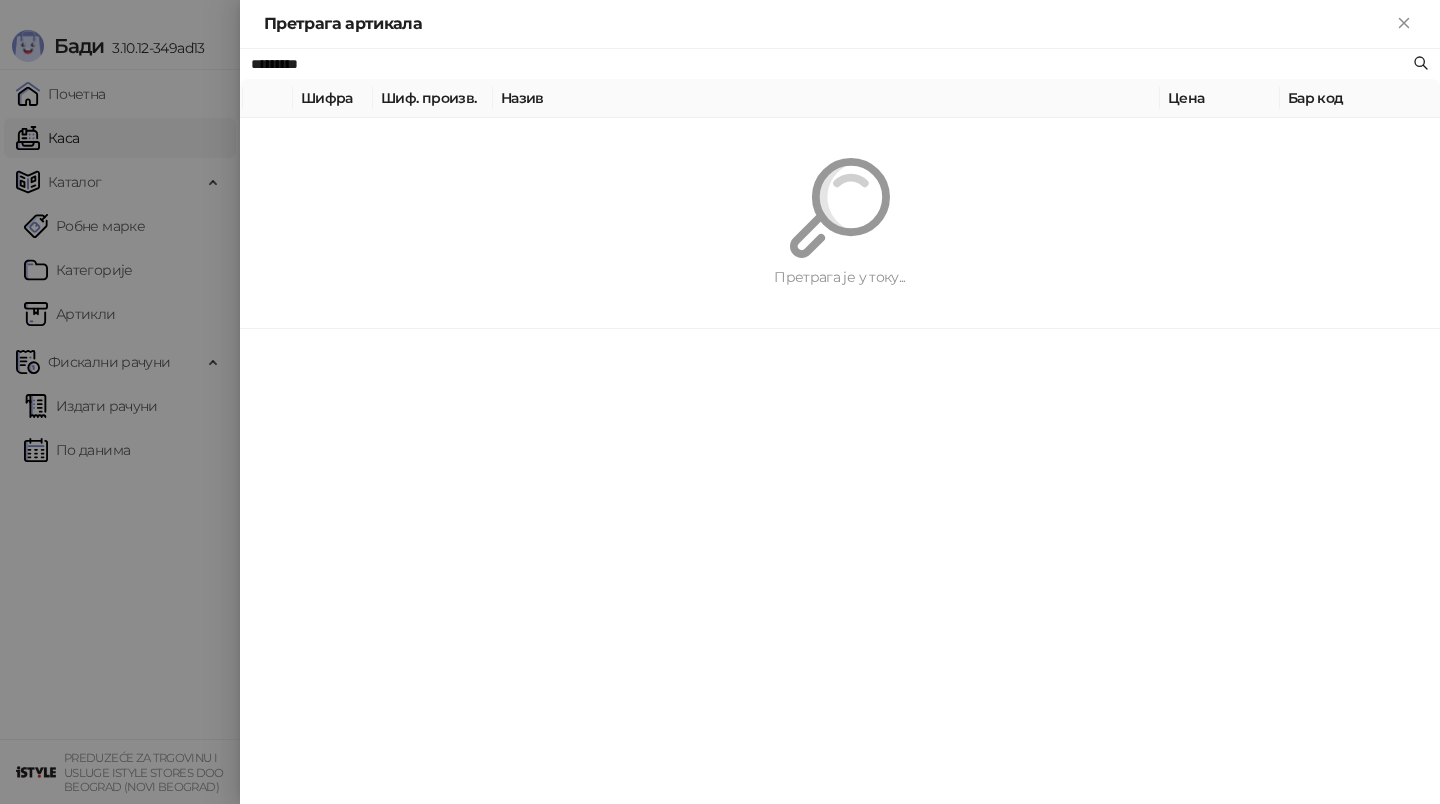 paste on "**********" 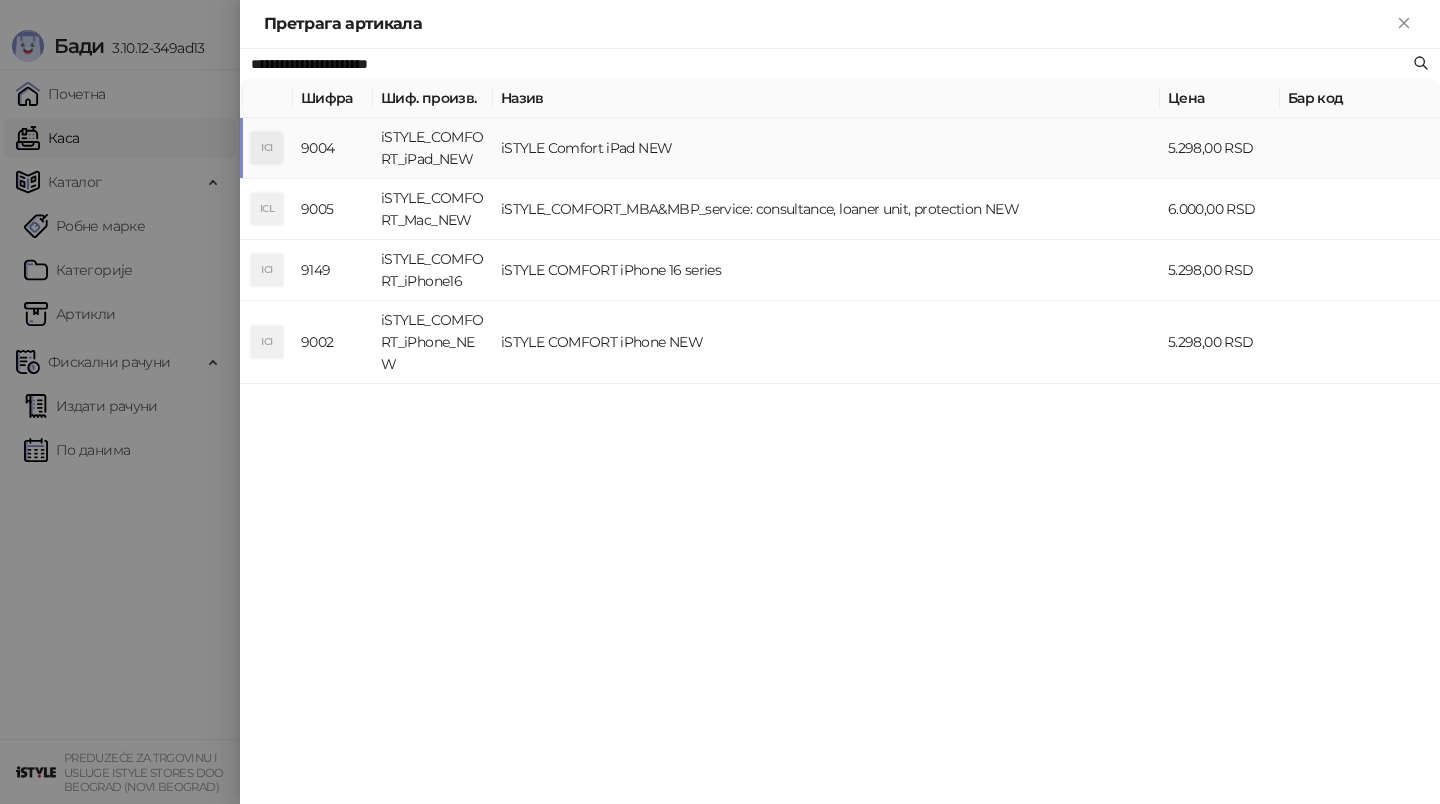 click on "iSTYLE_COMFORT_iPad_NEW" at bounding box center (433, 148) 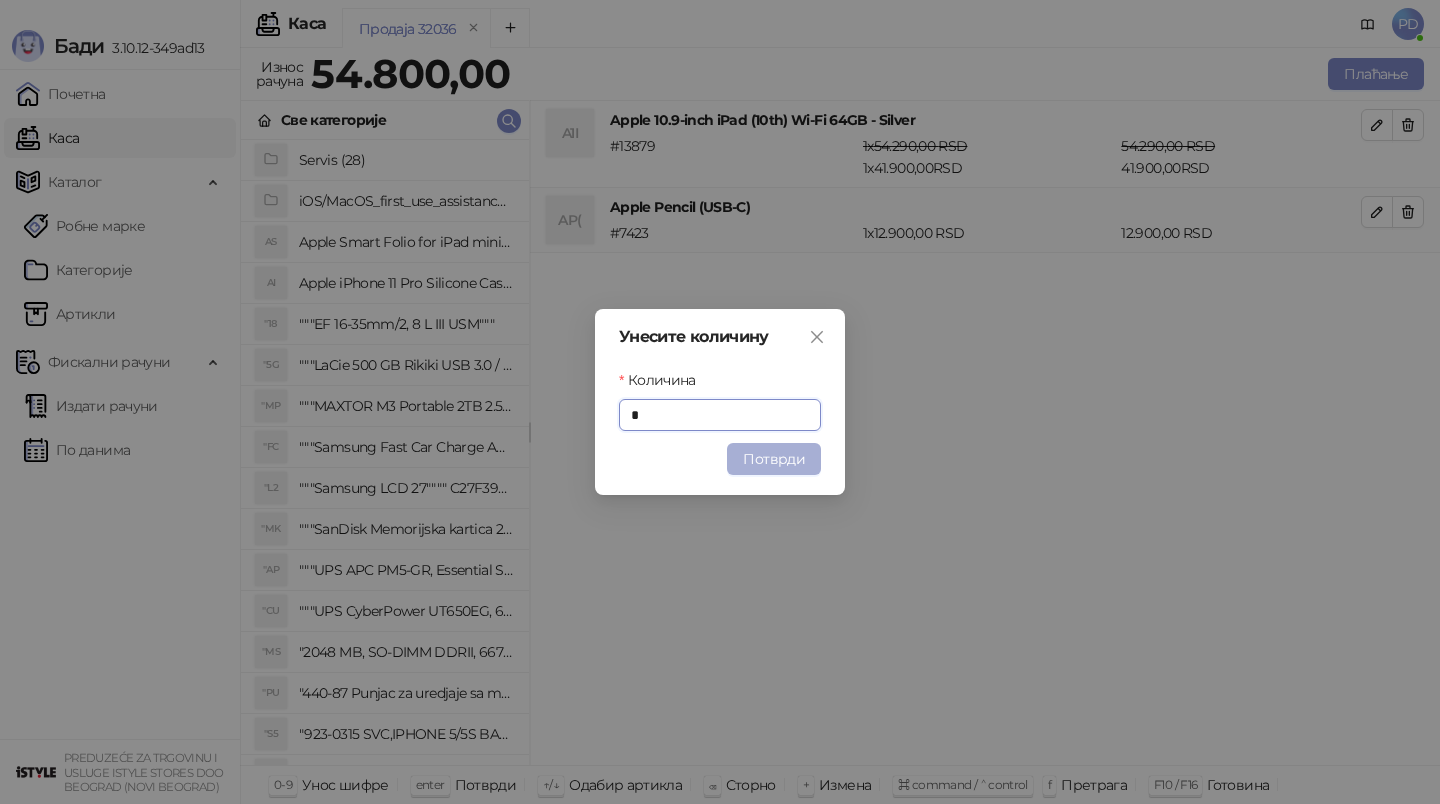 click on "Потврди" at bounding box center [774, 459] 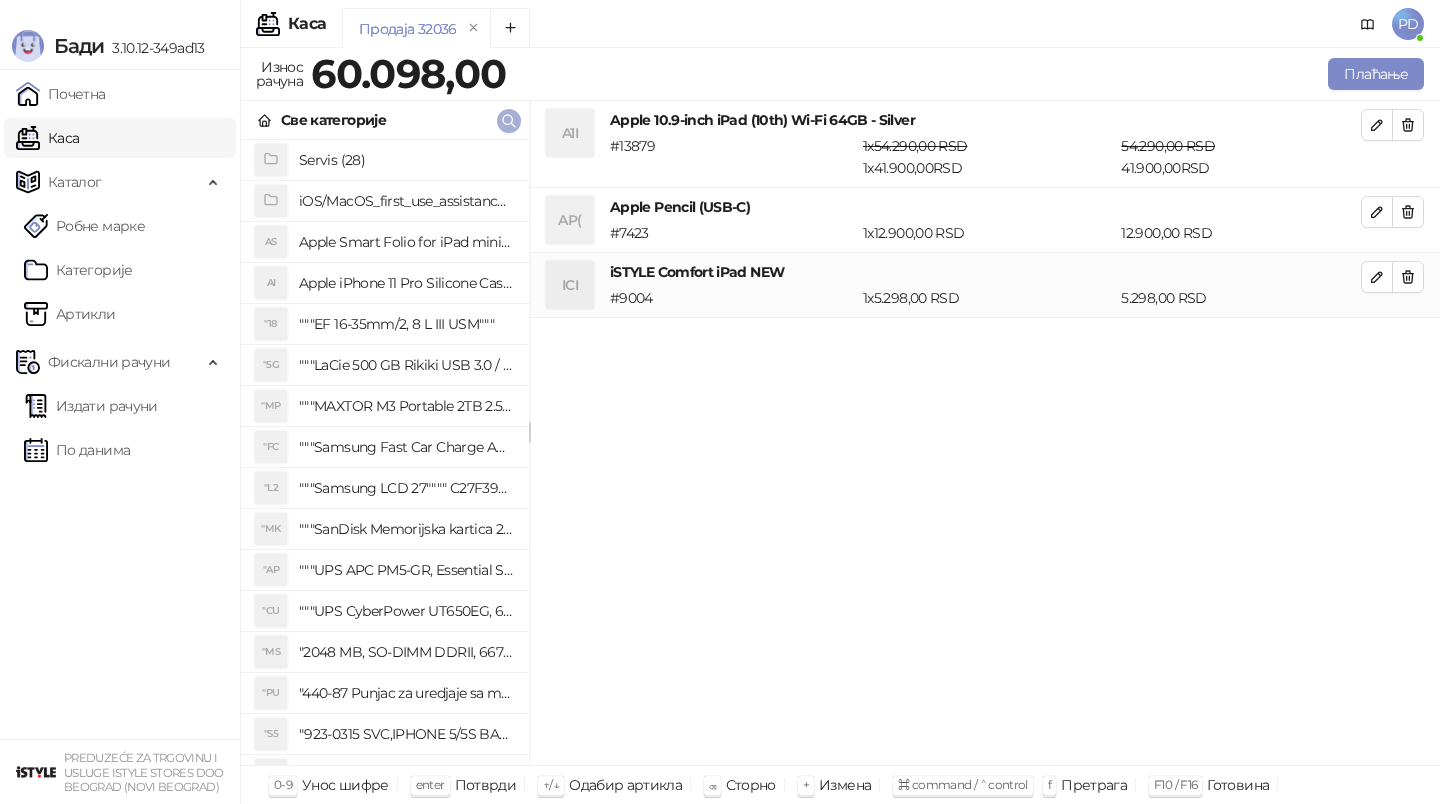 click 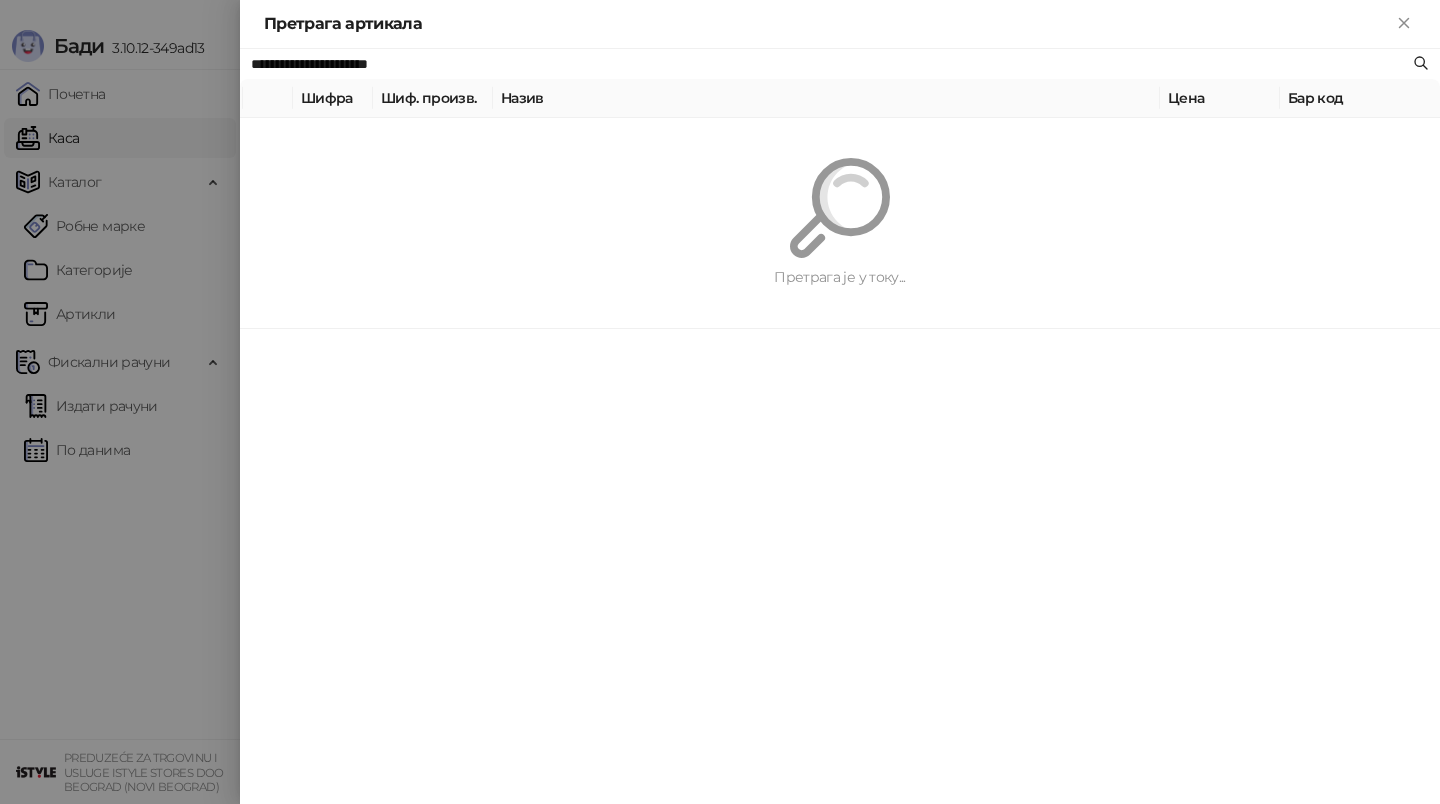 paste 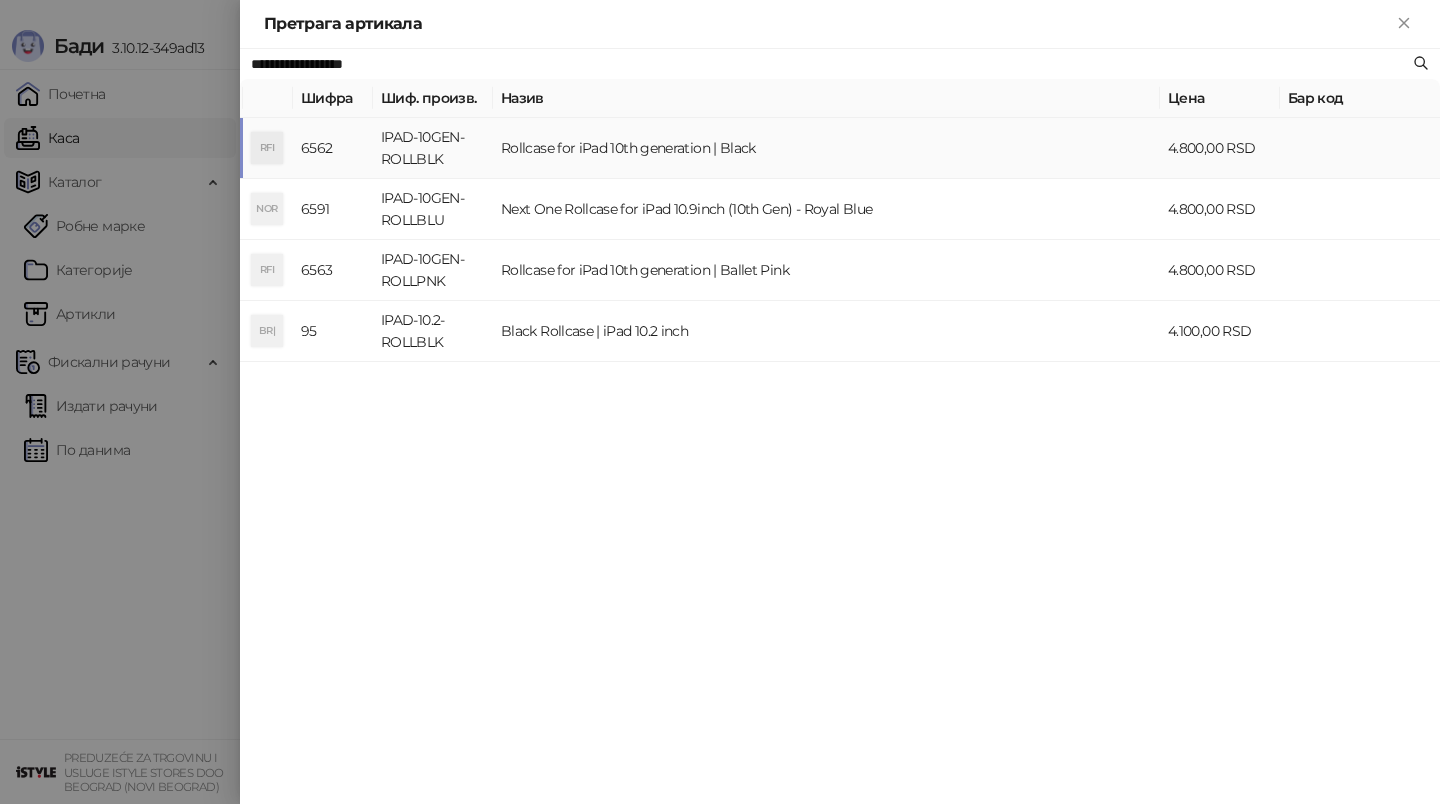 type on "**********" 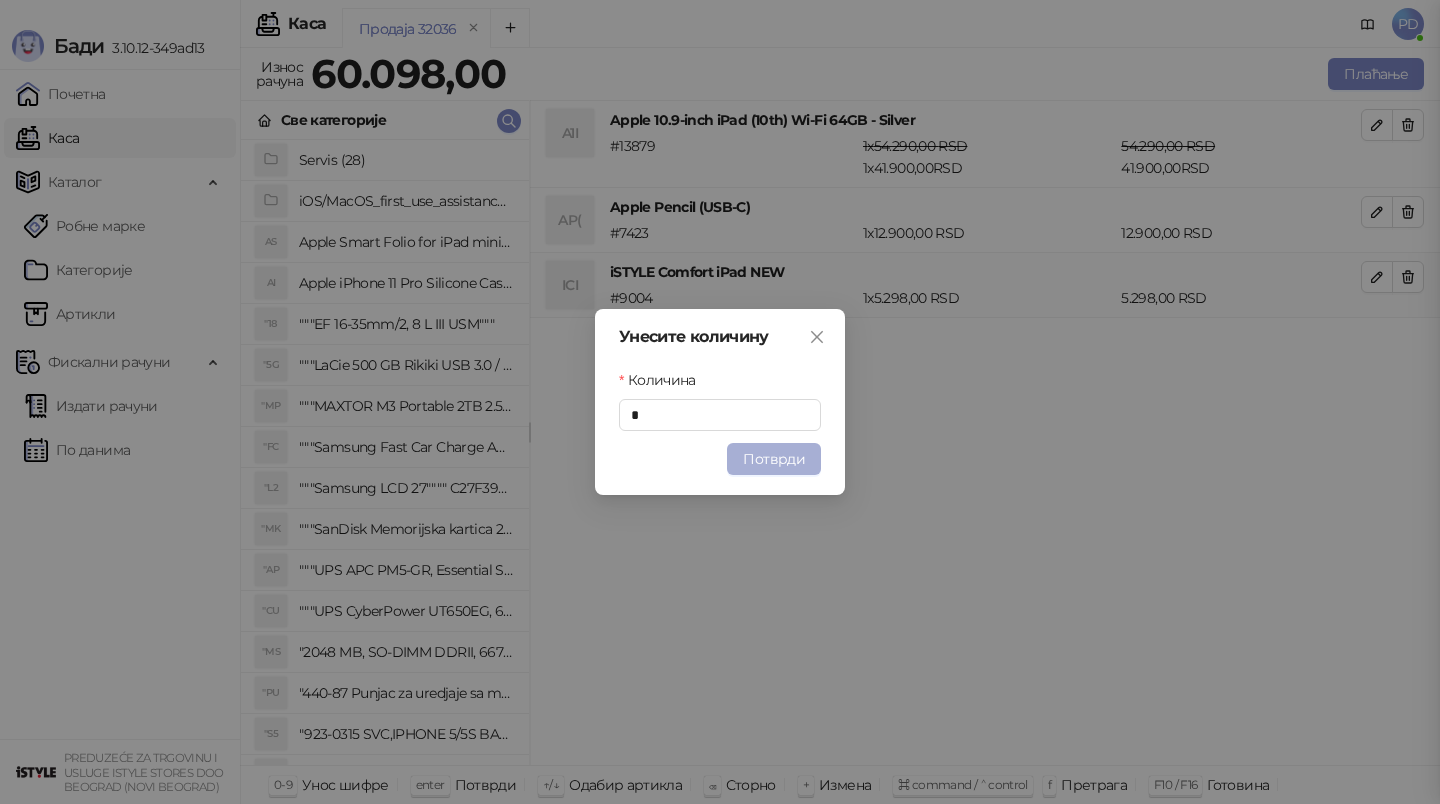 click on "Потврди" at bounding box center [774, 459] 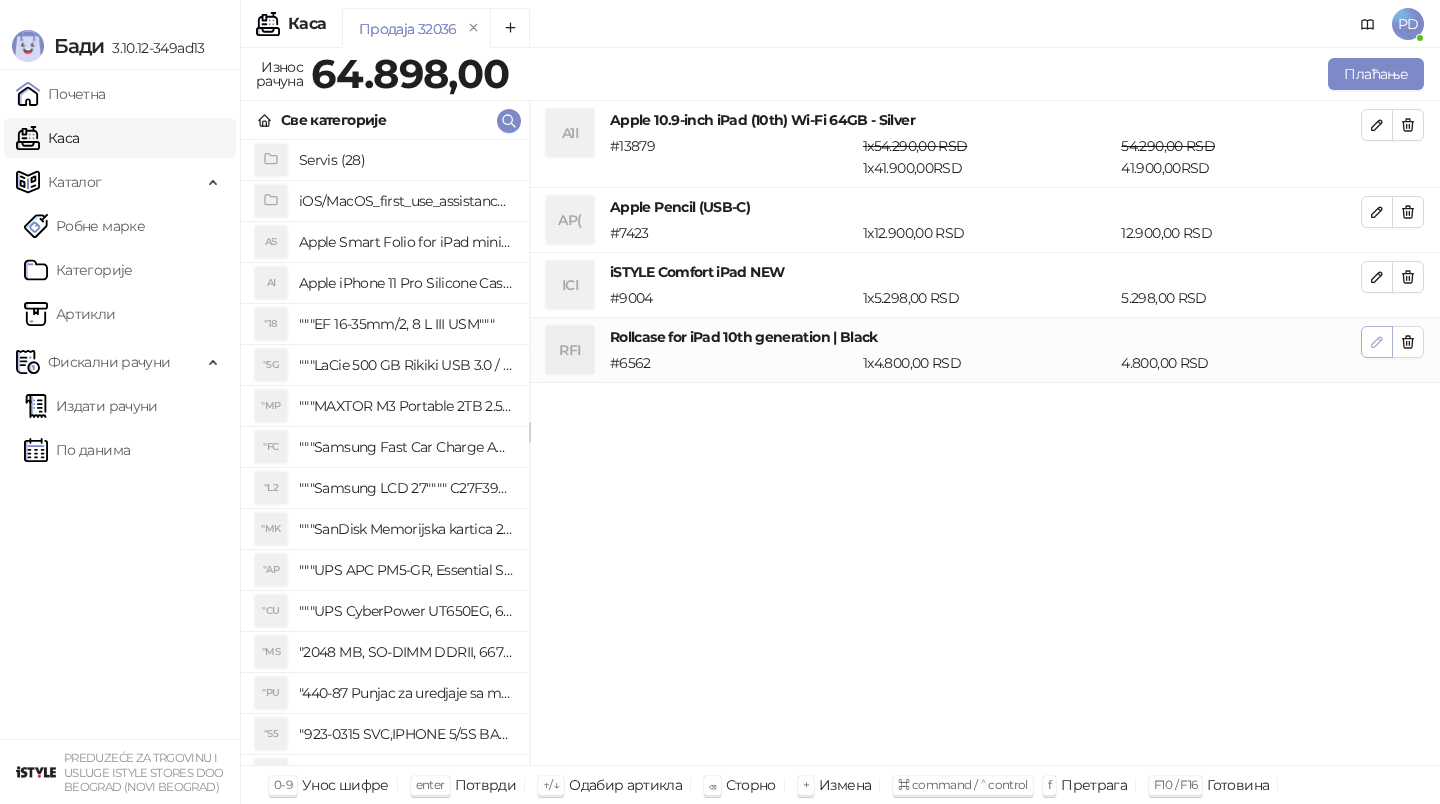 click 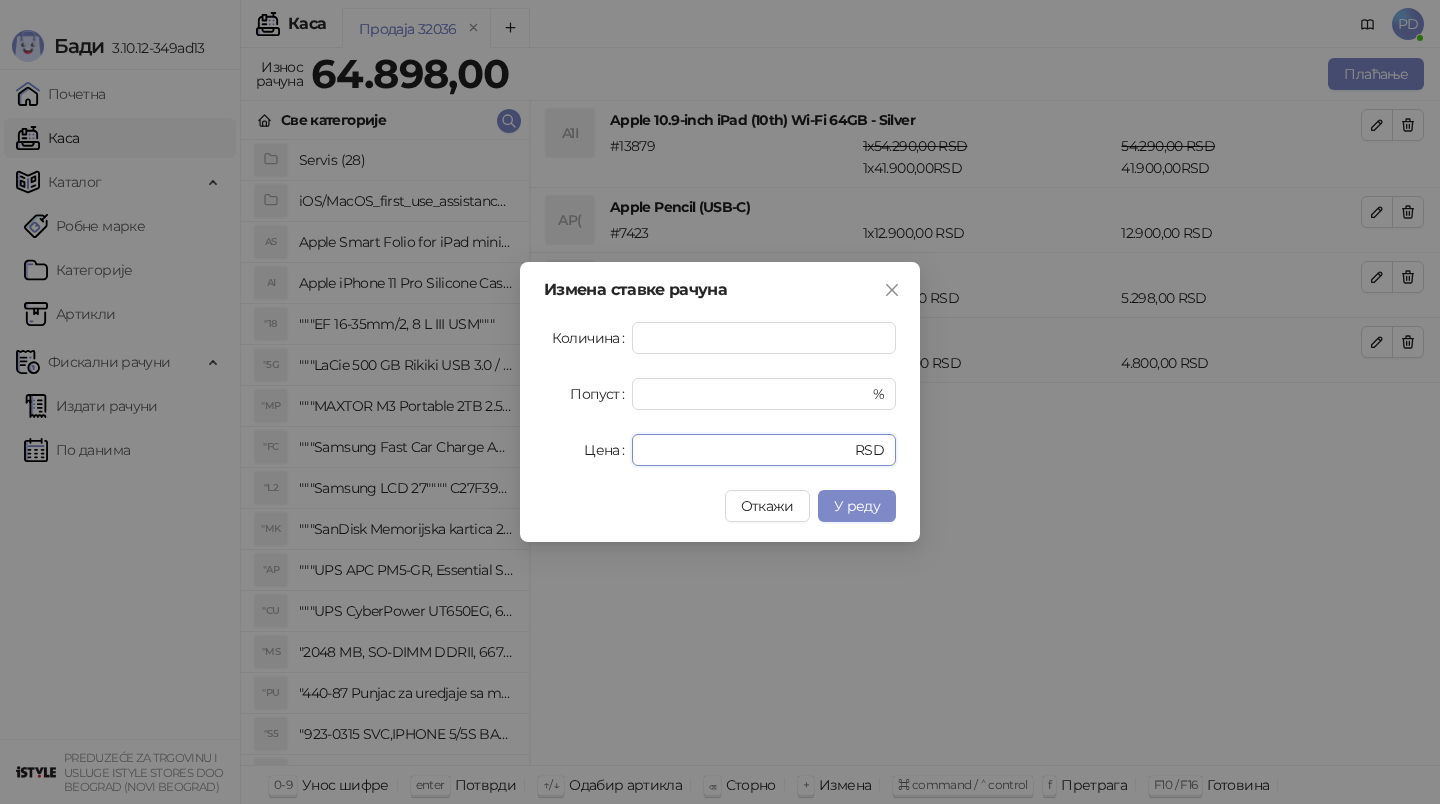 drag, startPoint x: 734, startPoint y: 456, endPoint x: 533, endPoint y: 456, distance: 201 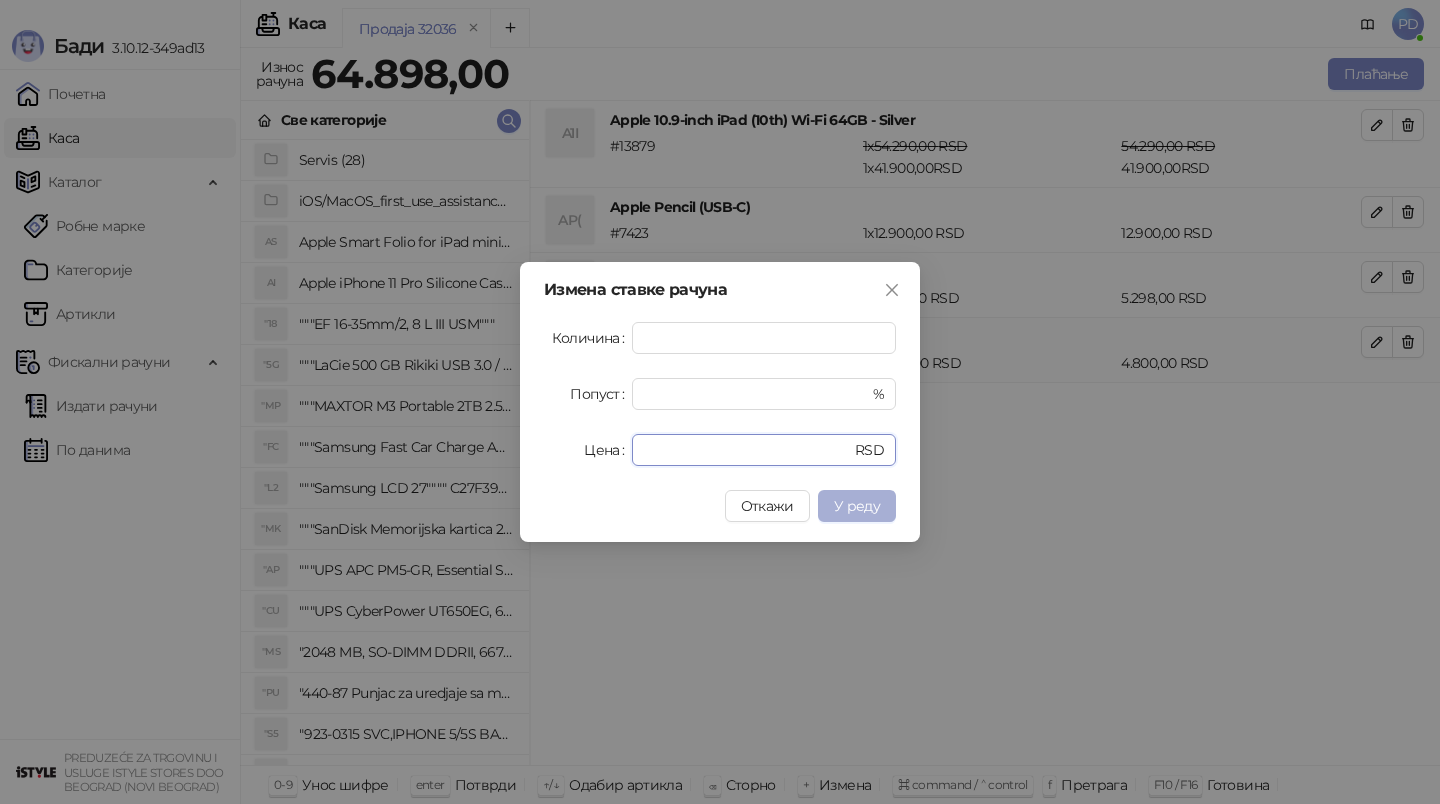 type on "*" 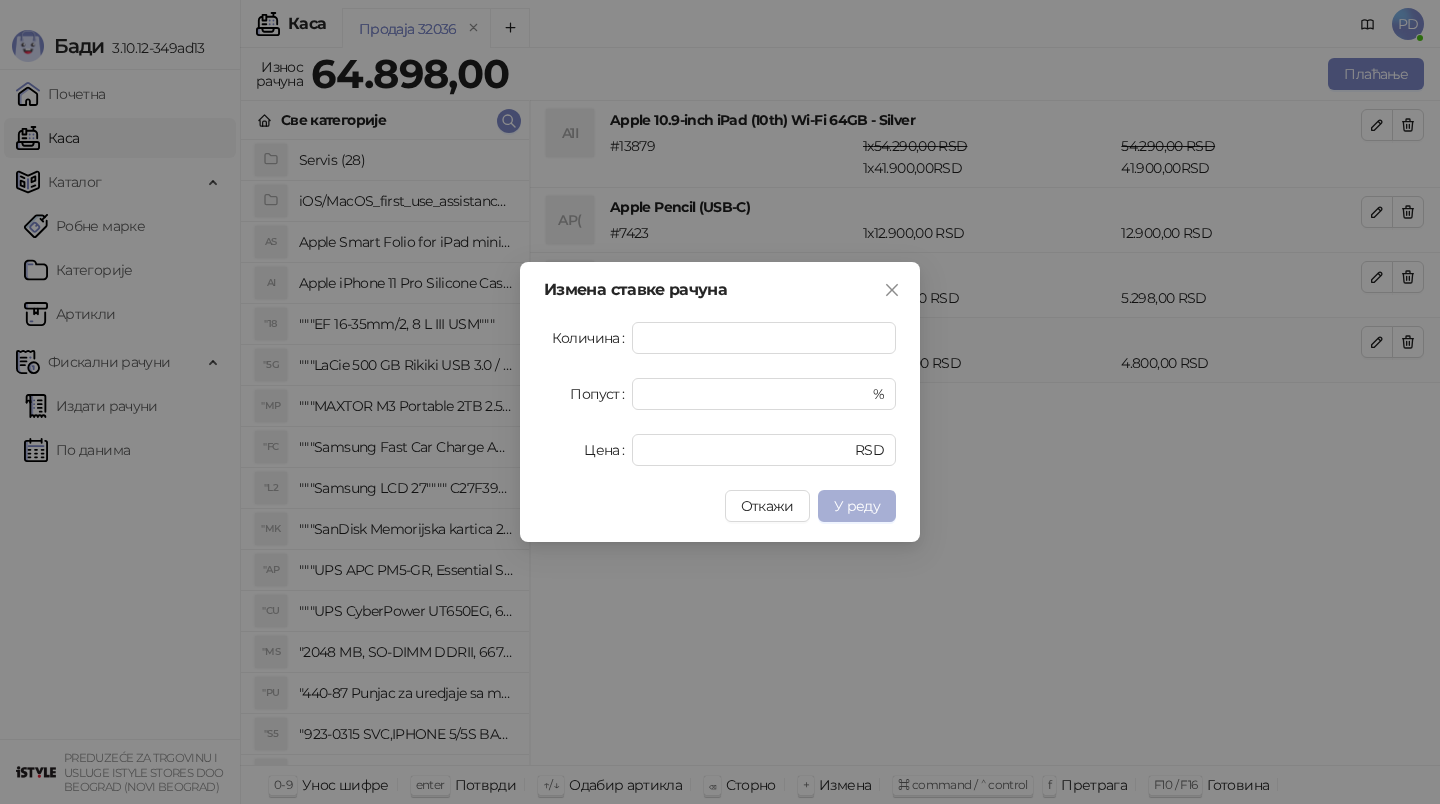 click on "У реду" at bounding box center (857, 506) 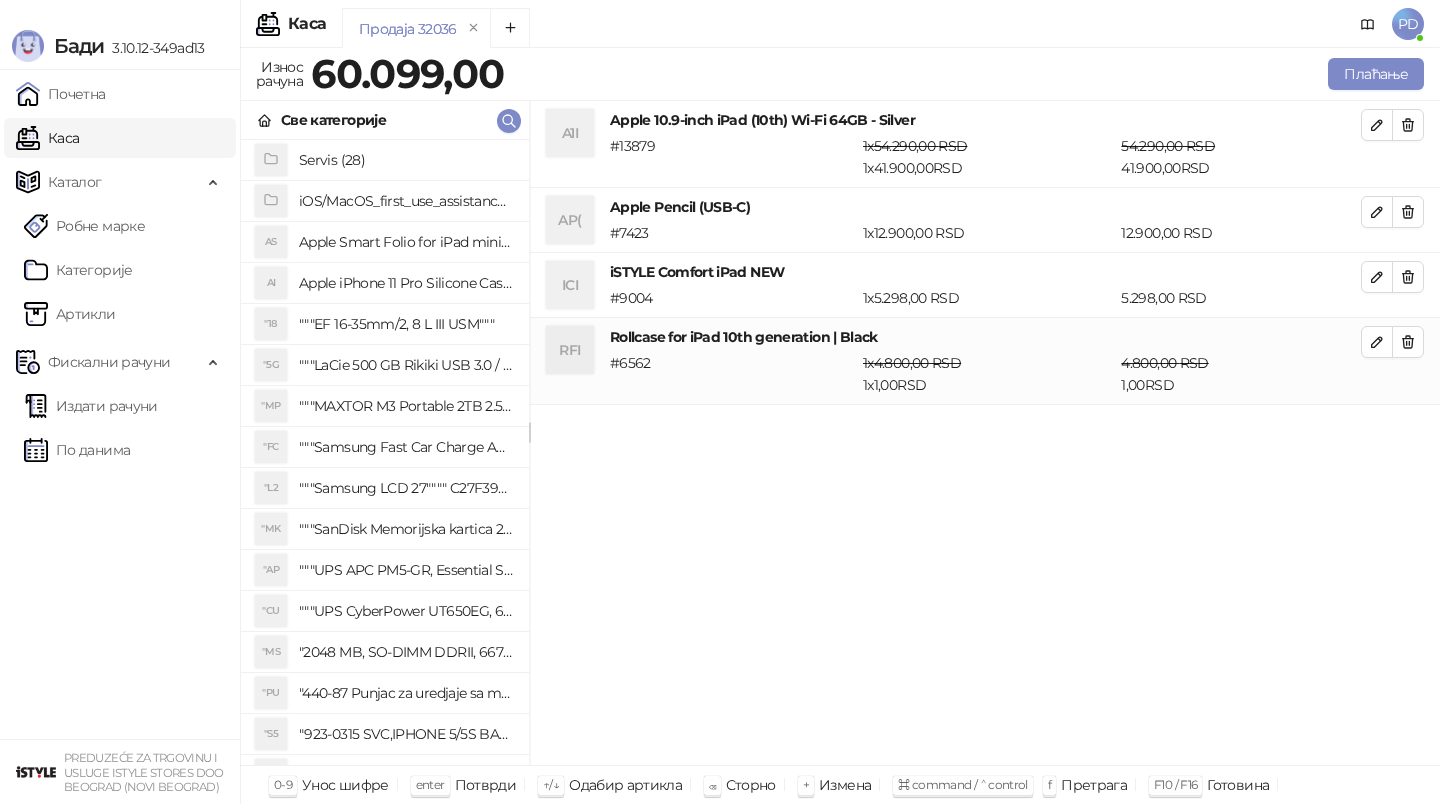 click on "A1I Apple 10.9-inch iPad (10th) Wi-Fi 64GB - Silver    # 13879 1  x  54.290,00   RSD 1  x  41.900,00  RSD  54.290,00   RSD 41.900,00  RSD  AP( Apple Pencil (USB-C)    # 7423 1  x  12.900,00 RSD 12.900,00 RSD ICI iSTYLE Comfort iPad NEW    # 9004 1  x  5.298,00 RSD 5.298,00 RSD RFI Rollcase for iPad 10th generation | Black    # 6562 1  x  4.800,00   RSD 1  x  1,00  RSD 4.800,00   RSD 1,00  RSD" at bounding box center (985, 433) 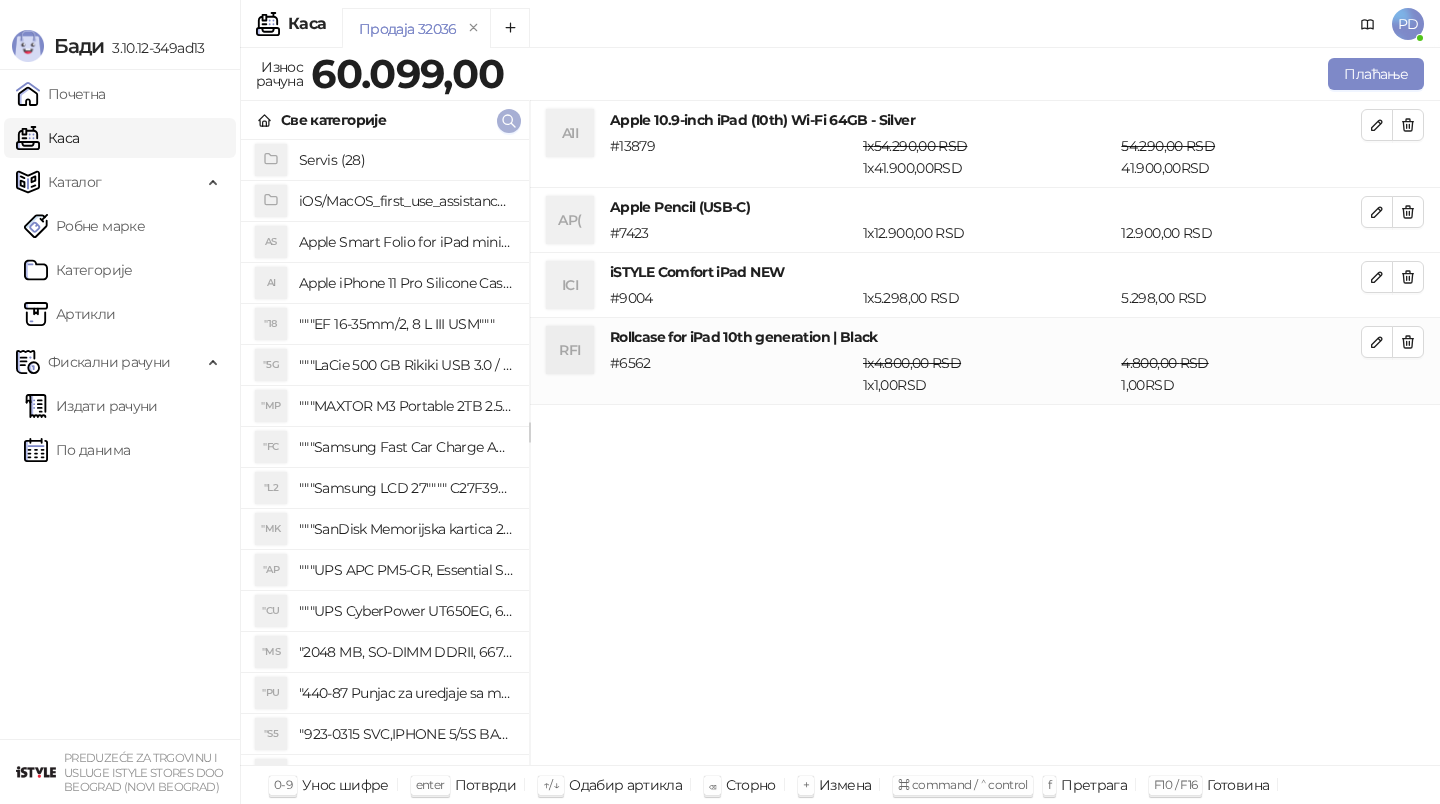 click 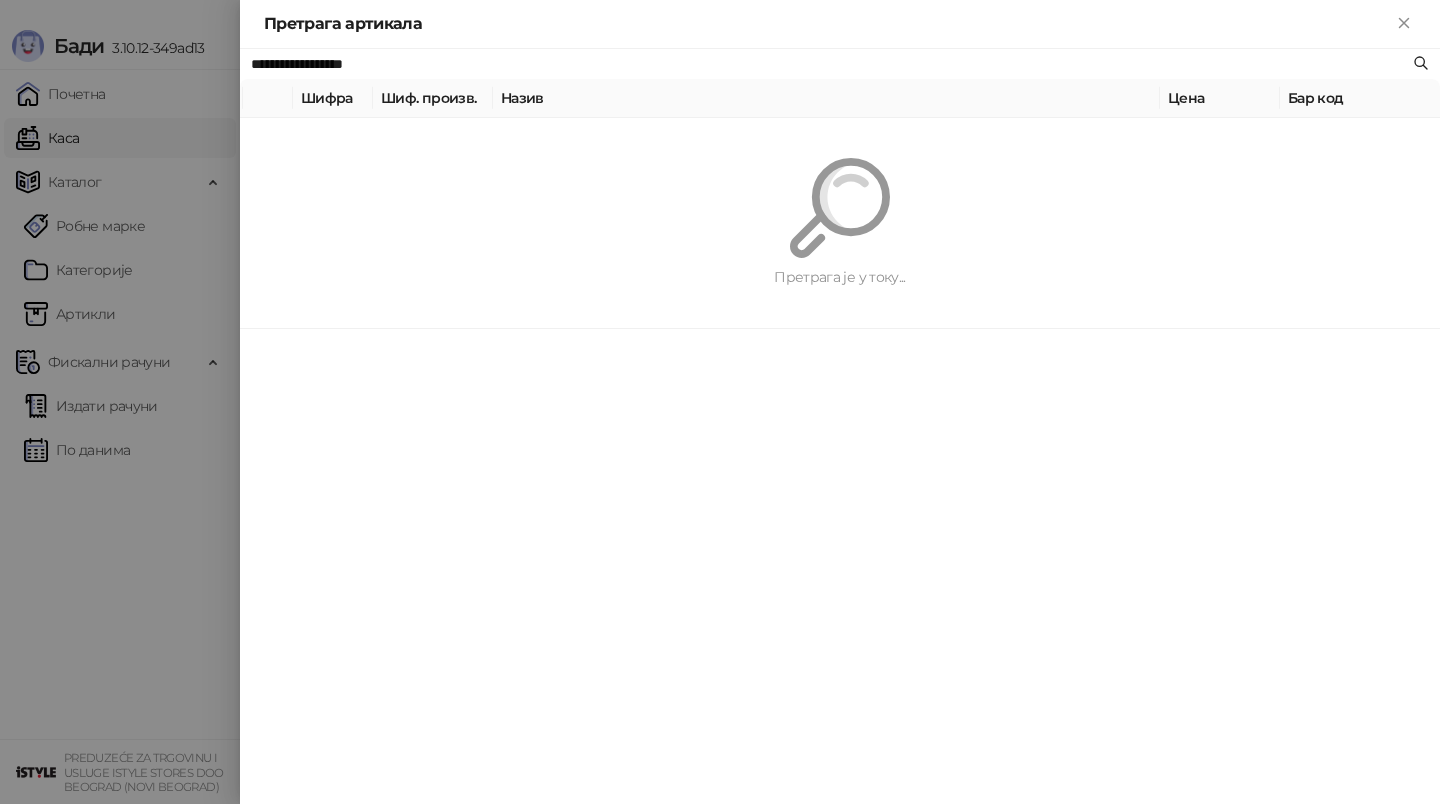 paste on "*" 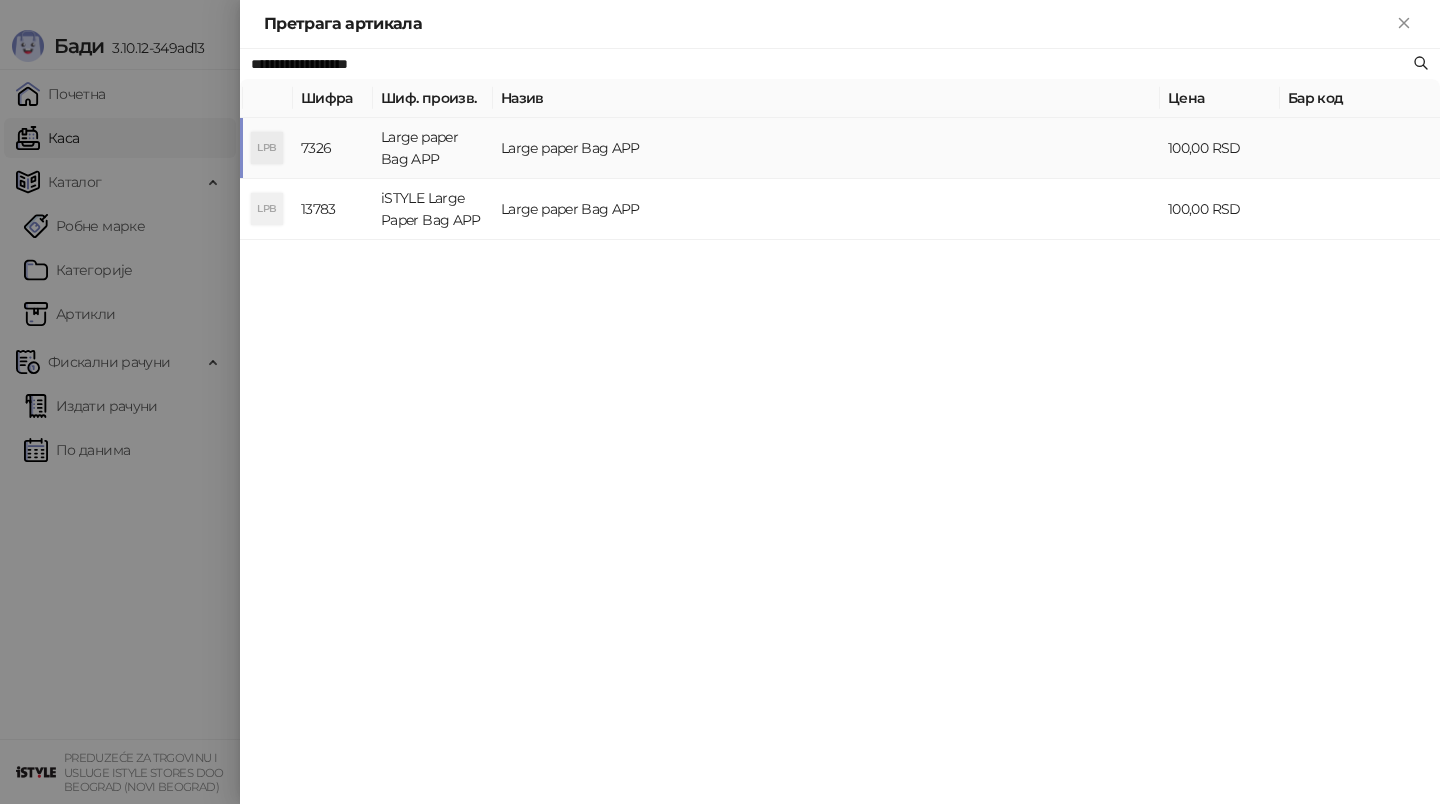 click on "Large paper Bag APP" at bounding box center (433, 148) 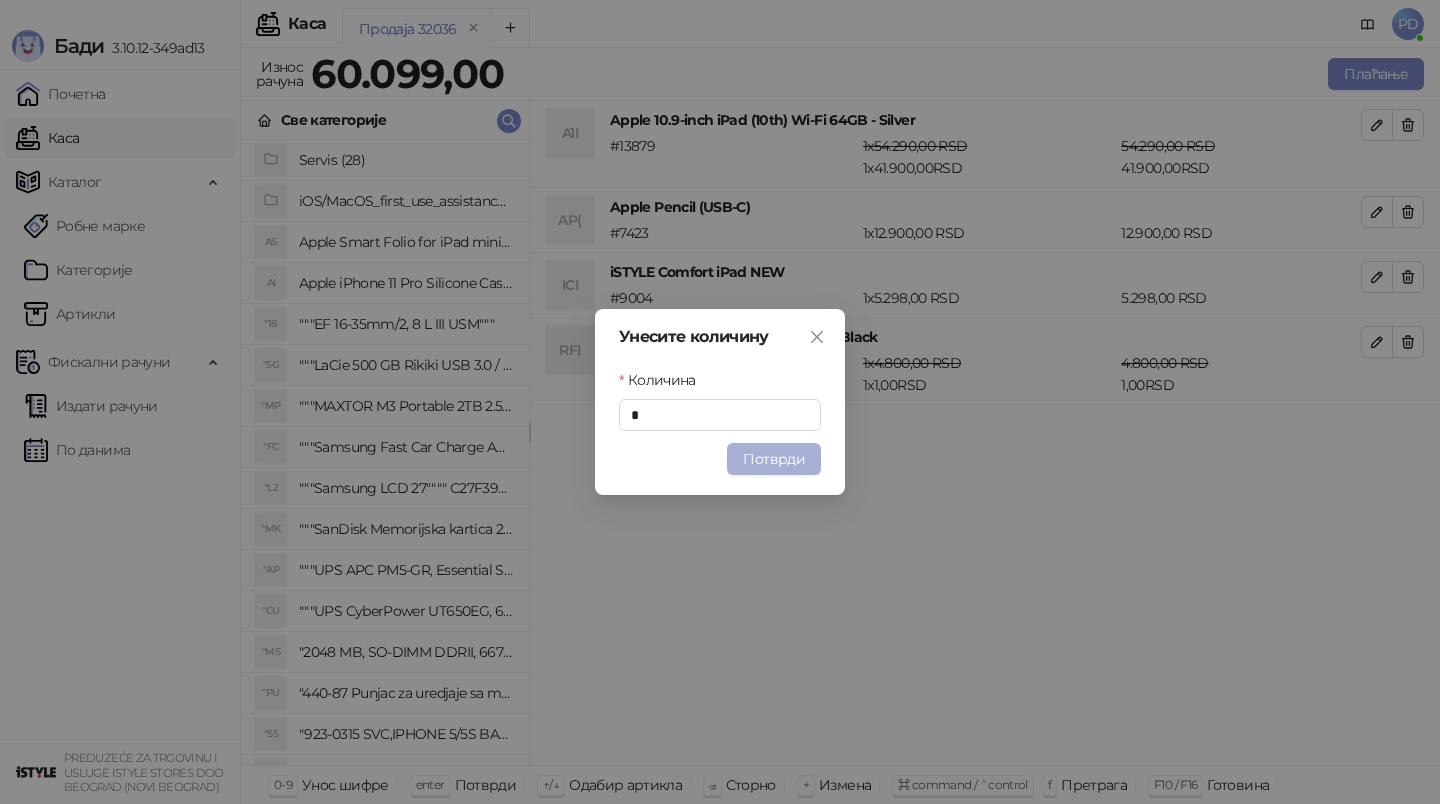 click on "Потврди" at bounding box center (774, 459) 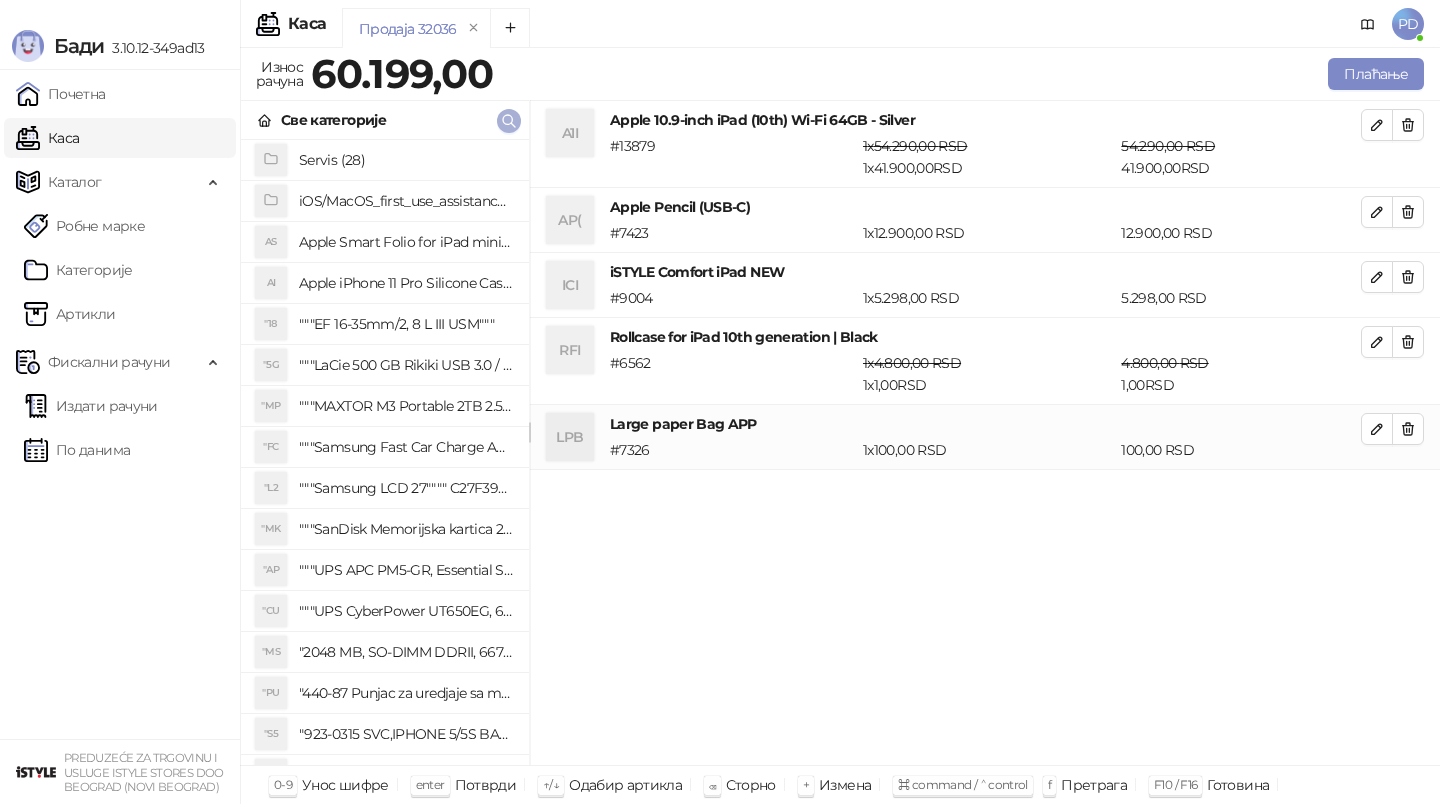 click 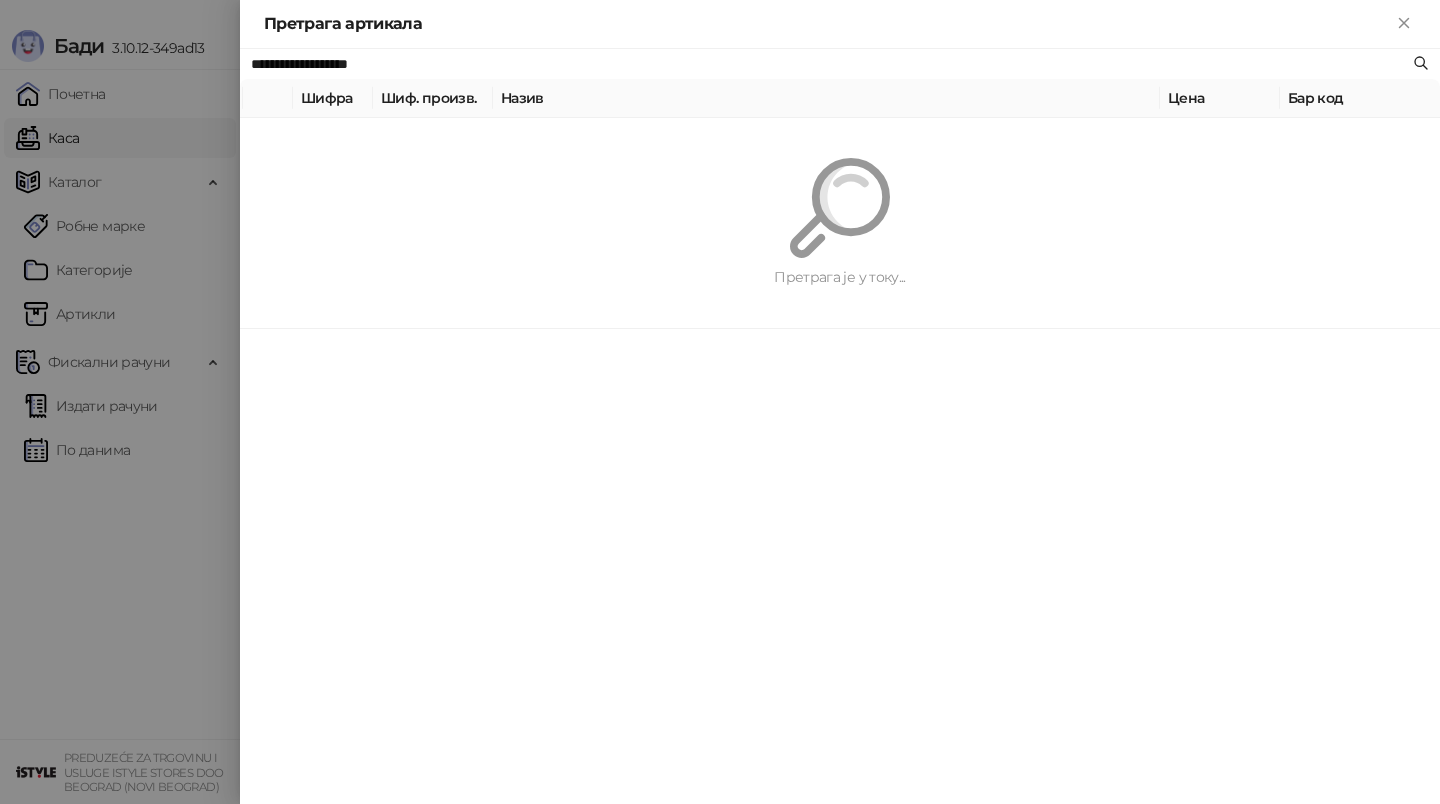 paste 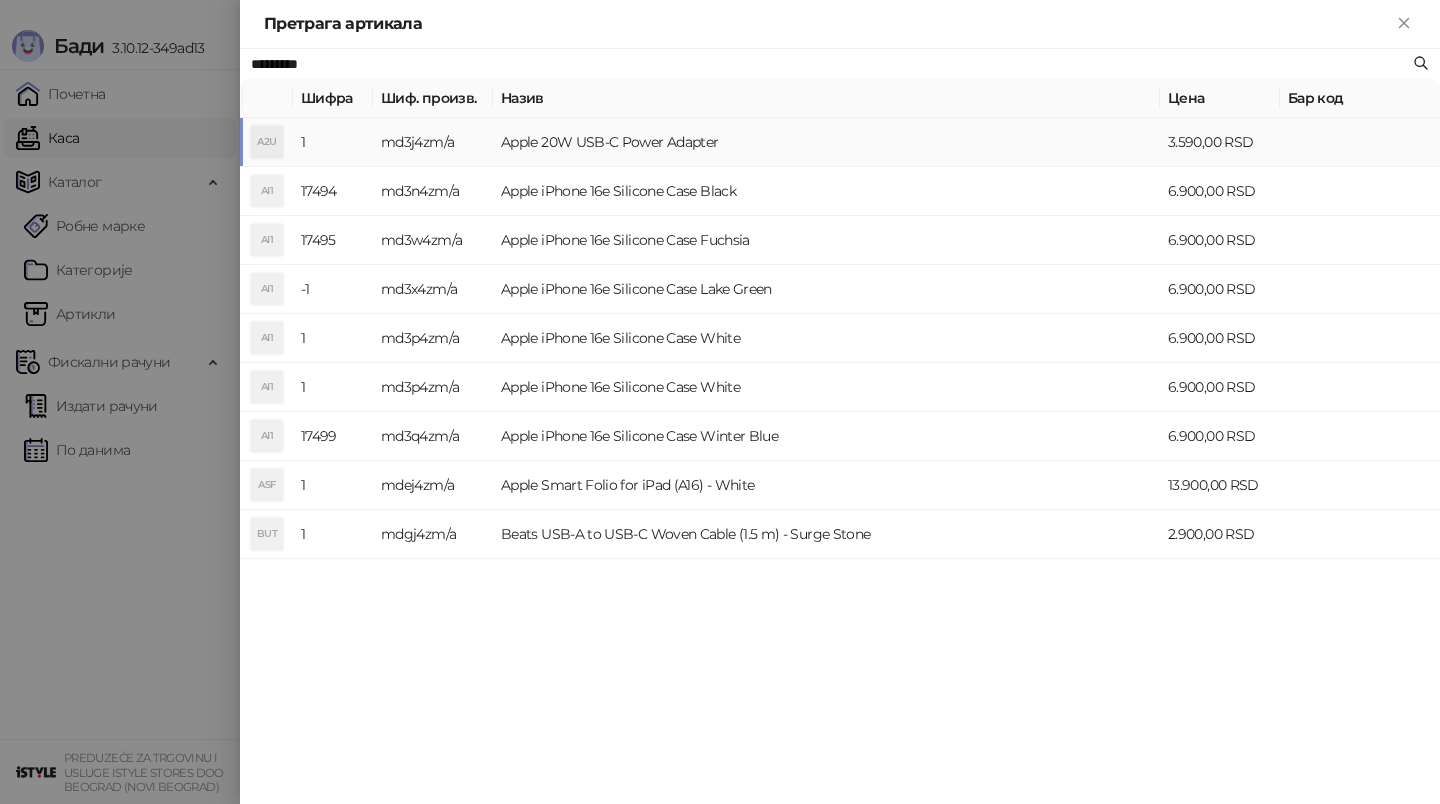 type on "*********" 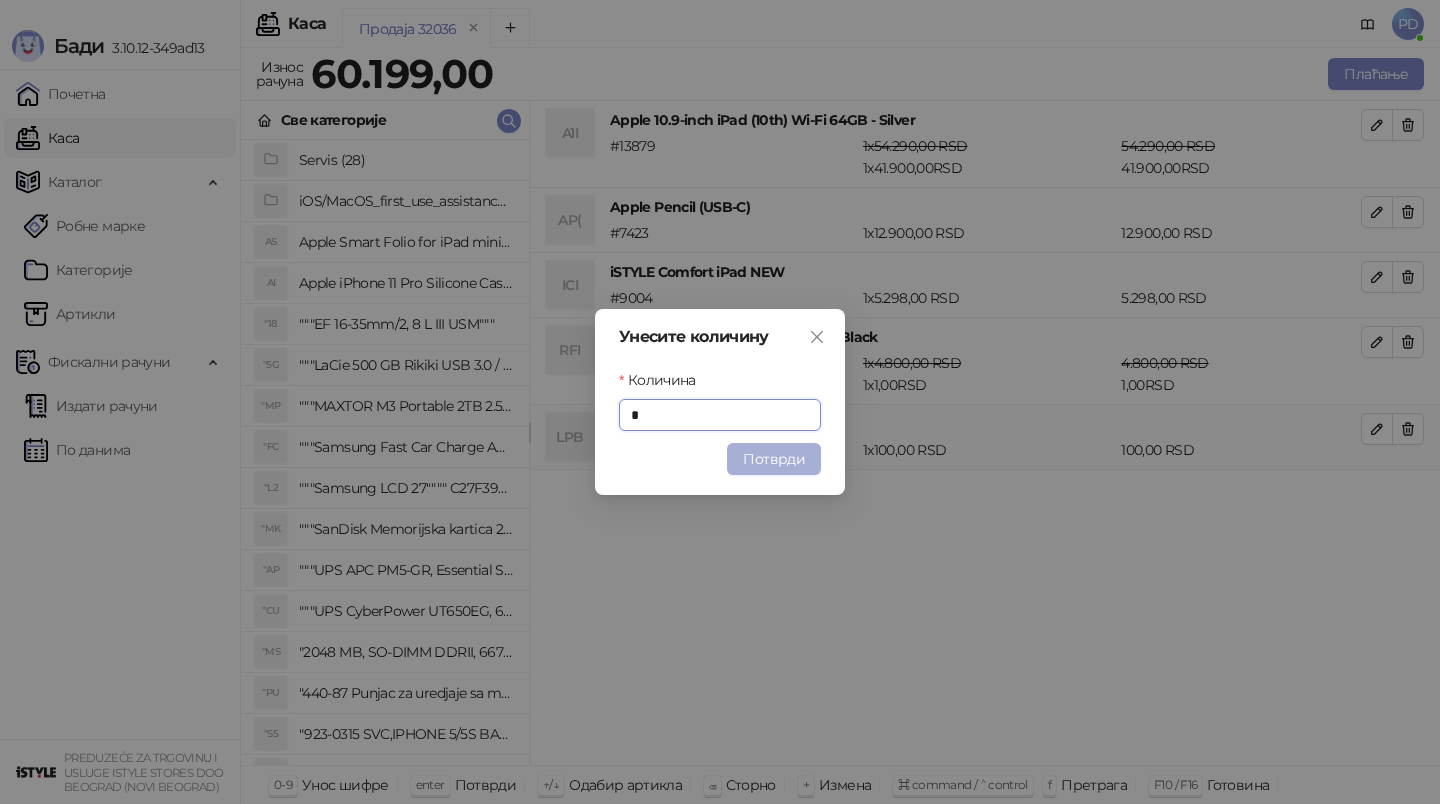 click on "Потврди" at bounding box center (774, 459) 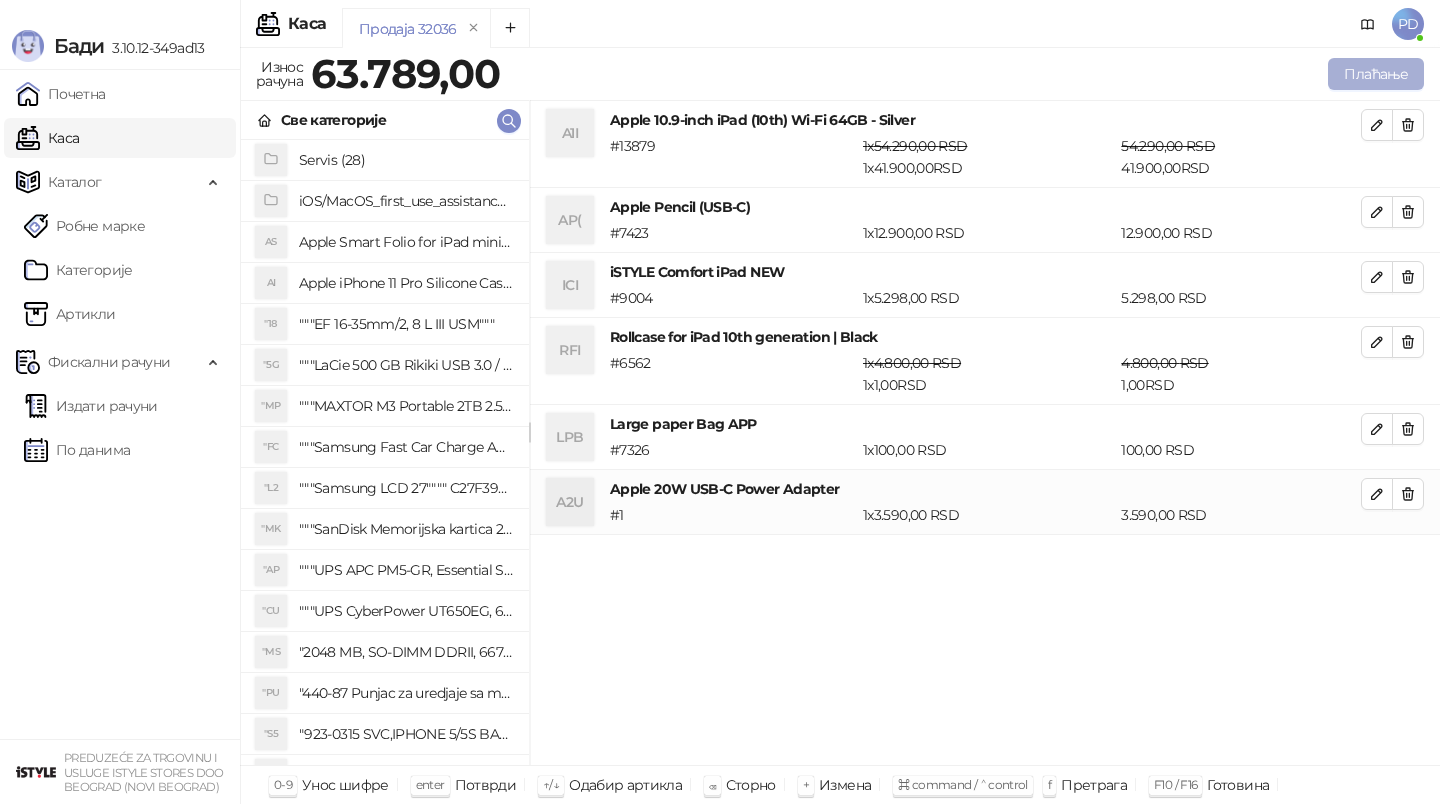 click on "Плаћање" at bounding box center (1376, 74) 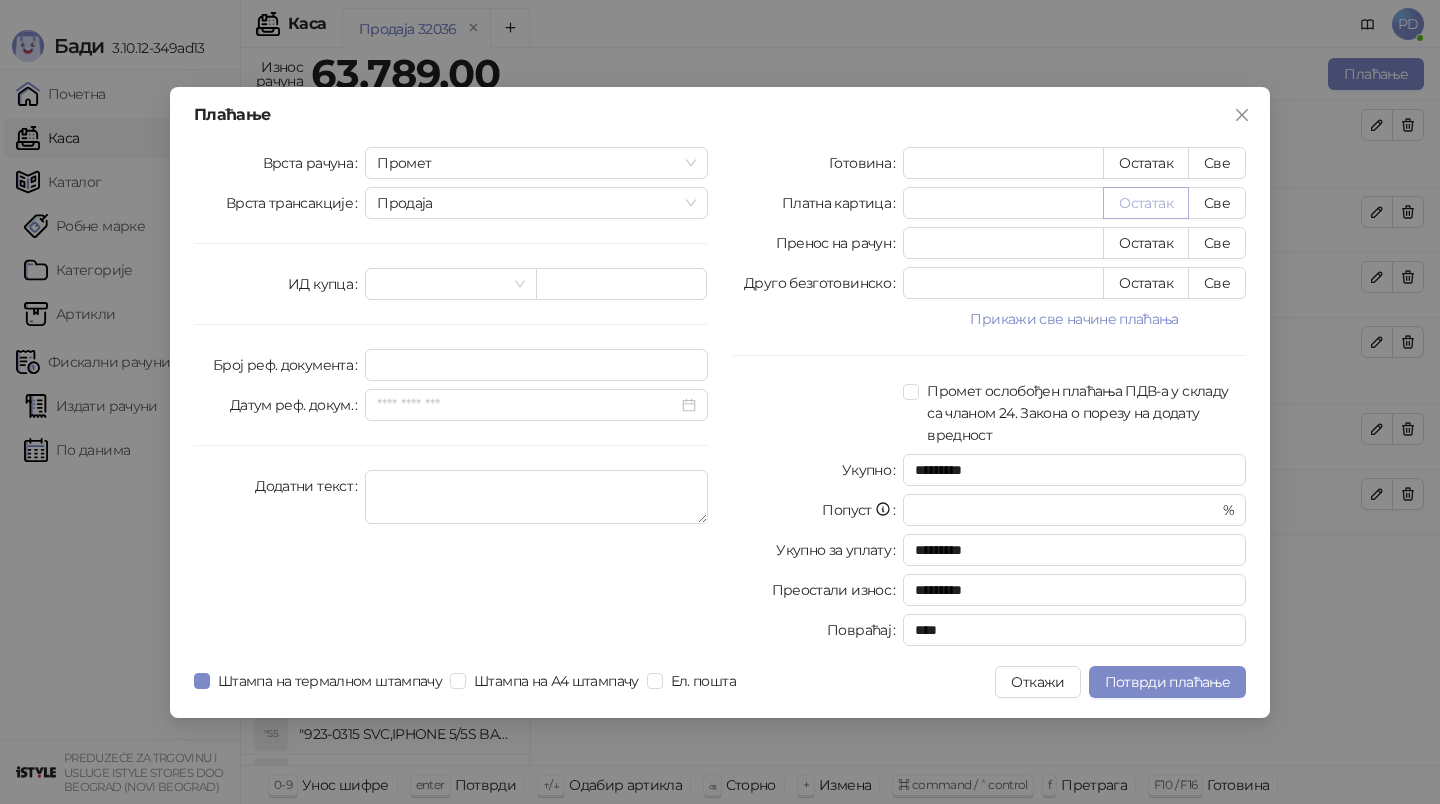 click on "Остатак" at bounding box center [1146, 203] 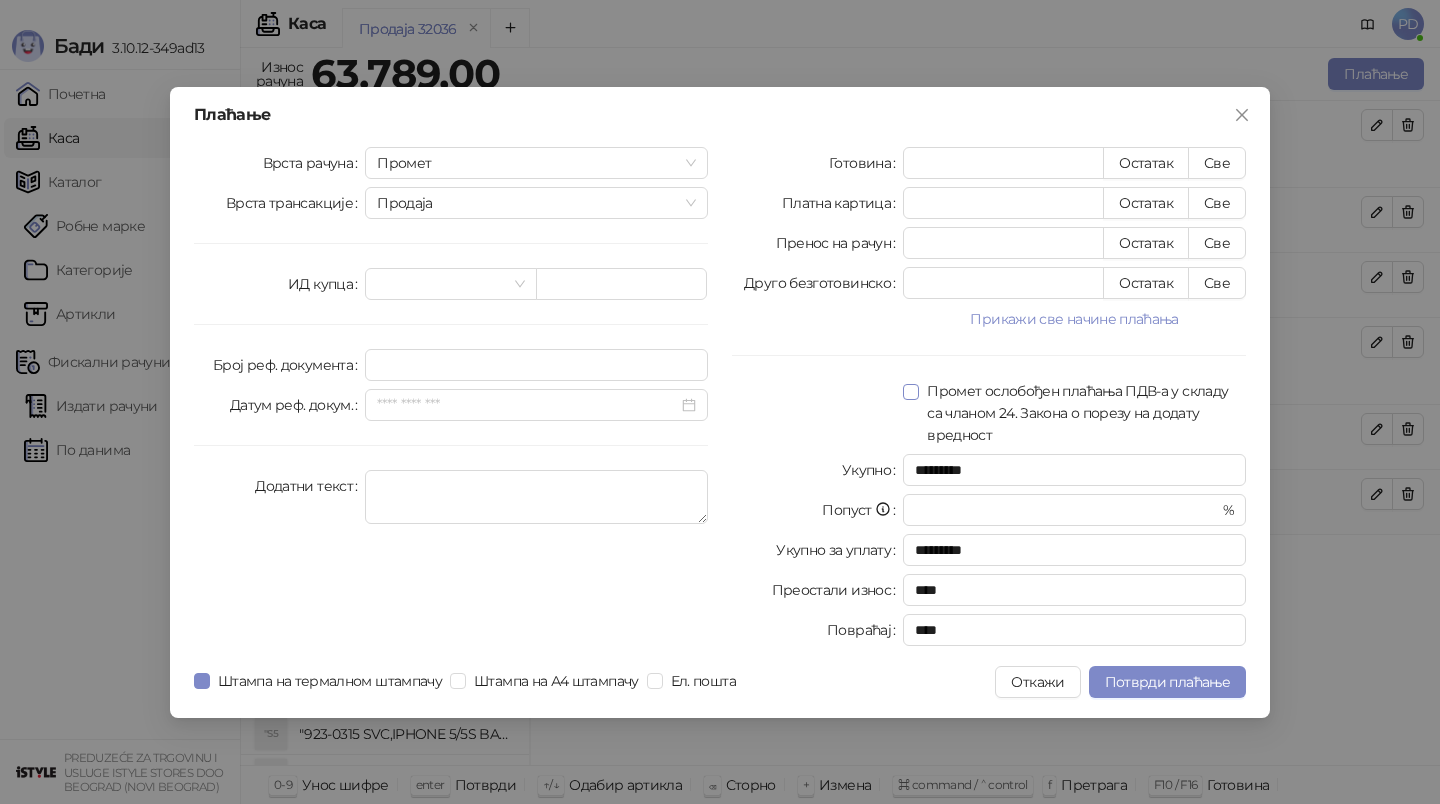 type 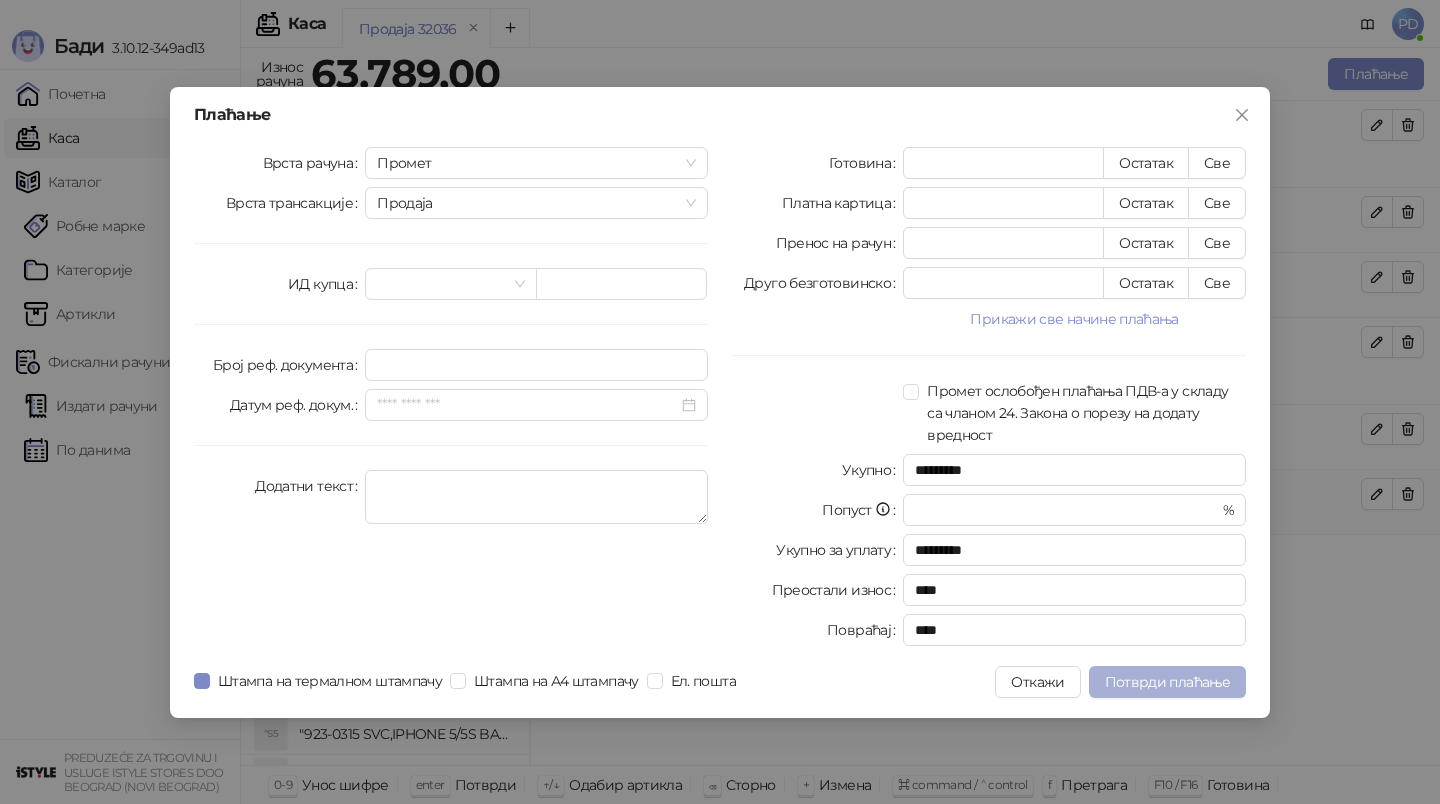 click on "Потврди плаћање" at bounding box center (1167, 682) 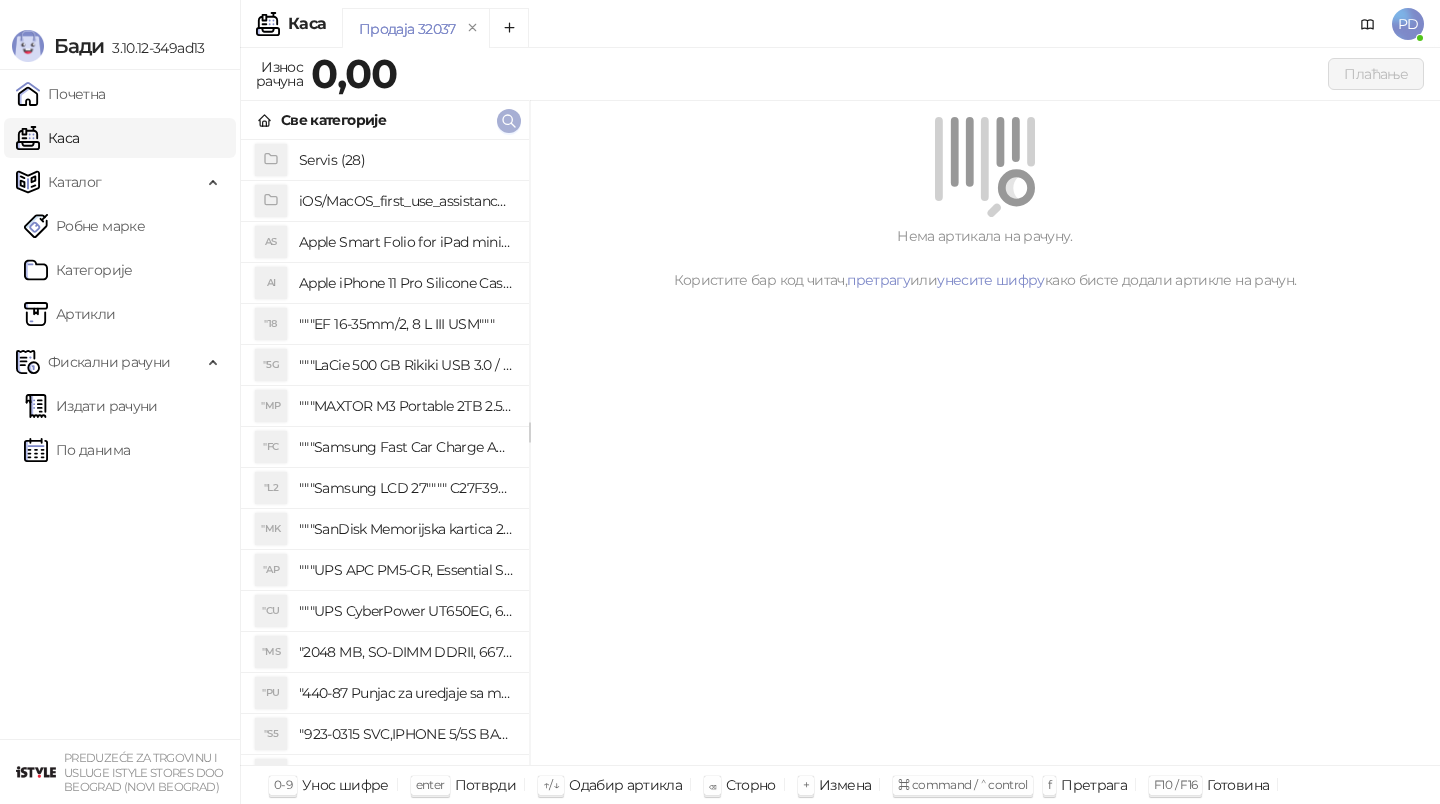 click 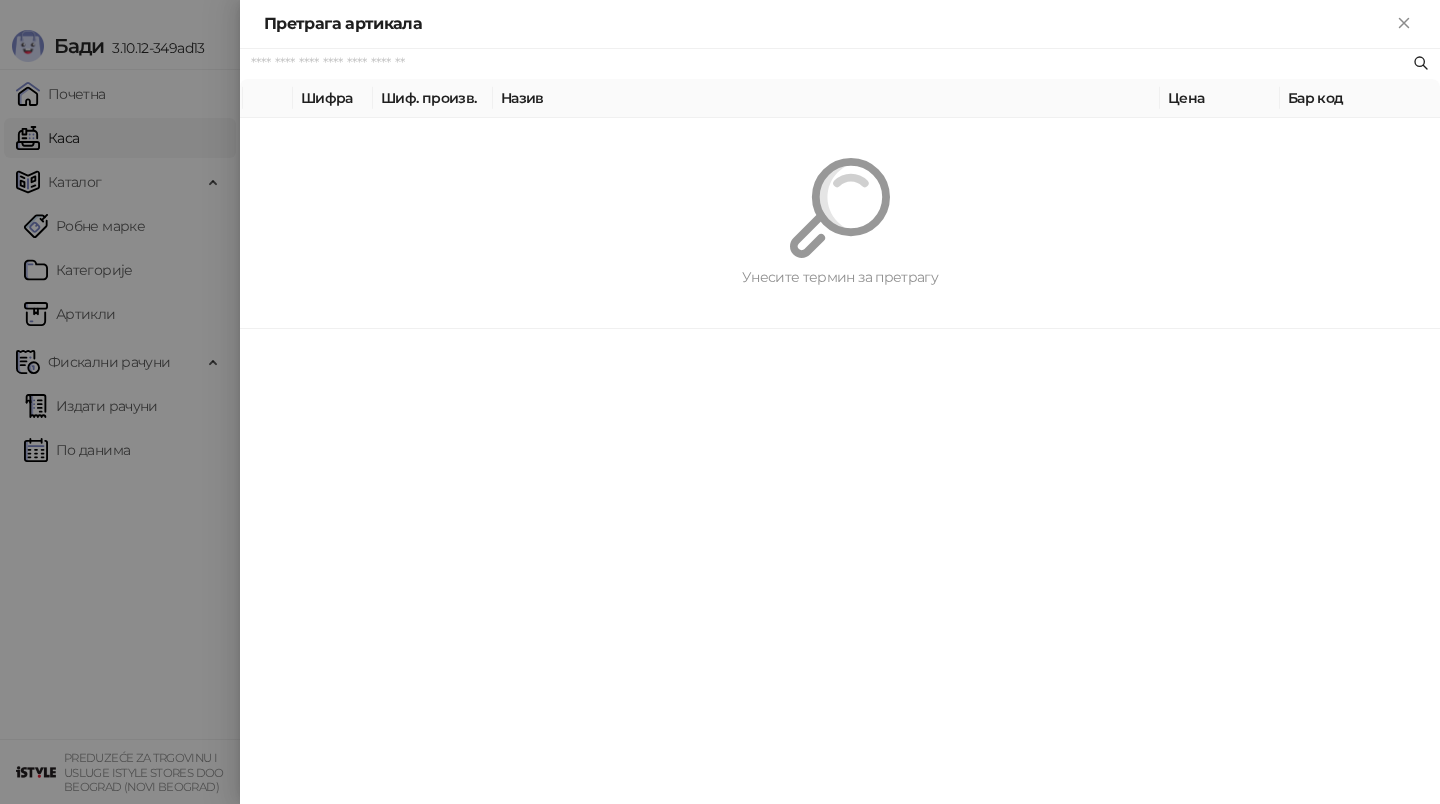 paste on "*********" 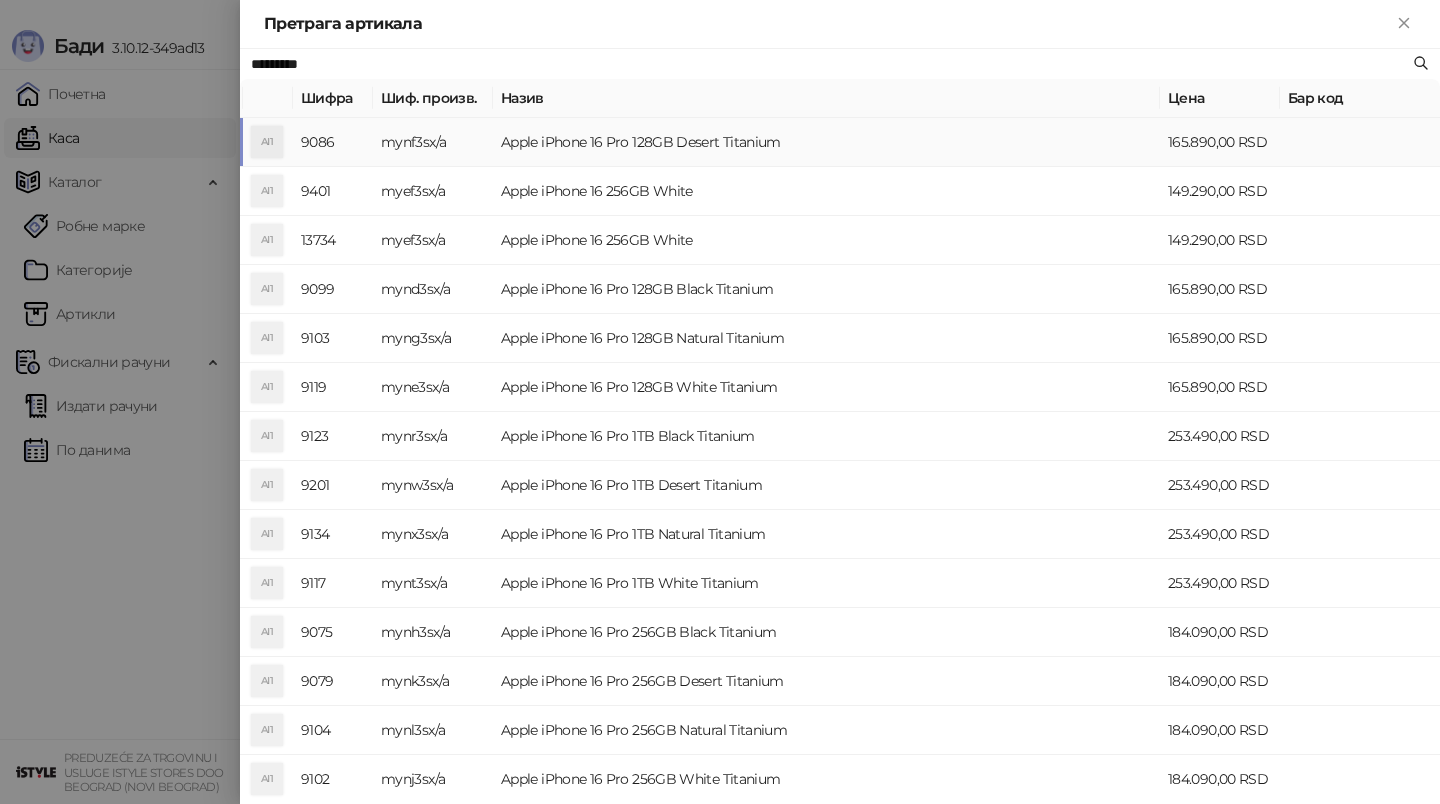 click on "mynf3sx/a" at bounding box center [433, 142] 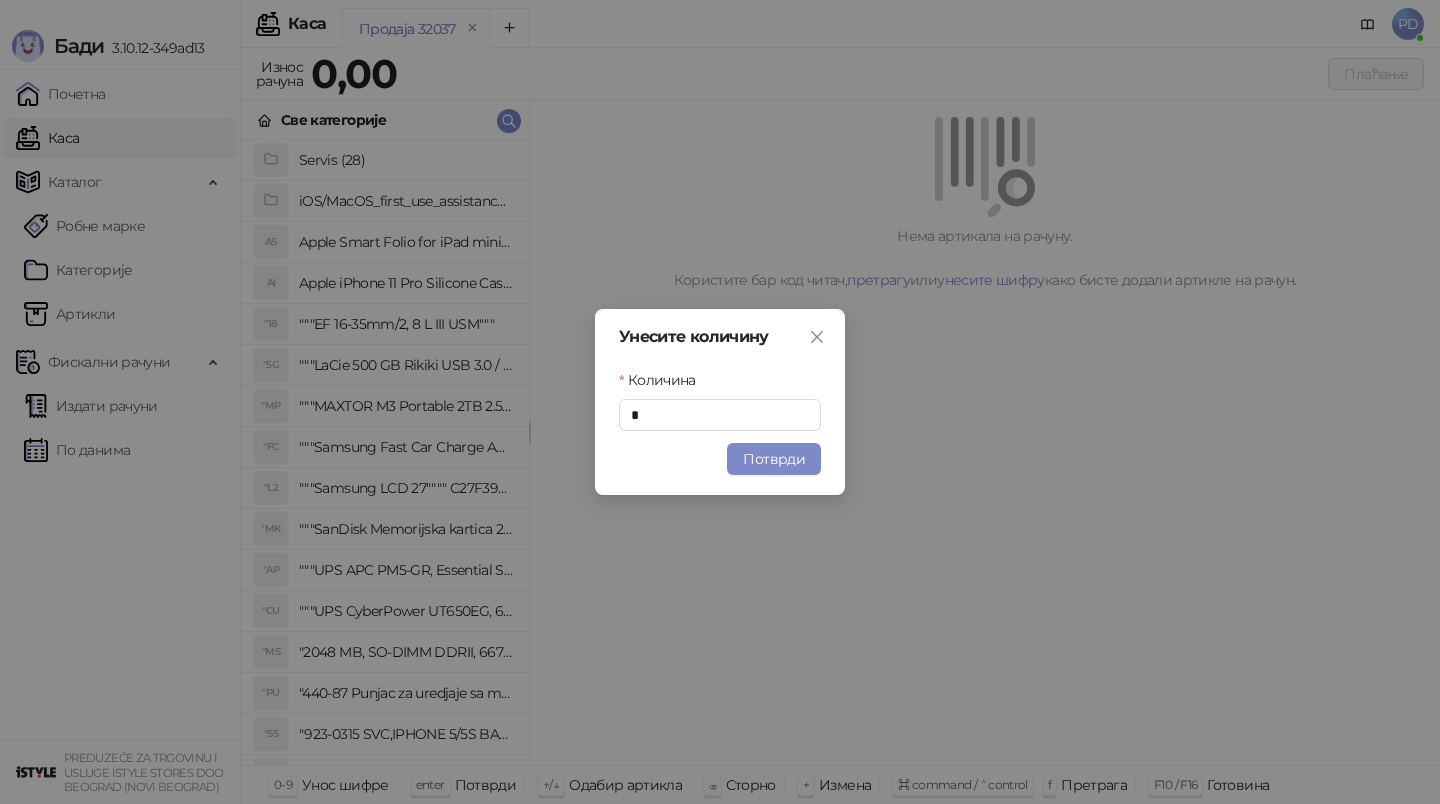 click on "Потврди" at bounding box center (774, 459) 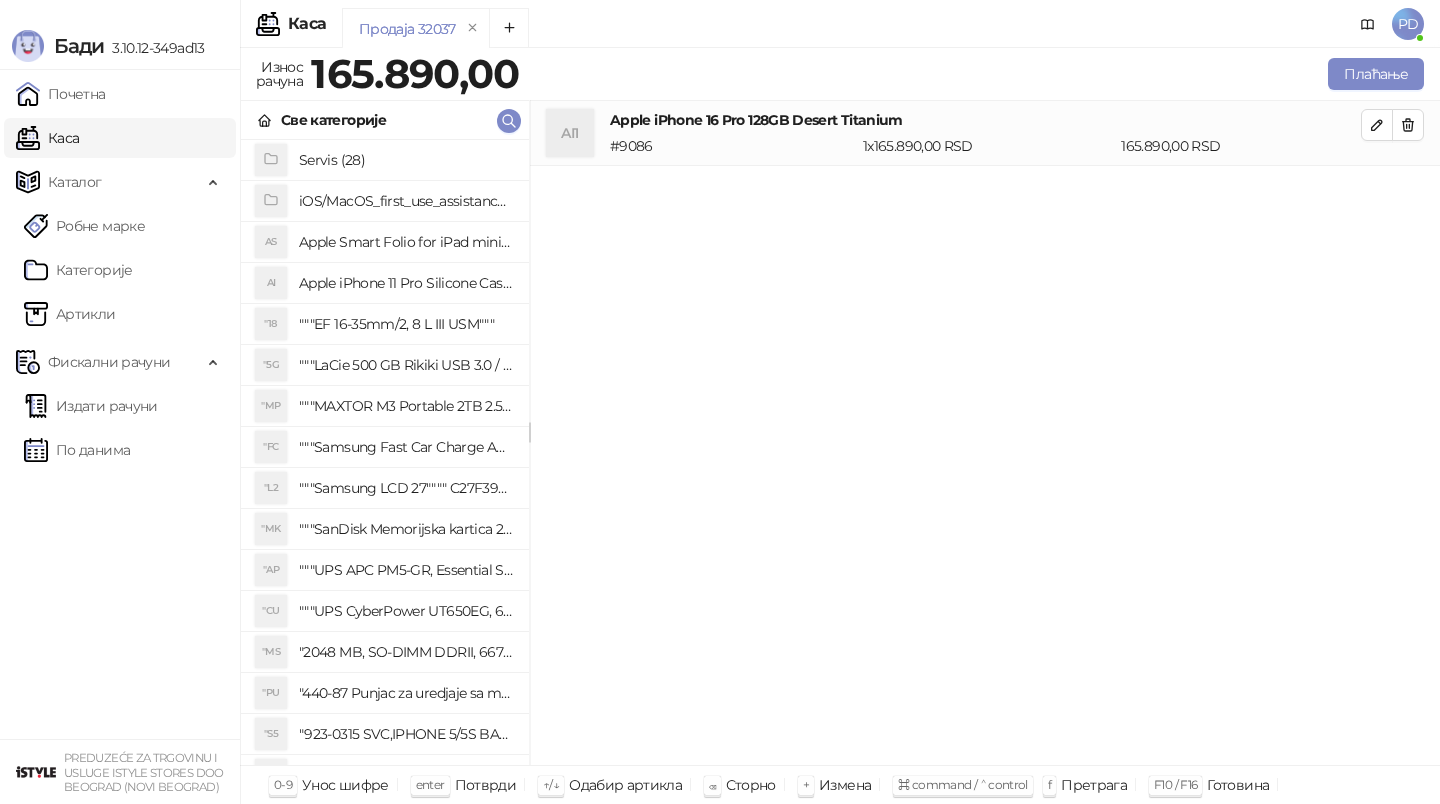 click on "Све категорије" at bounding box center [385, 120] 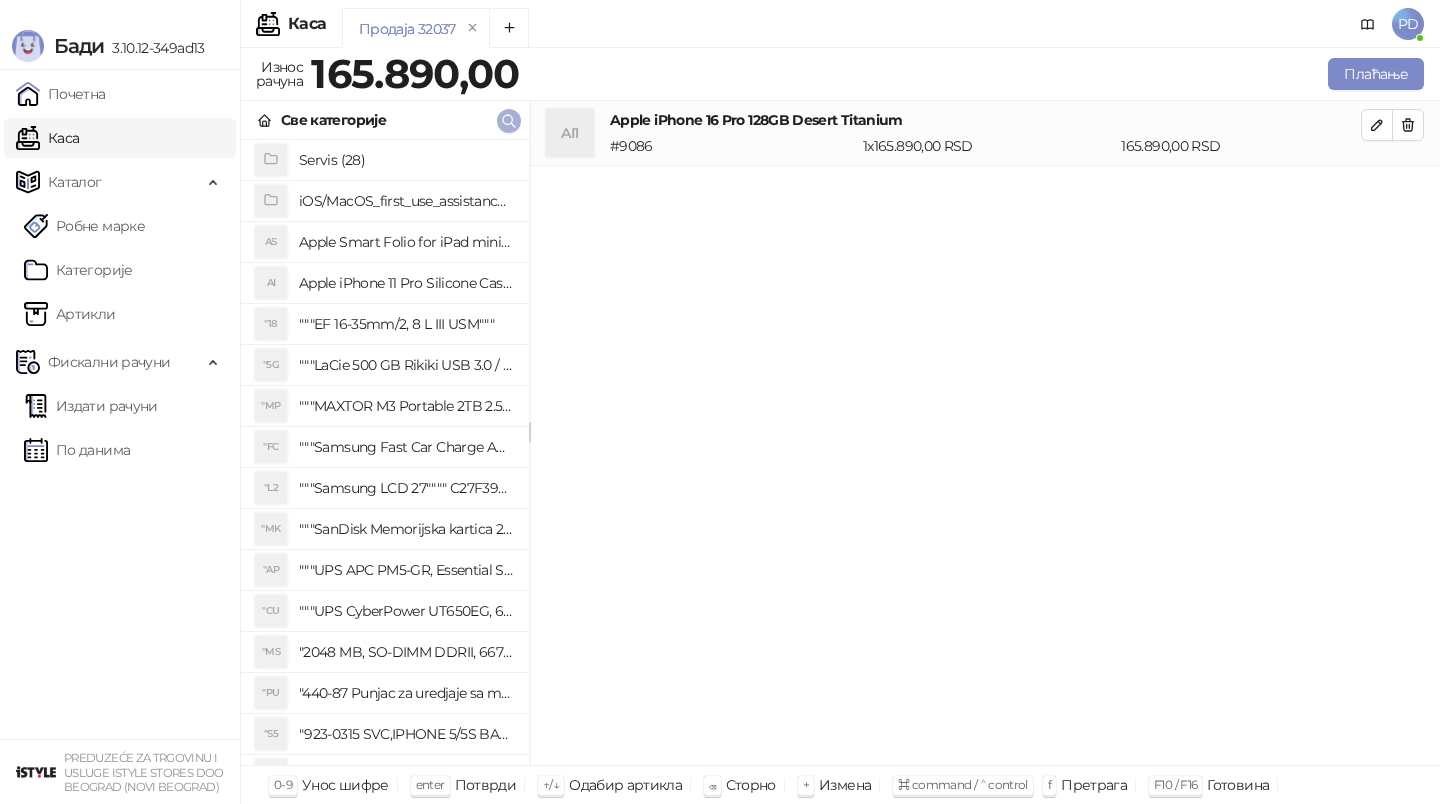 click 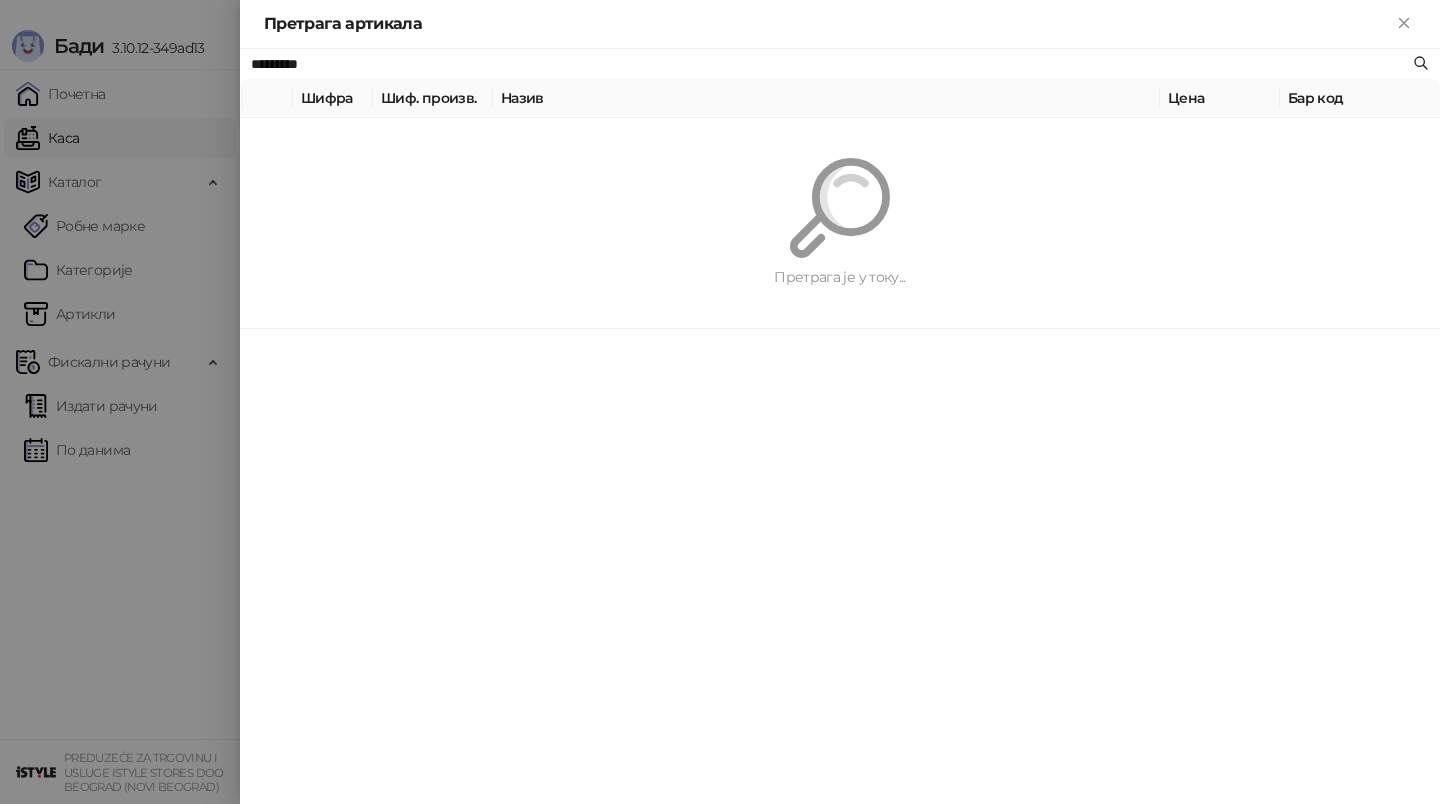 paste 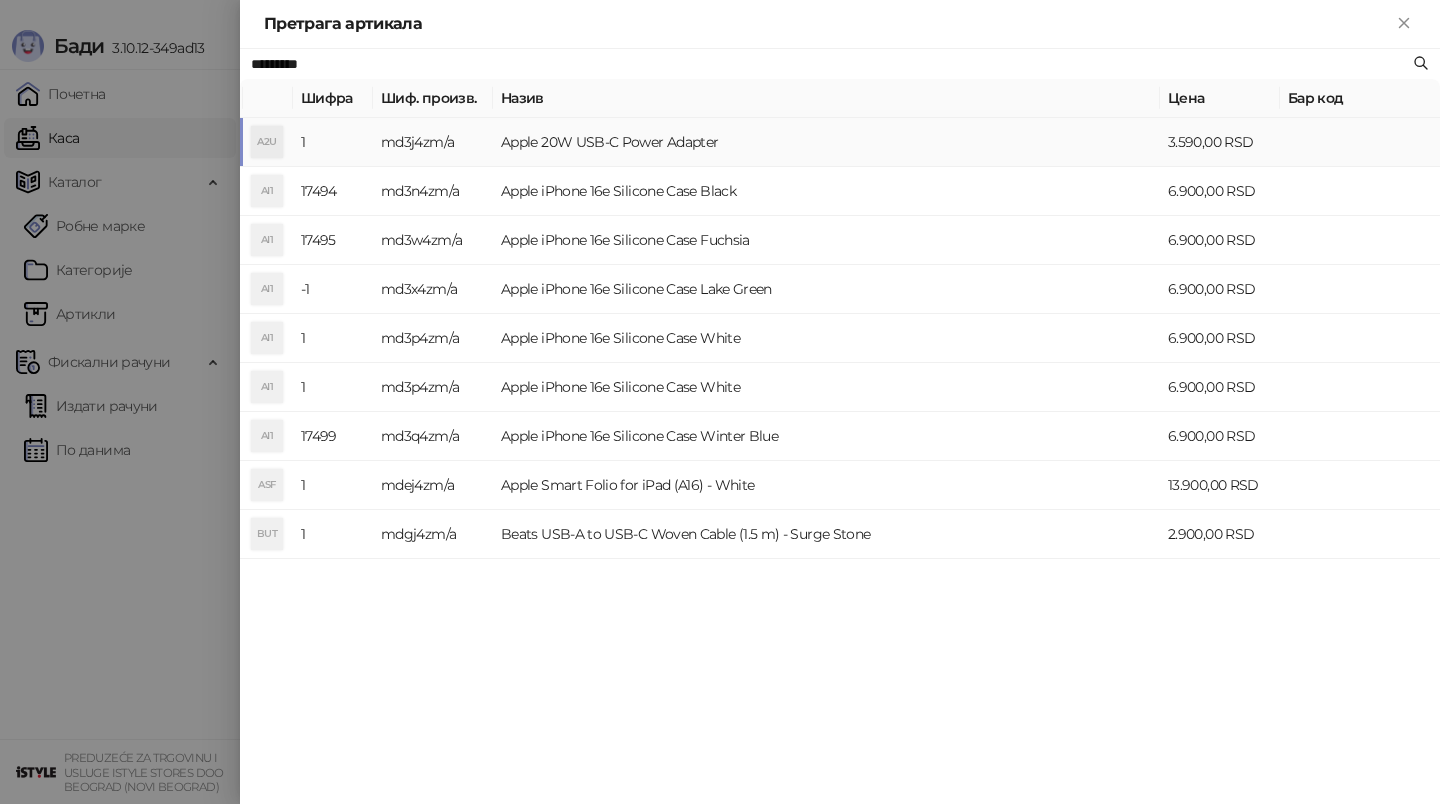 type on "*********" 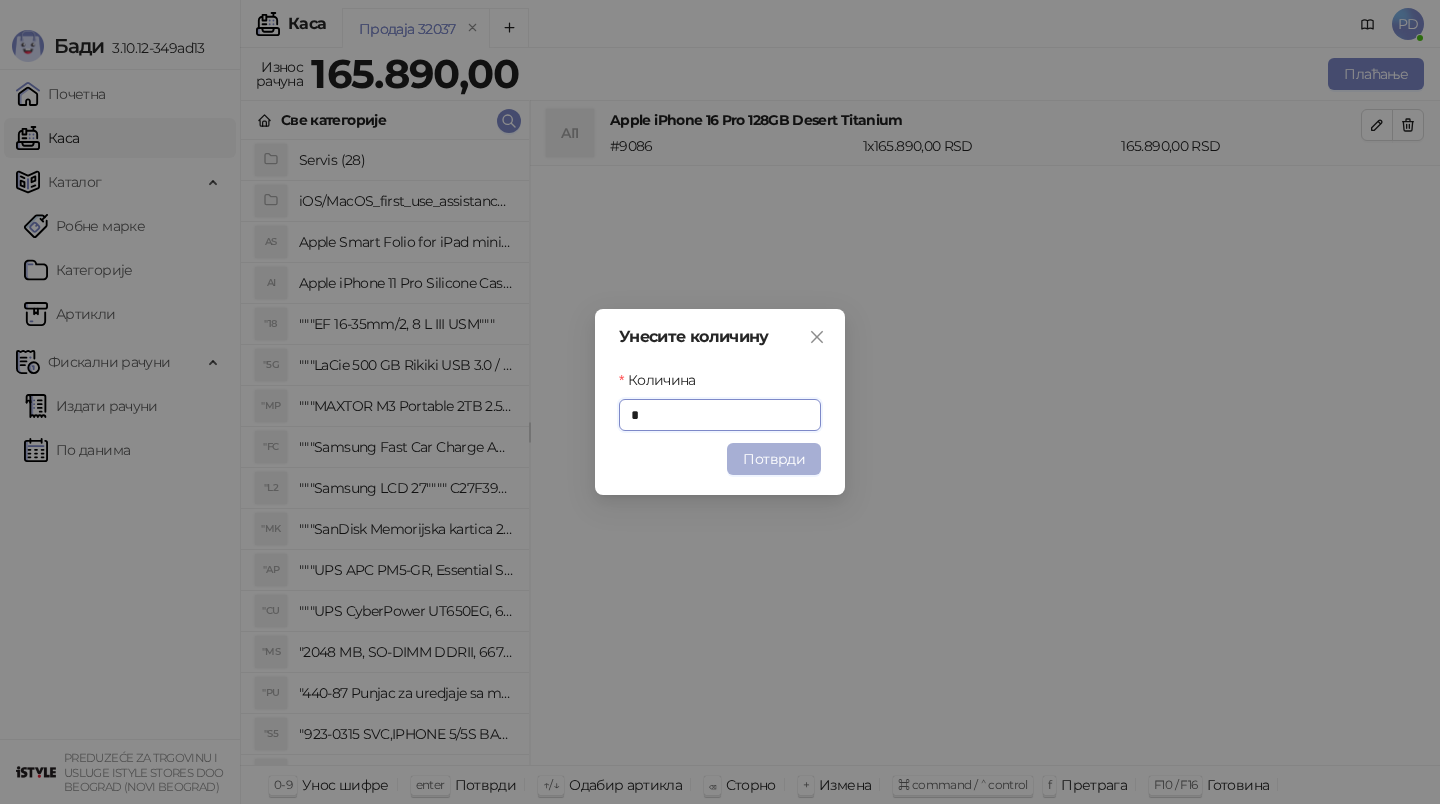 click on "Потврди" at bounding box center (774, 459) 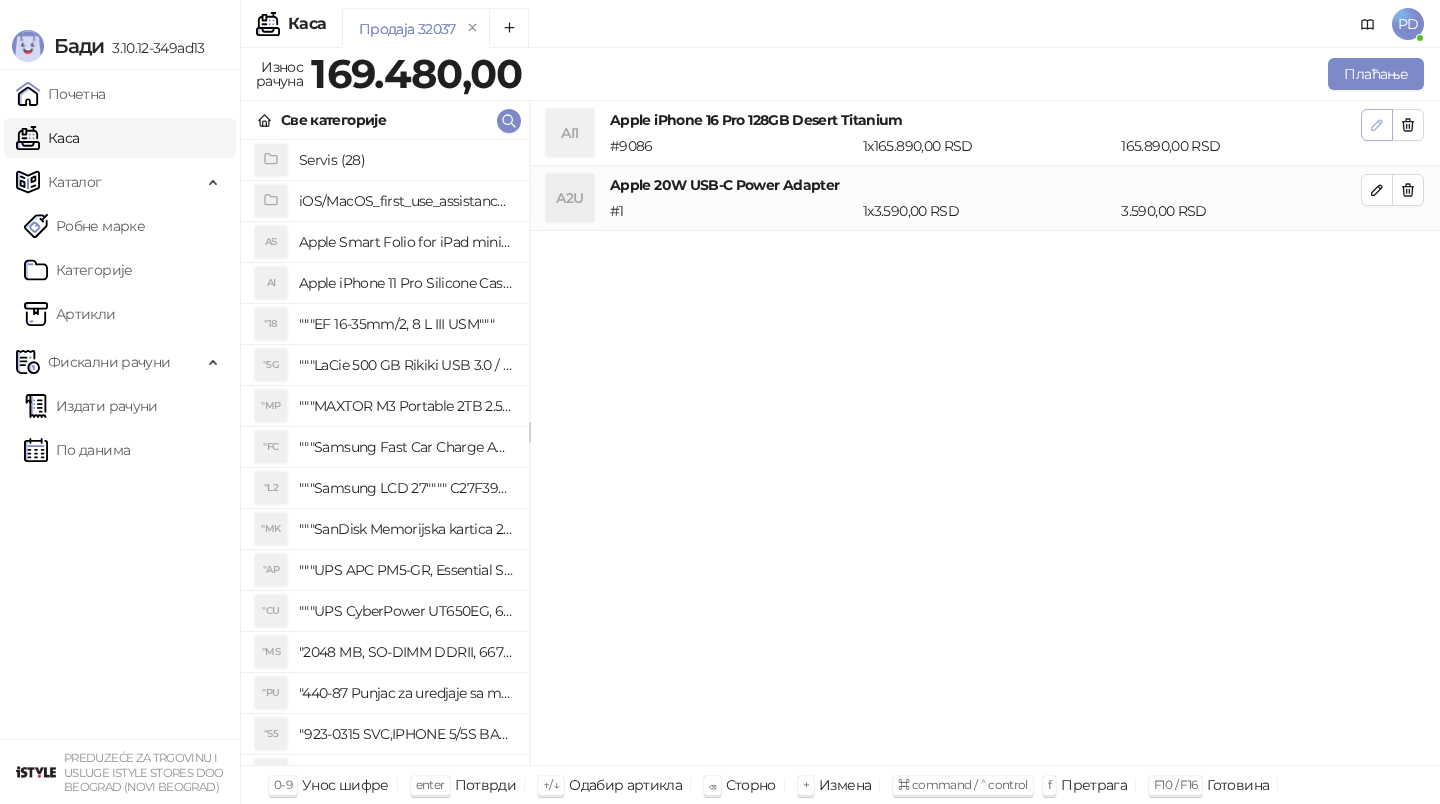 click 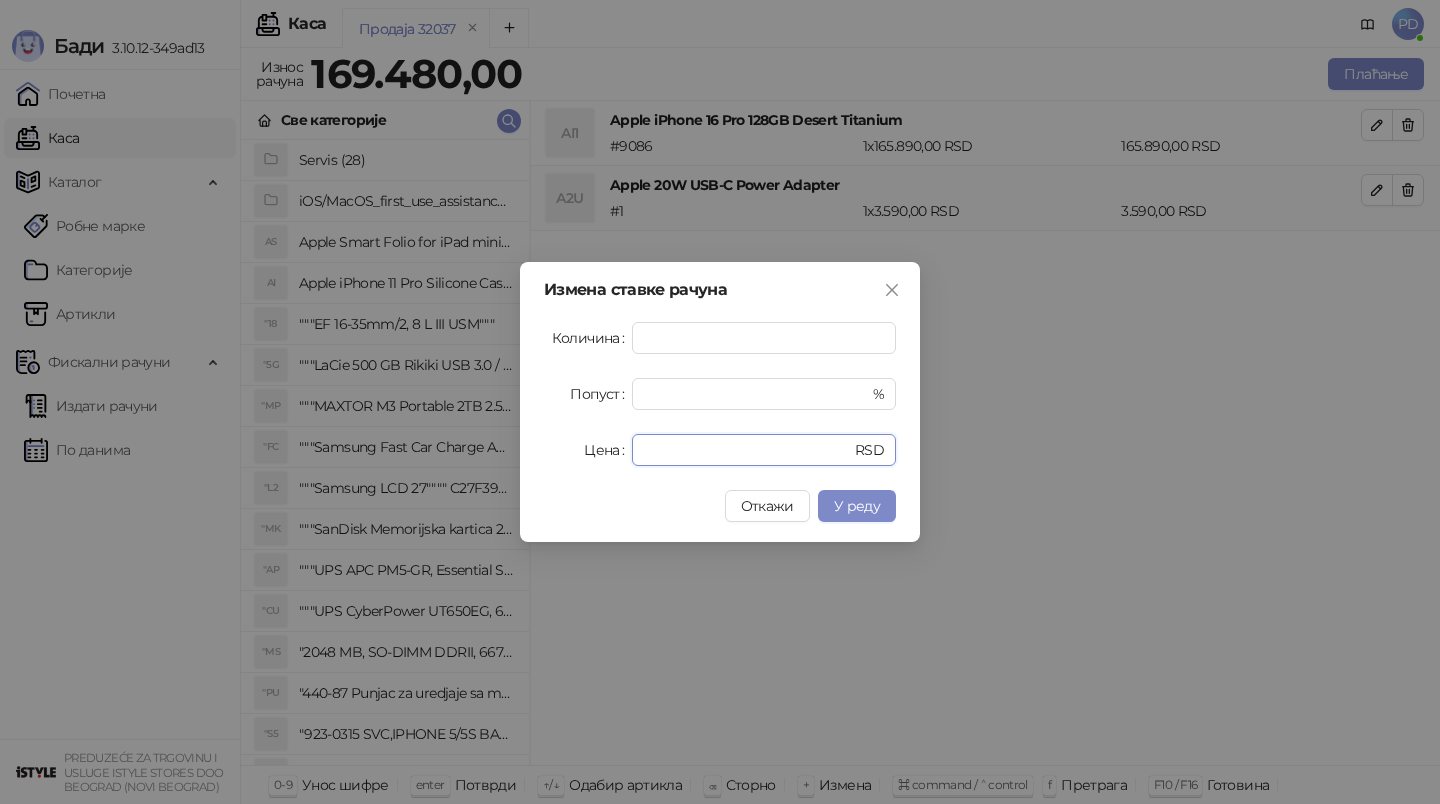 drag, startPoint x: 703, startPoint y: 456, endPoint x: 502, endPoint y: 456, distance: 201 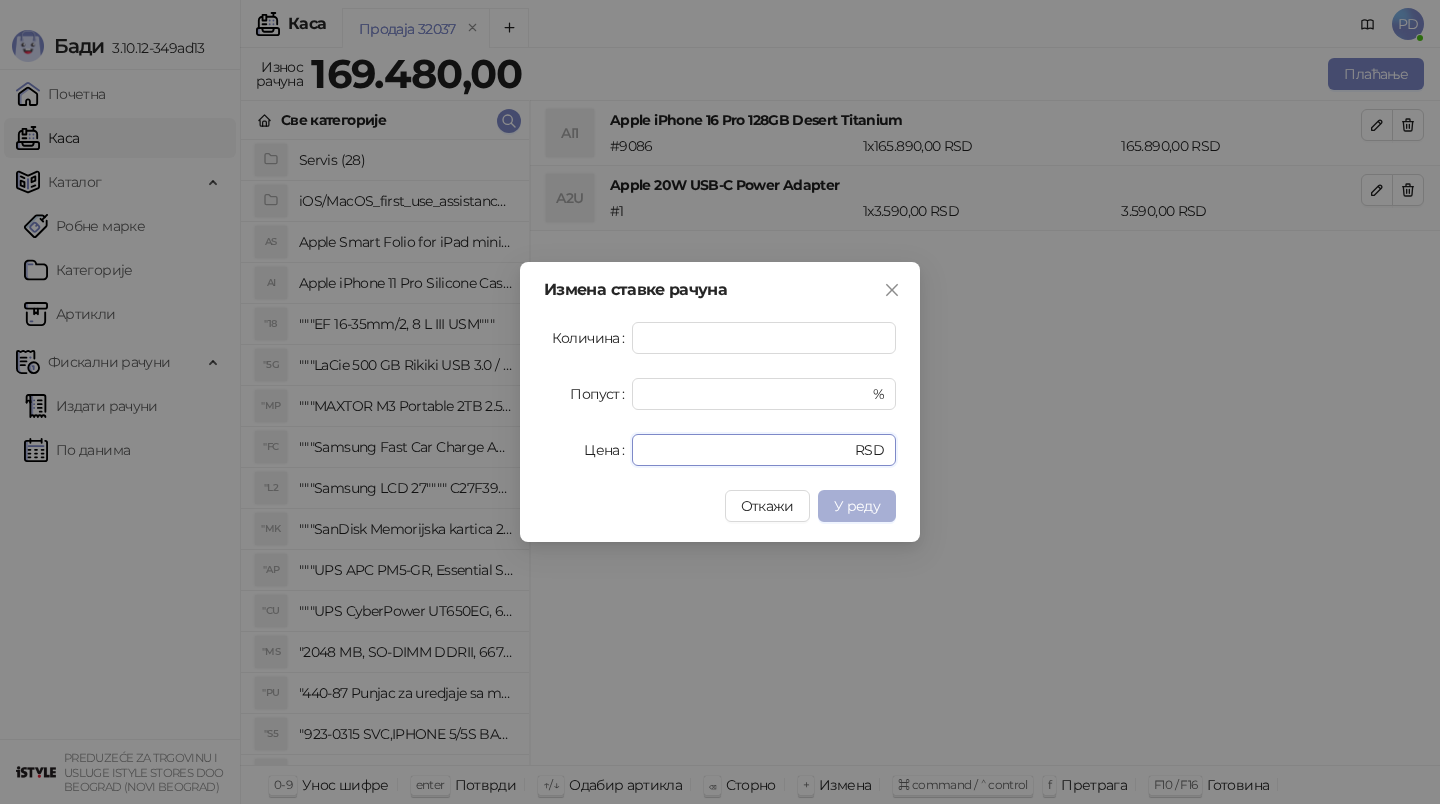 type on "******" 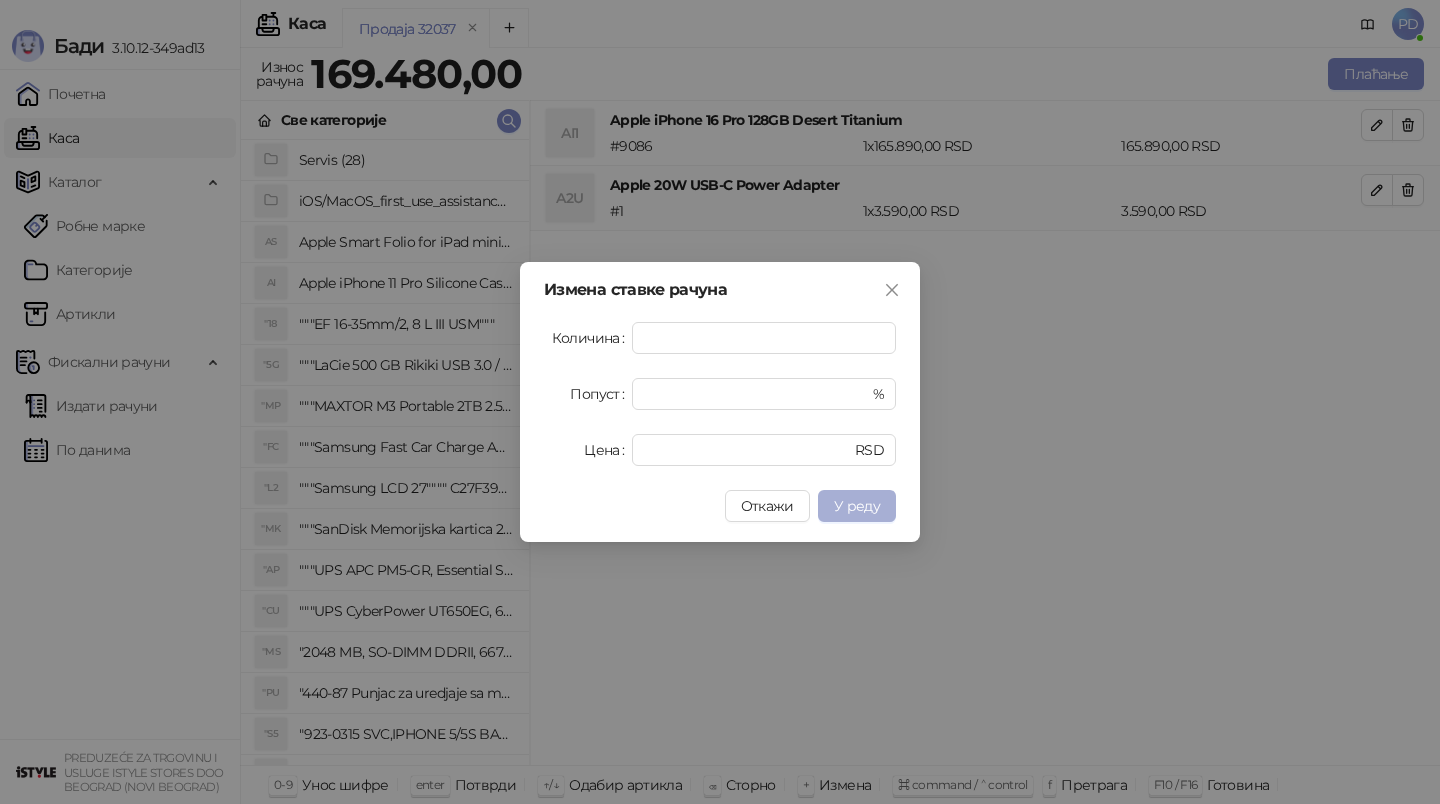 click on "У реду" at bounding box center [857, 506] 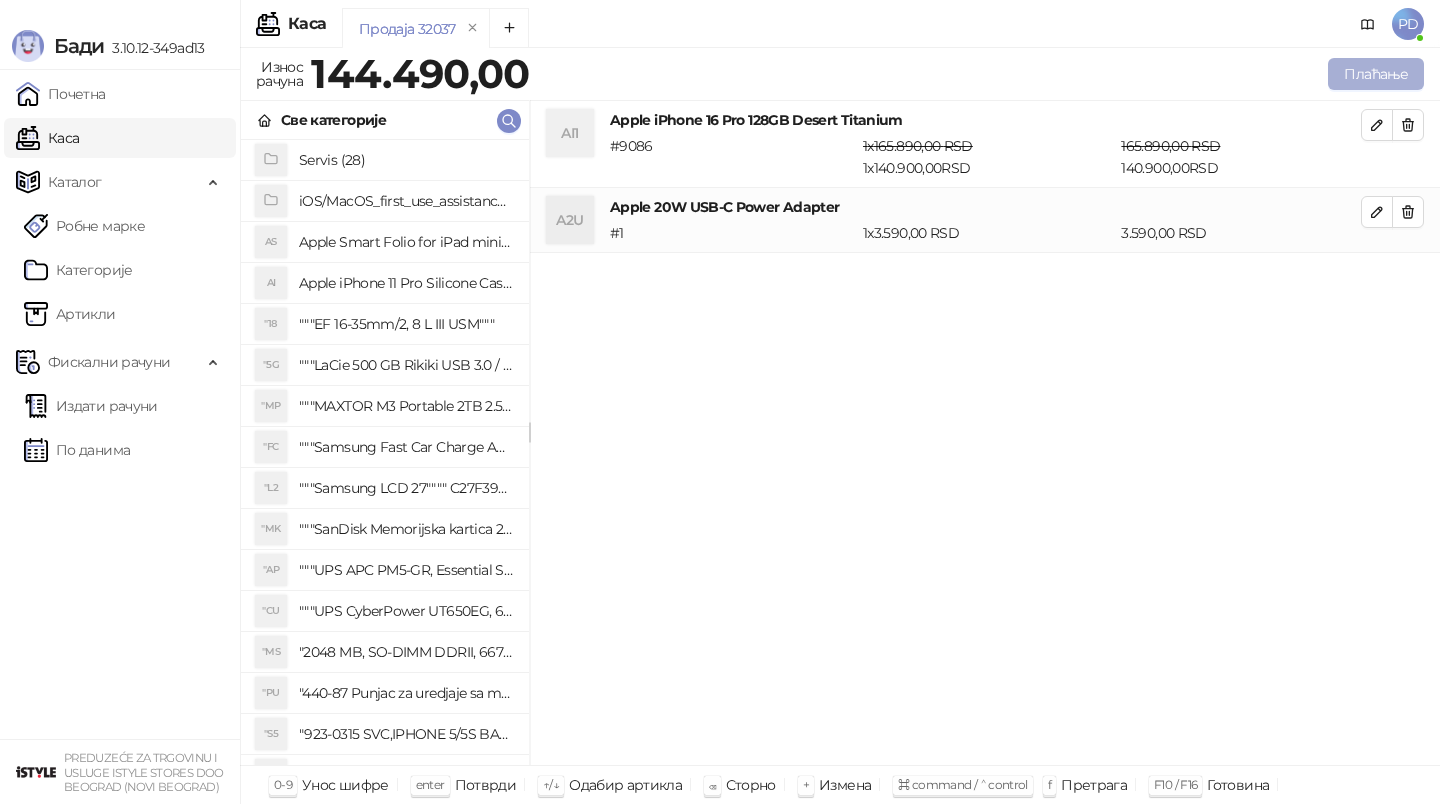 click on "Плаћање" at bounding box center [1376, 74] 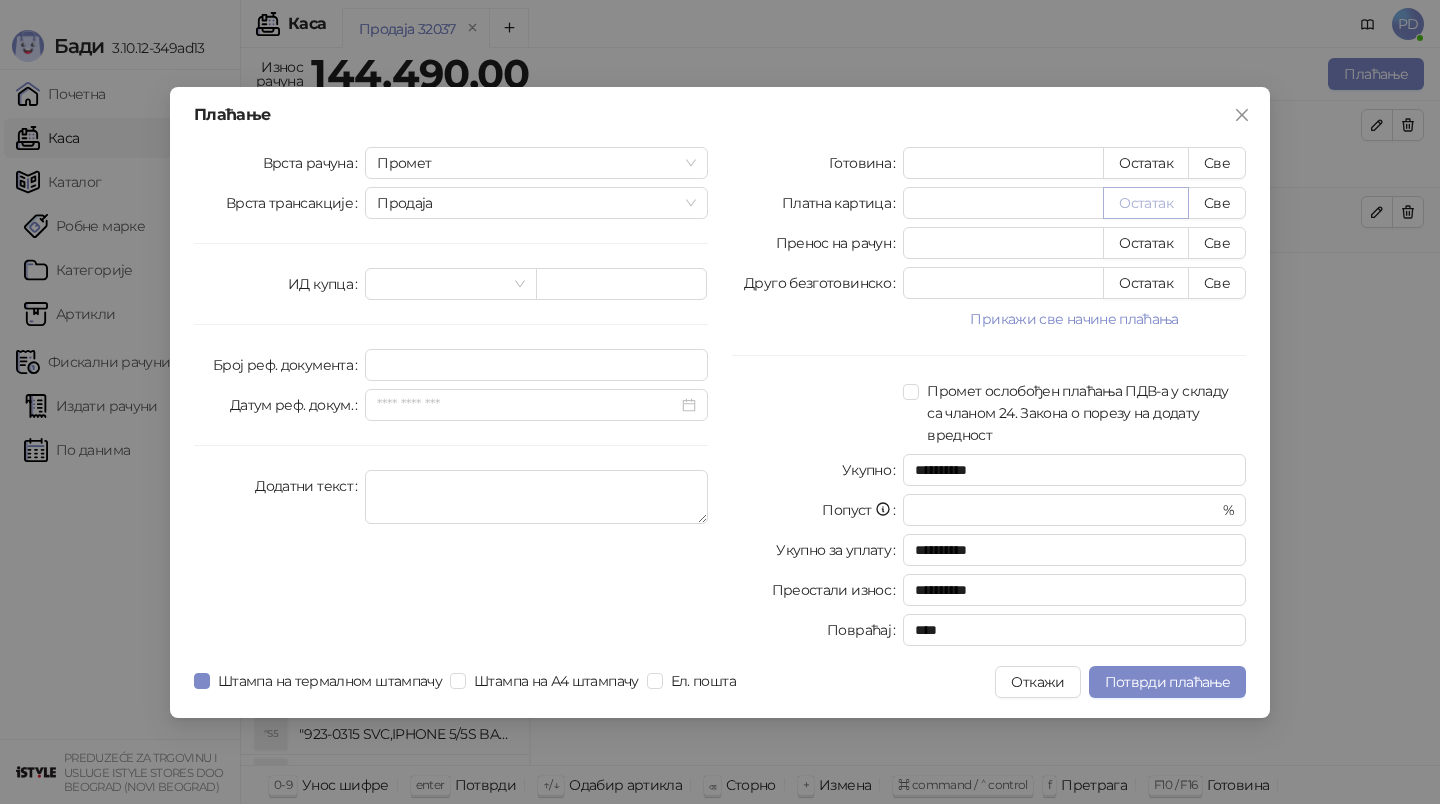 click on "Остатак" at bounding box center (1146, 203) 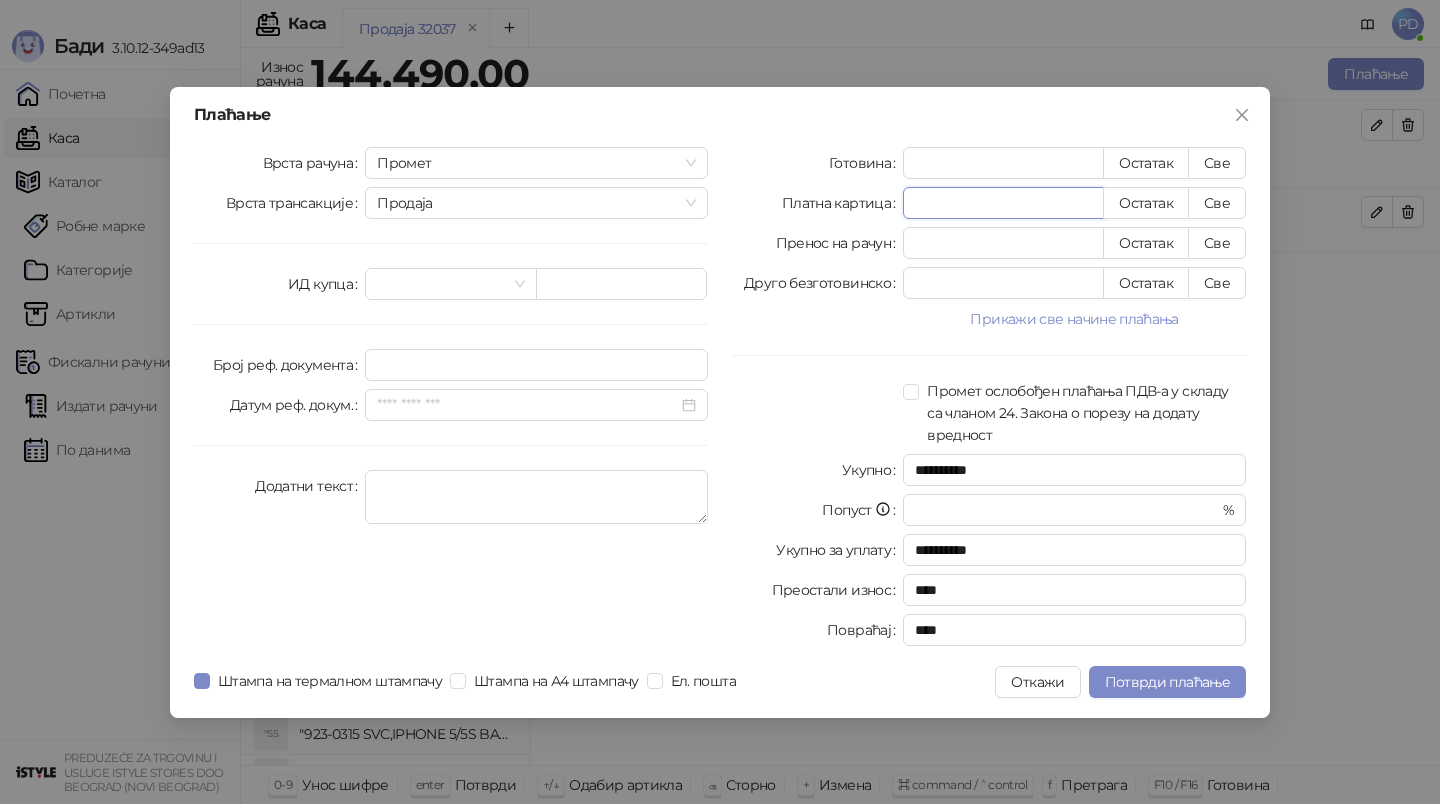 drag, startPoint x: 996, startPoint y: 204, endPoint x: 796, endPoint y: 201, distance: 200.02249 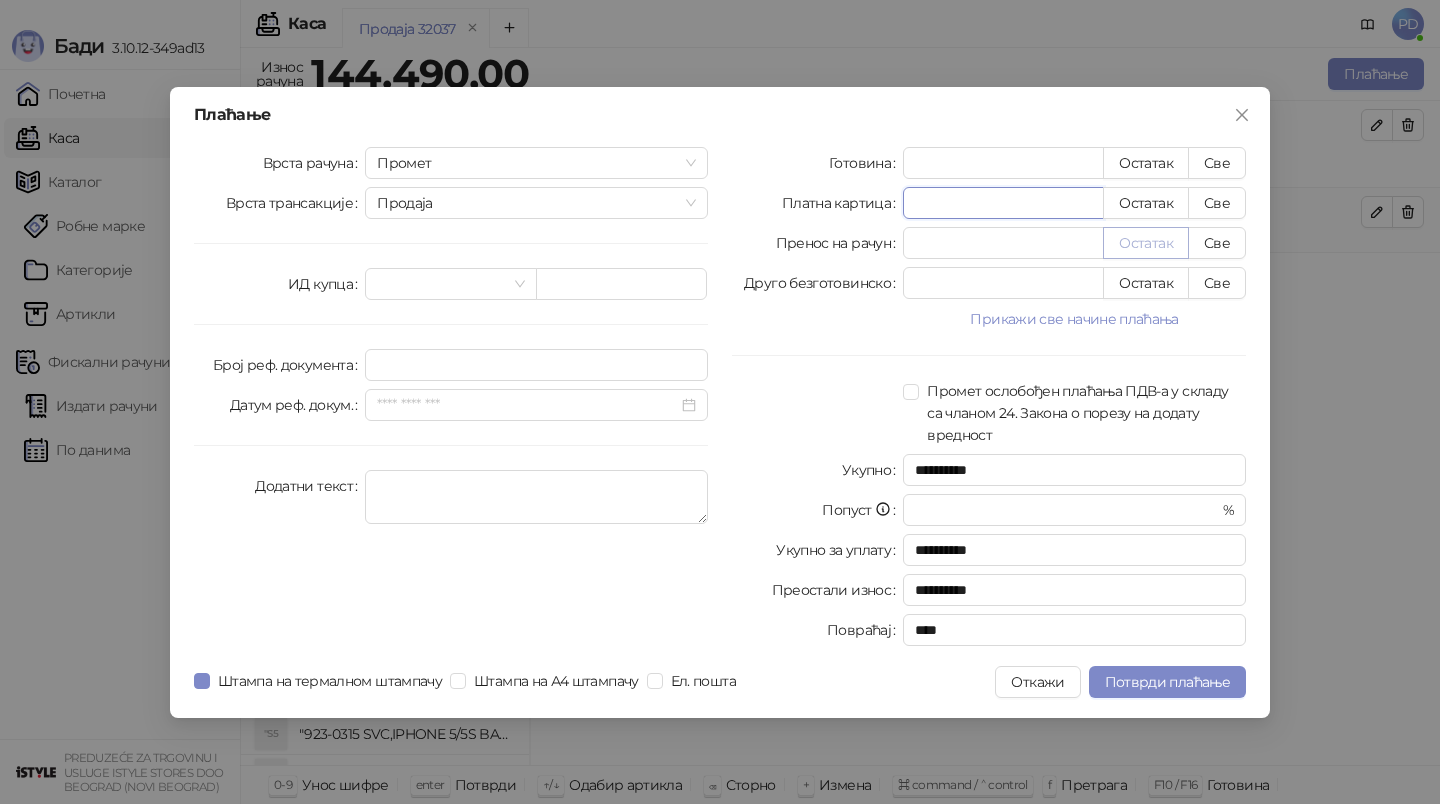 type 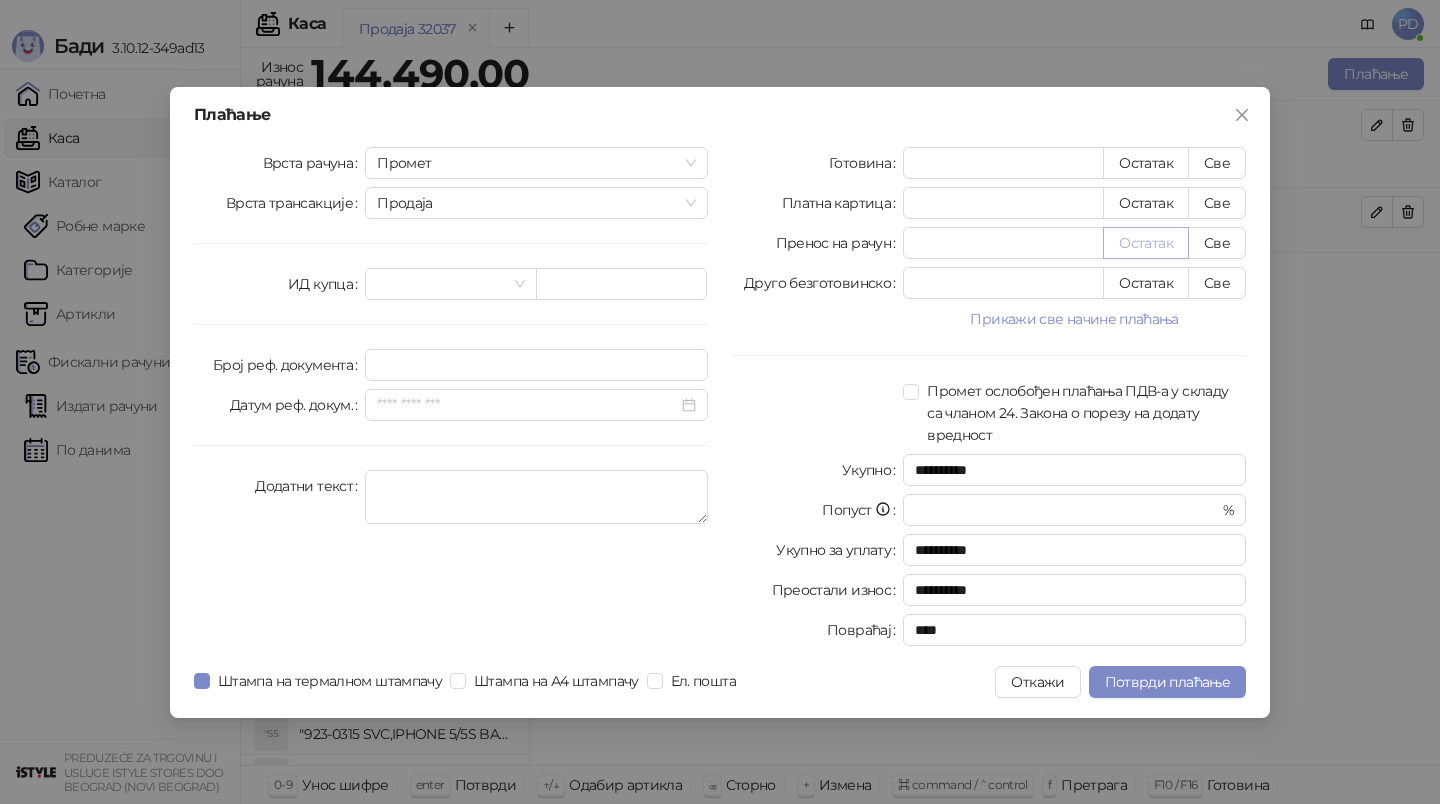click on "Остатак" at bounding box center (1146, 243) 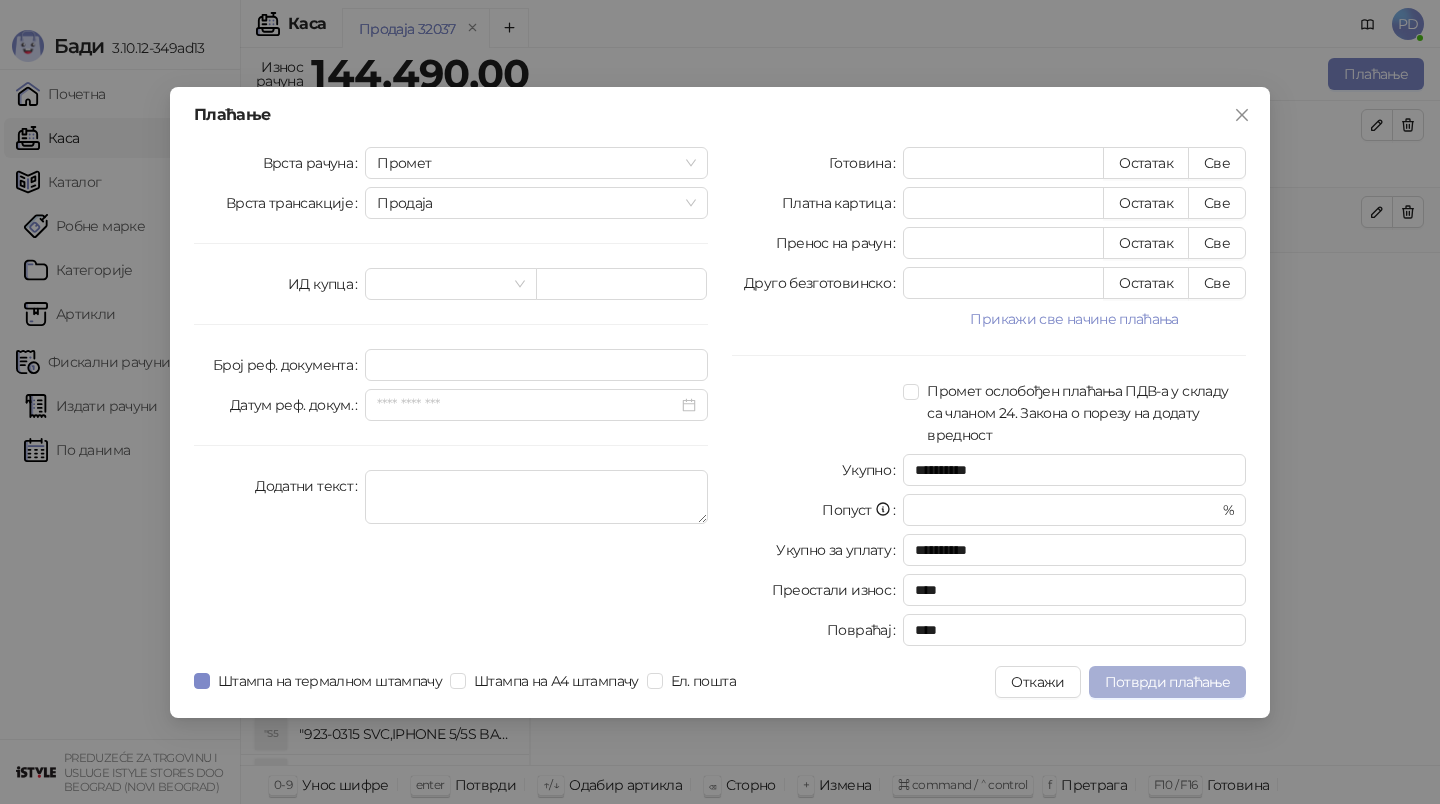 click on "Потврди плаћање" at bounding box center (1167, 682) 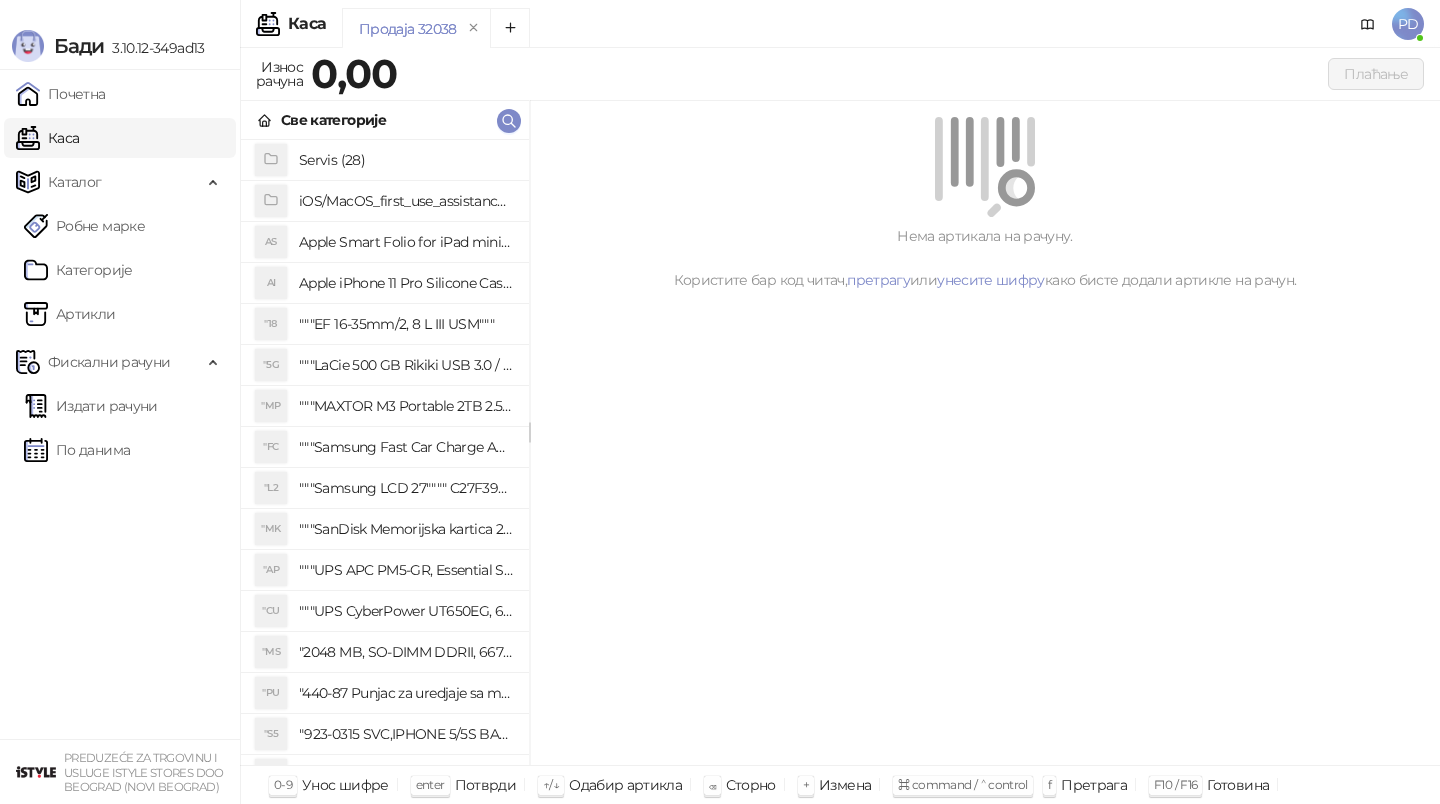 drag, startPoint x: 597, startPoint y: 36, endPoint x: 592, endPoint y: 27, distance: 10.29563 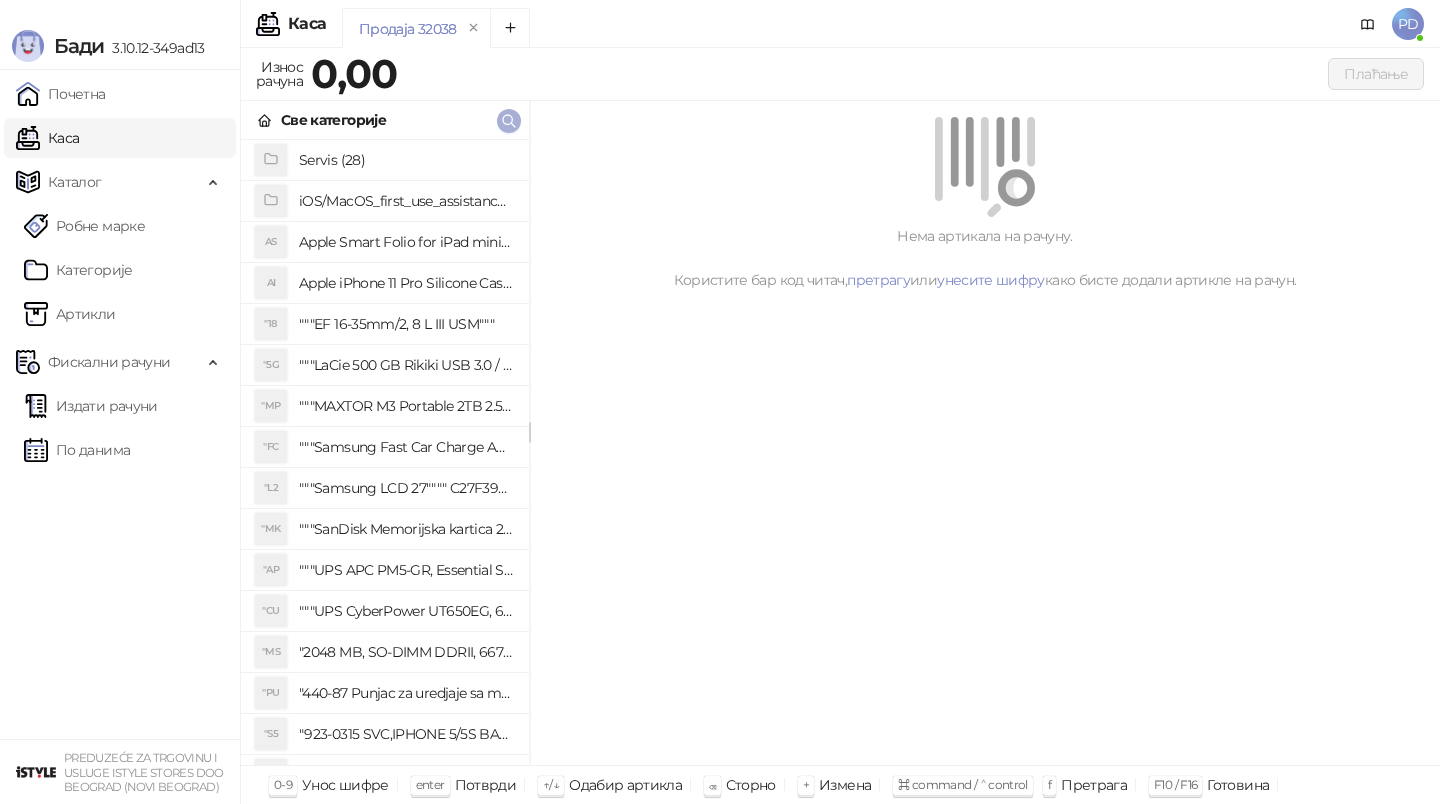 click 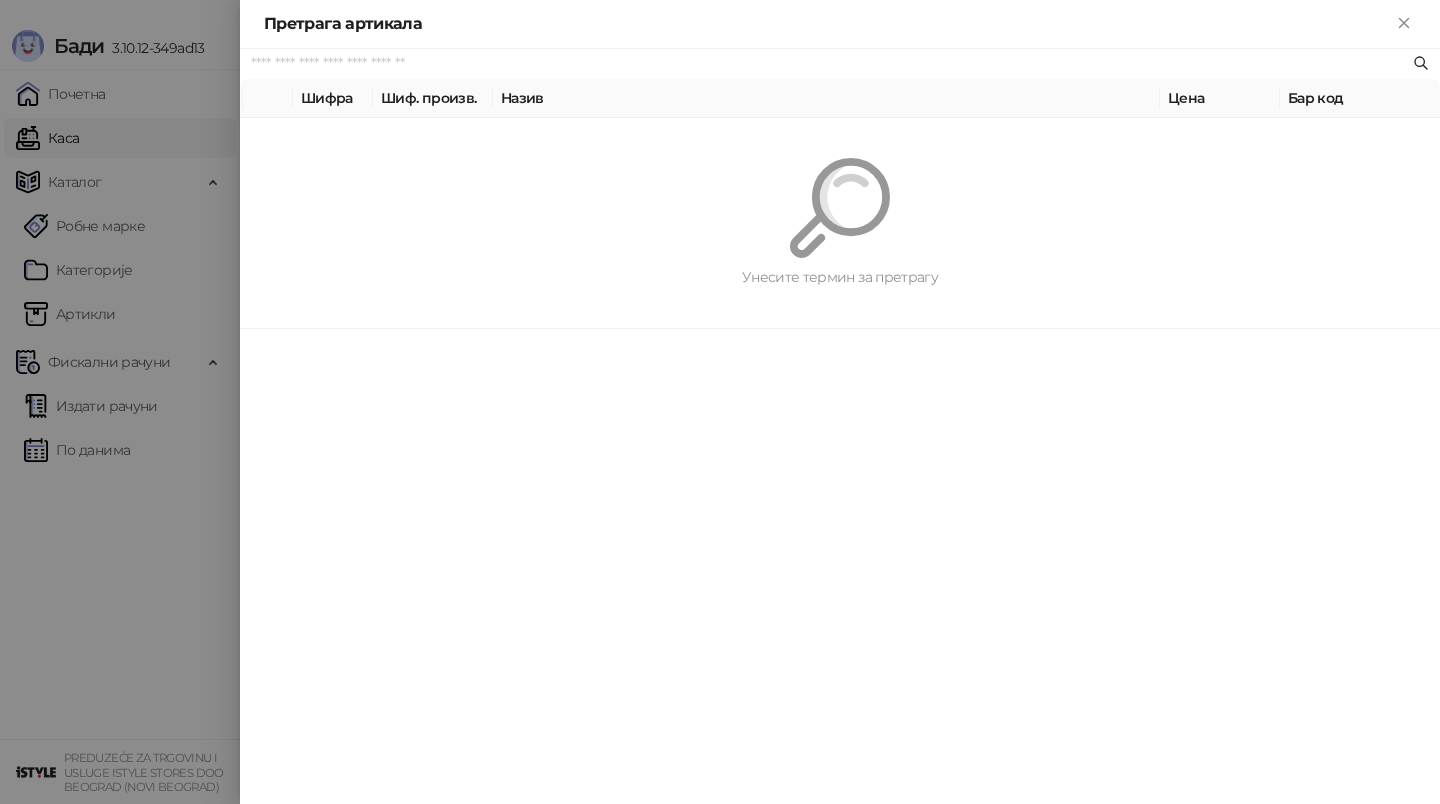 paste on "**********" 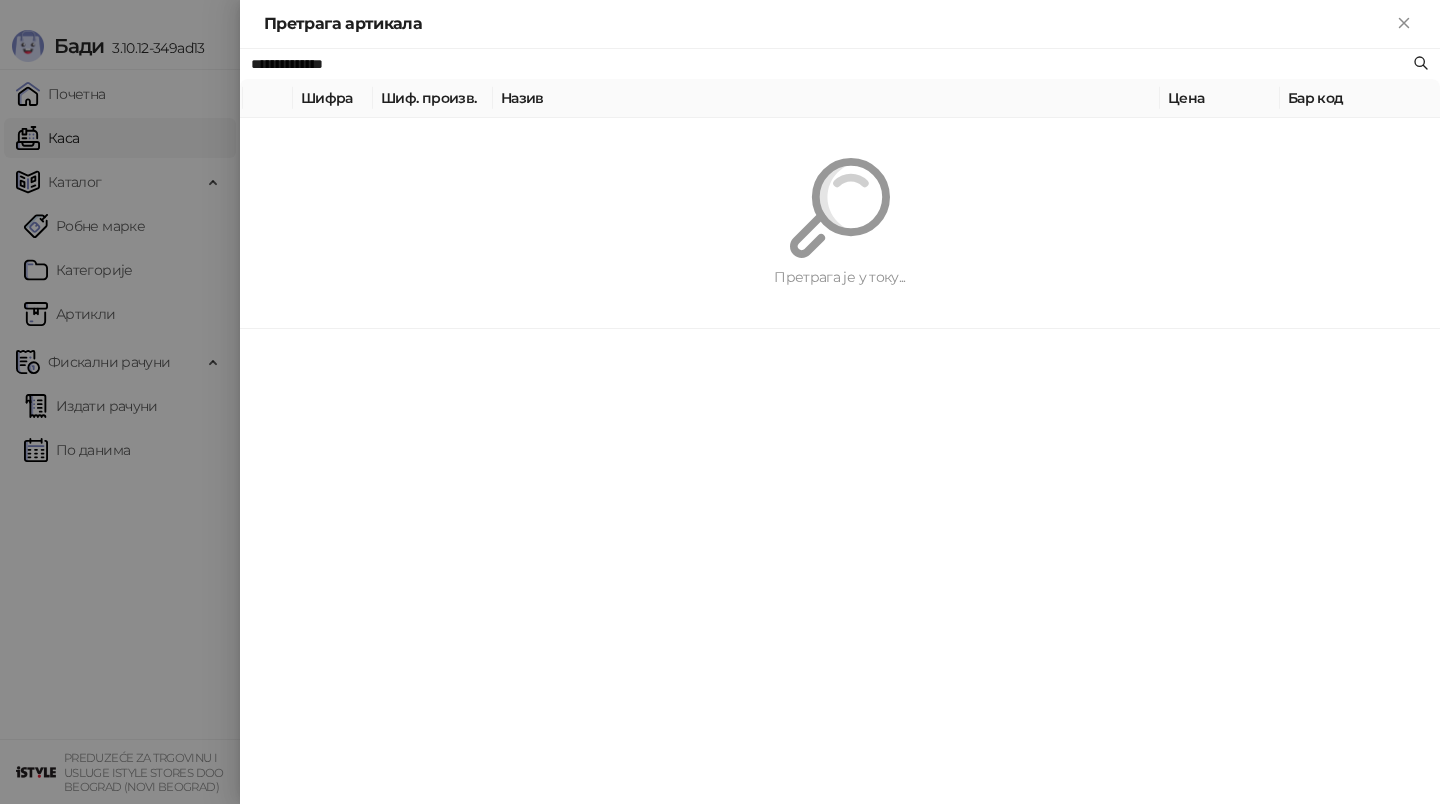 type on "**********" 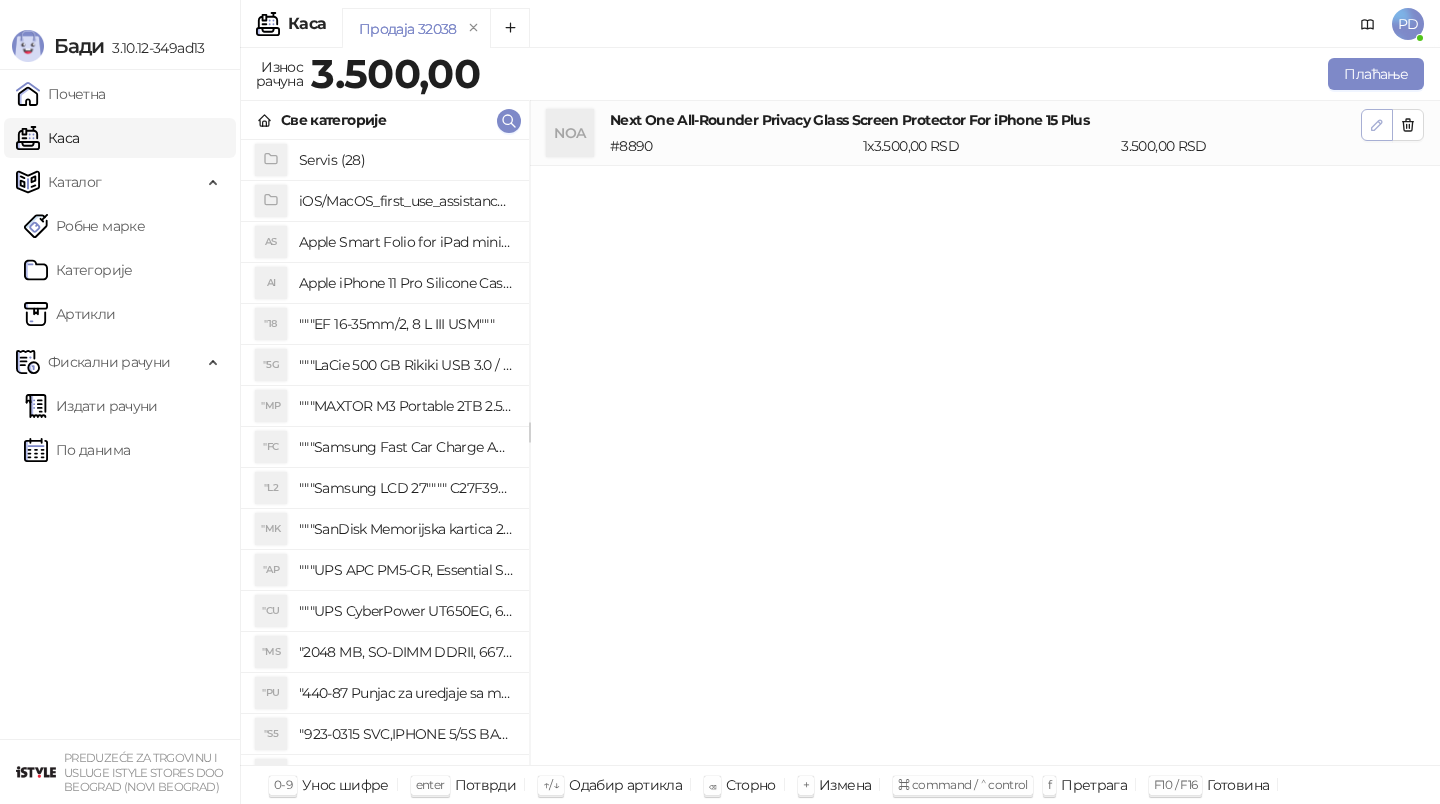 click 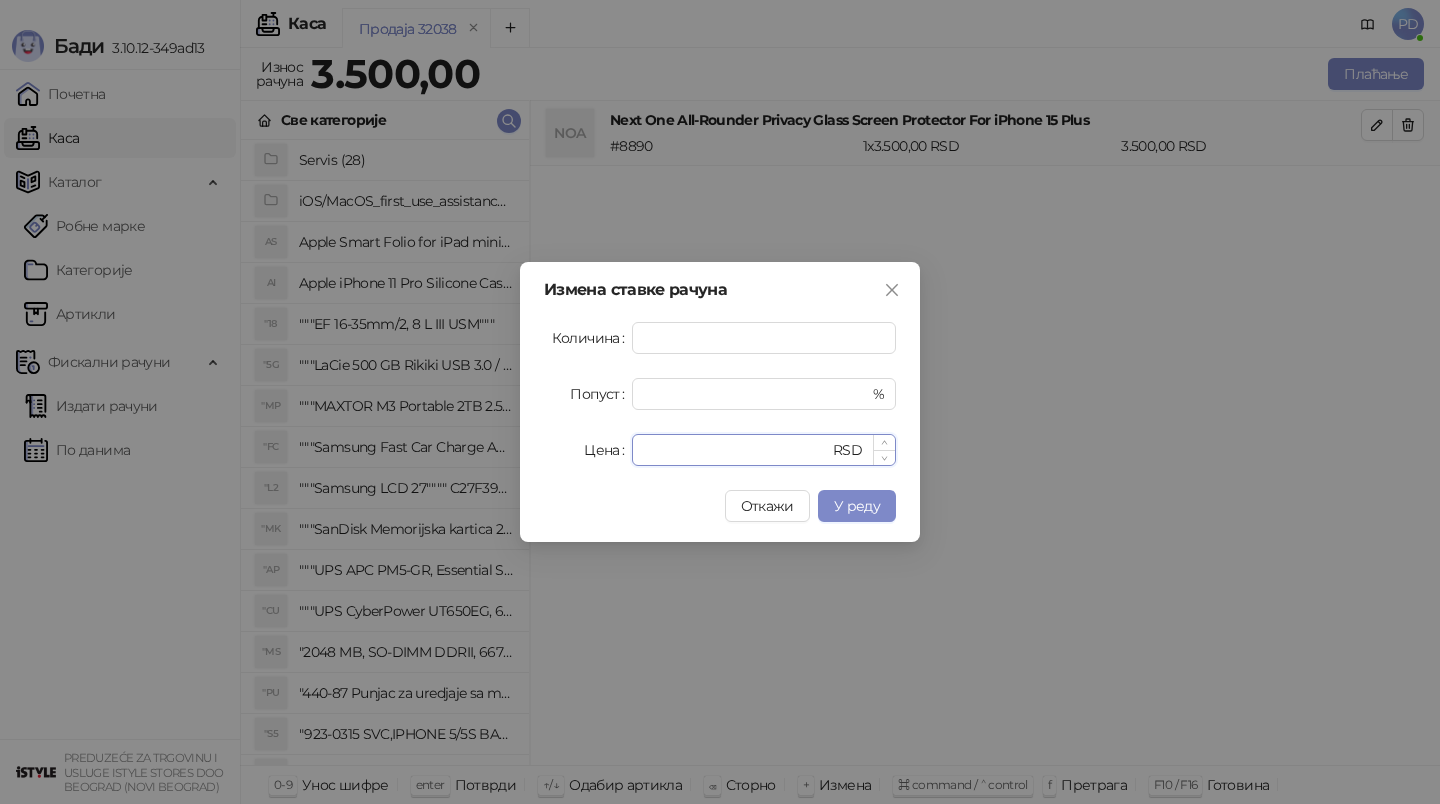 click on "****" at bounding box center (736, 450) 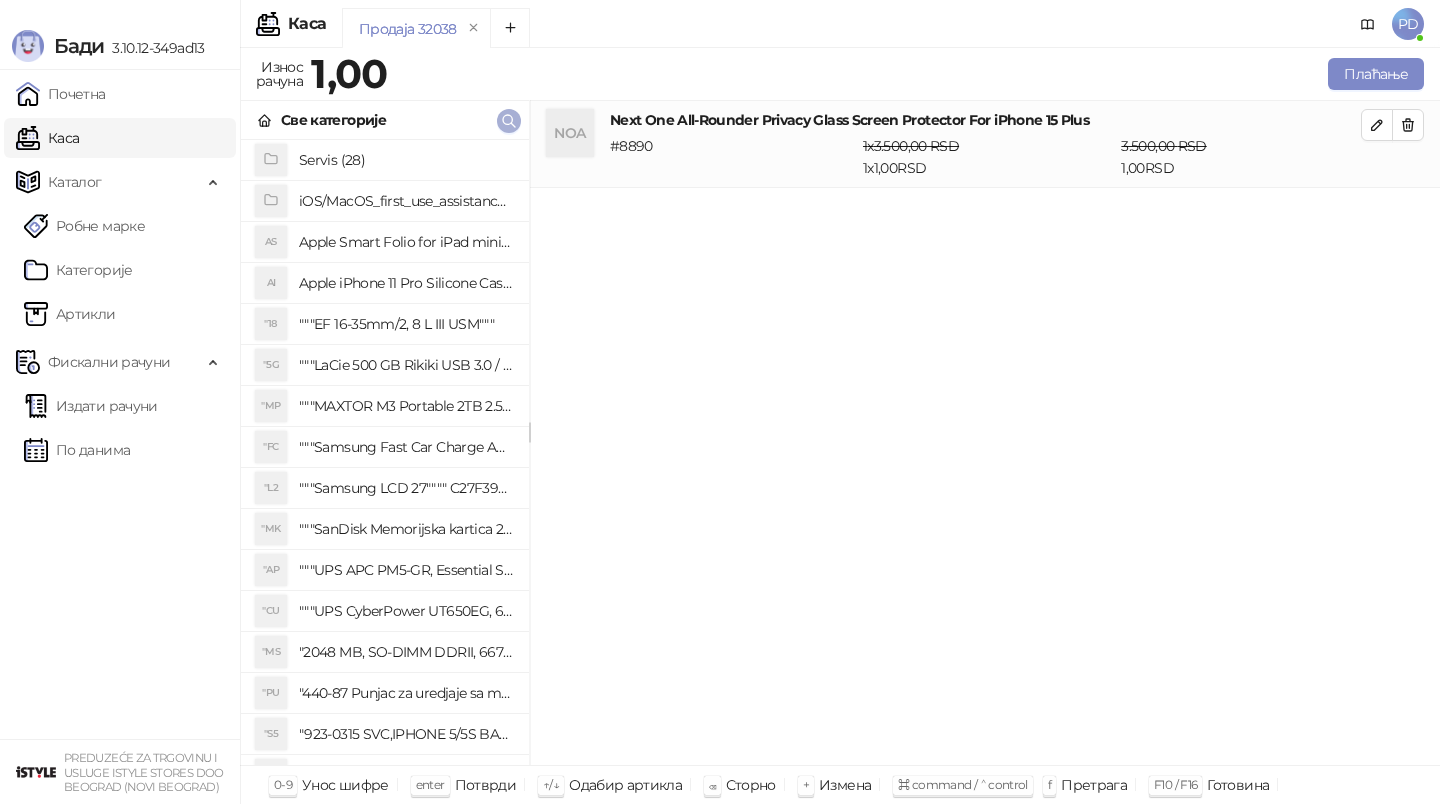 click 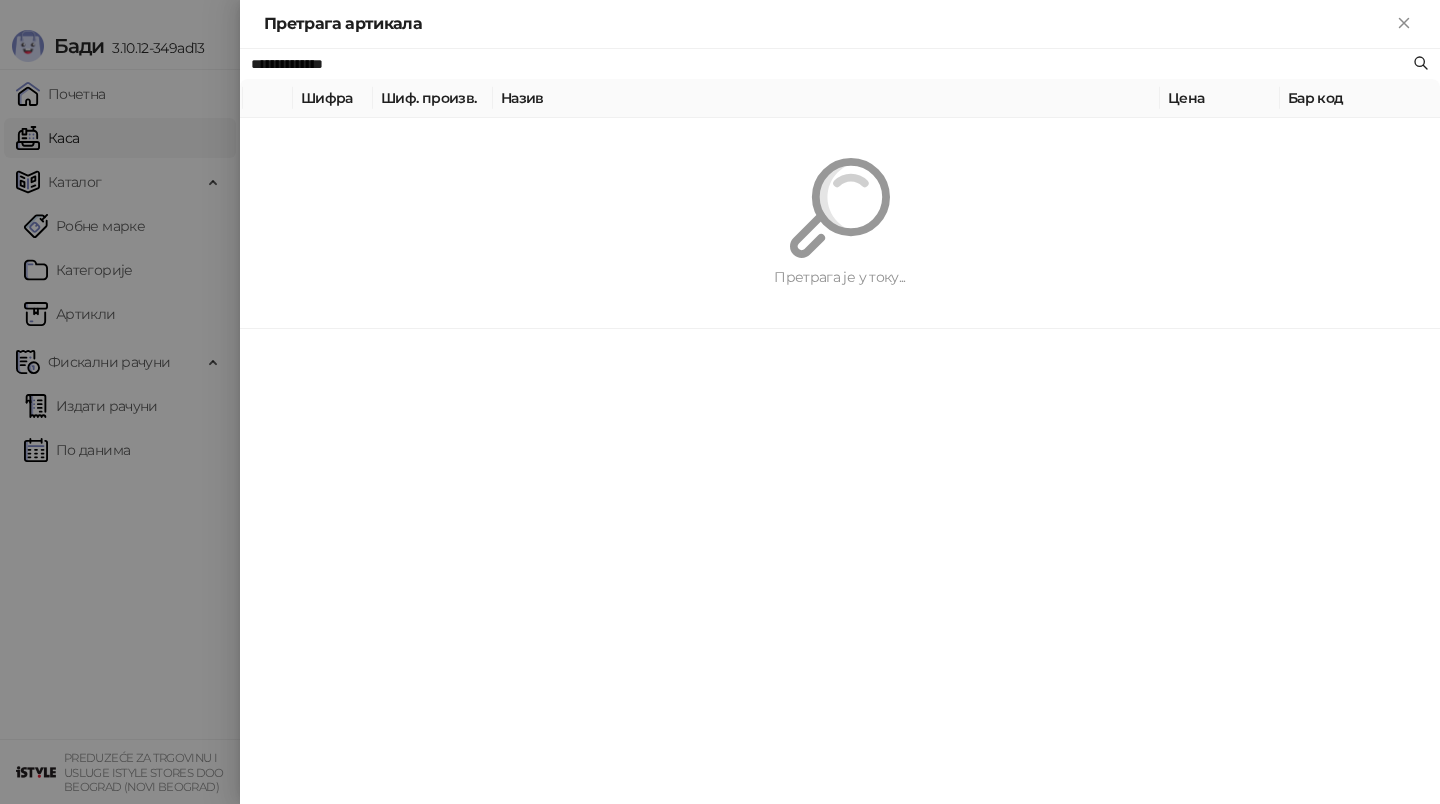 paste on "**********" 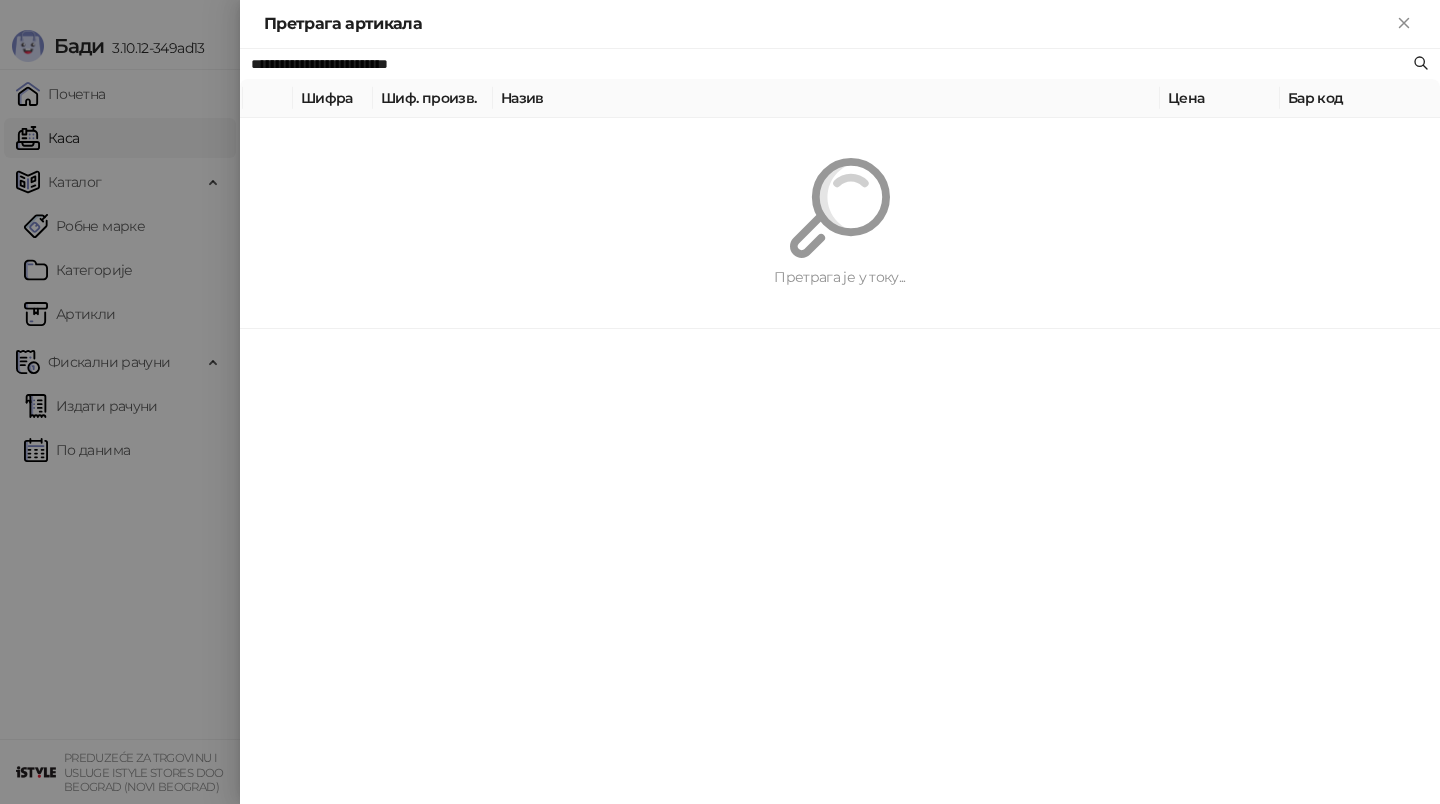 type on "**********" 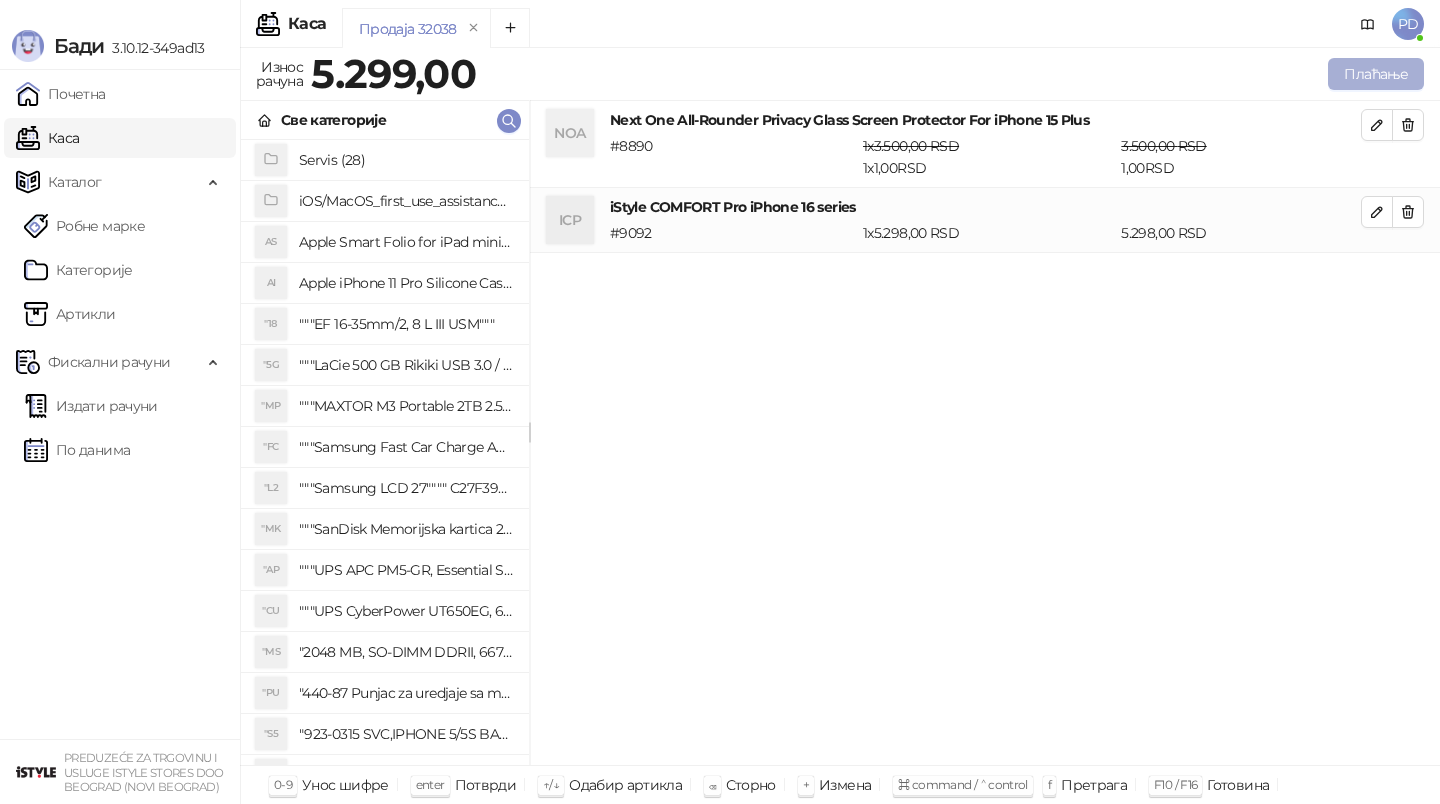 click on "Плаћање" at bounding box center [1376, 74] 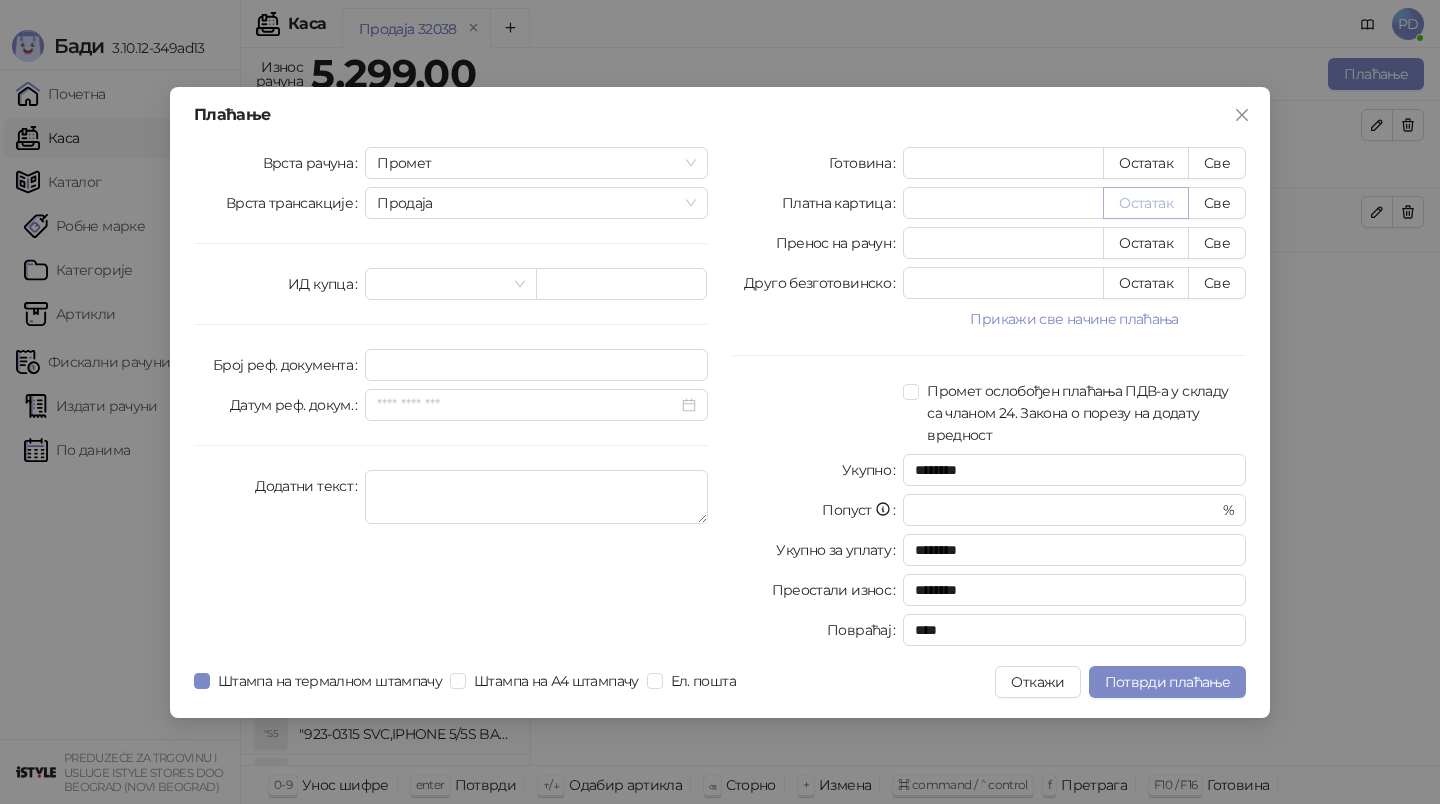 click on "Остатак" at bounding box center [1146, 203] 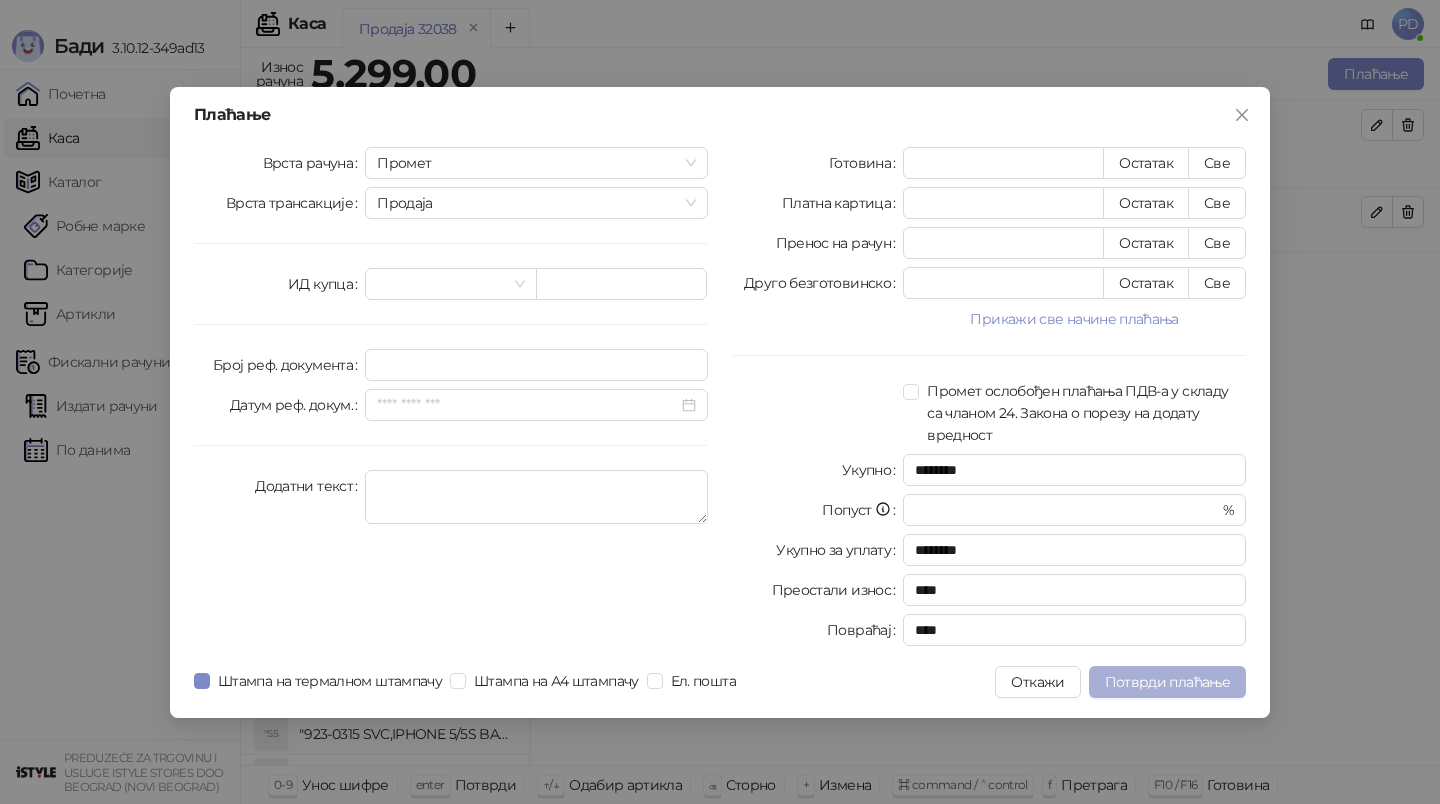 click on "Потврди плаћање" at bounding box center [1167, 682] 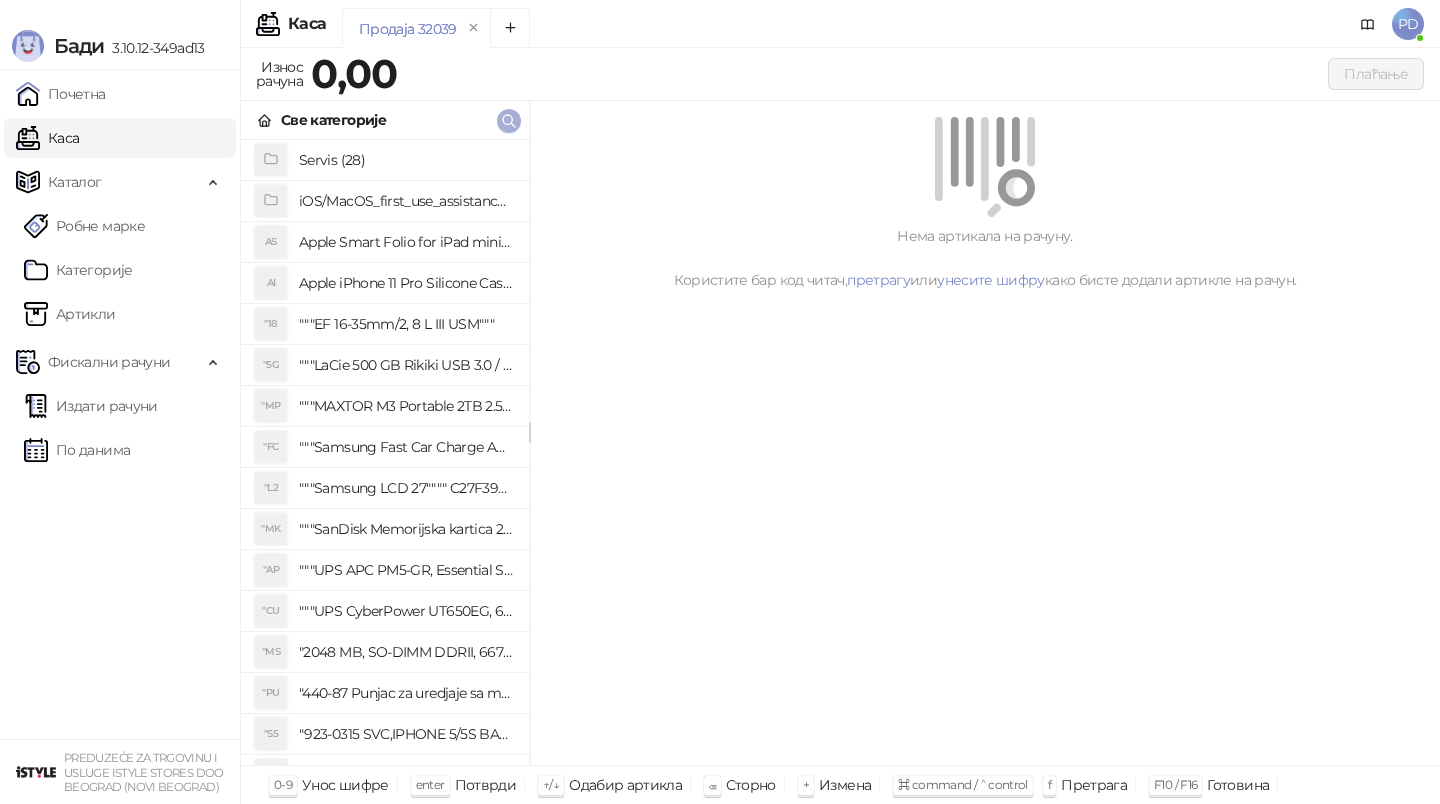 click 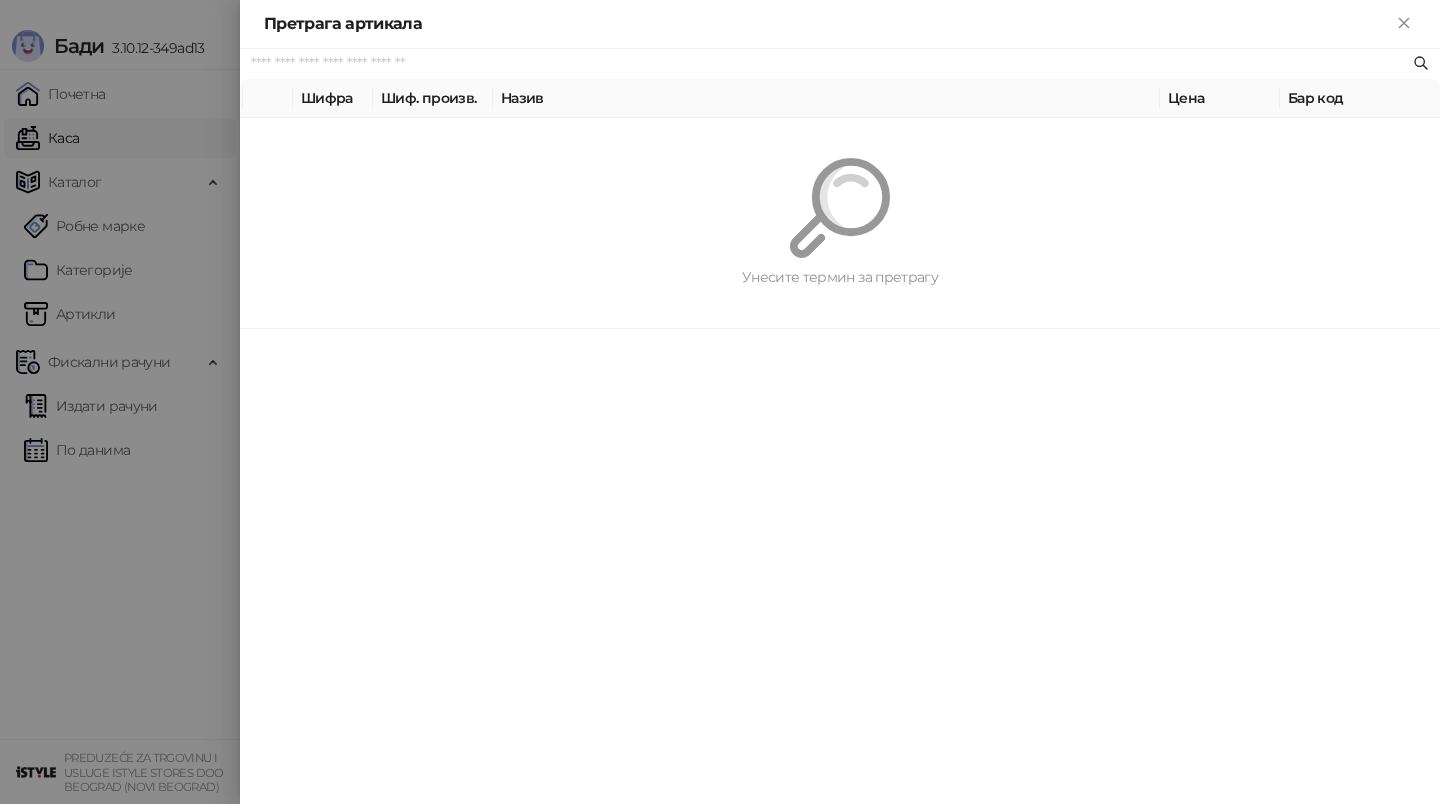 paste on "*********" 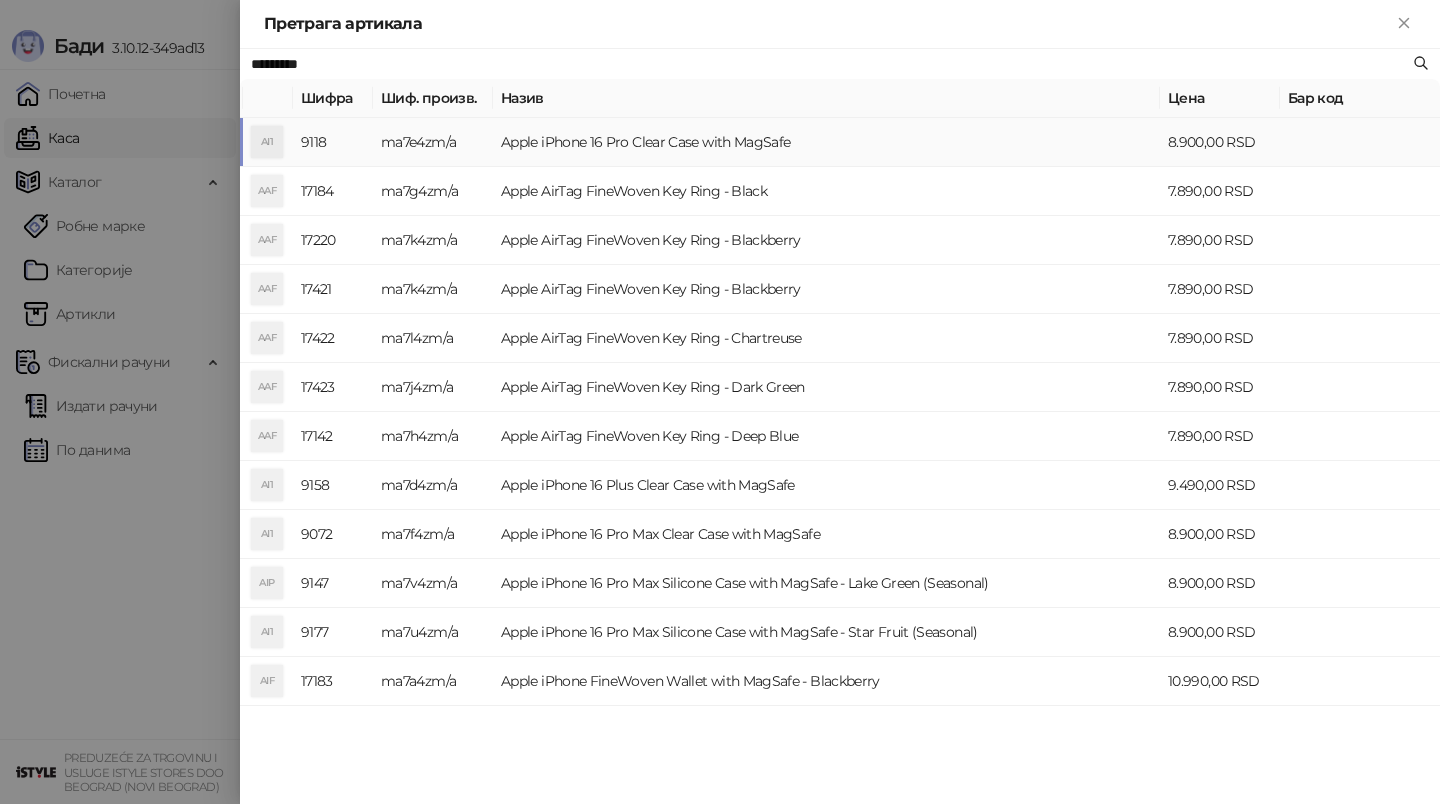 type on "*********" 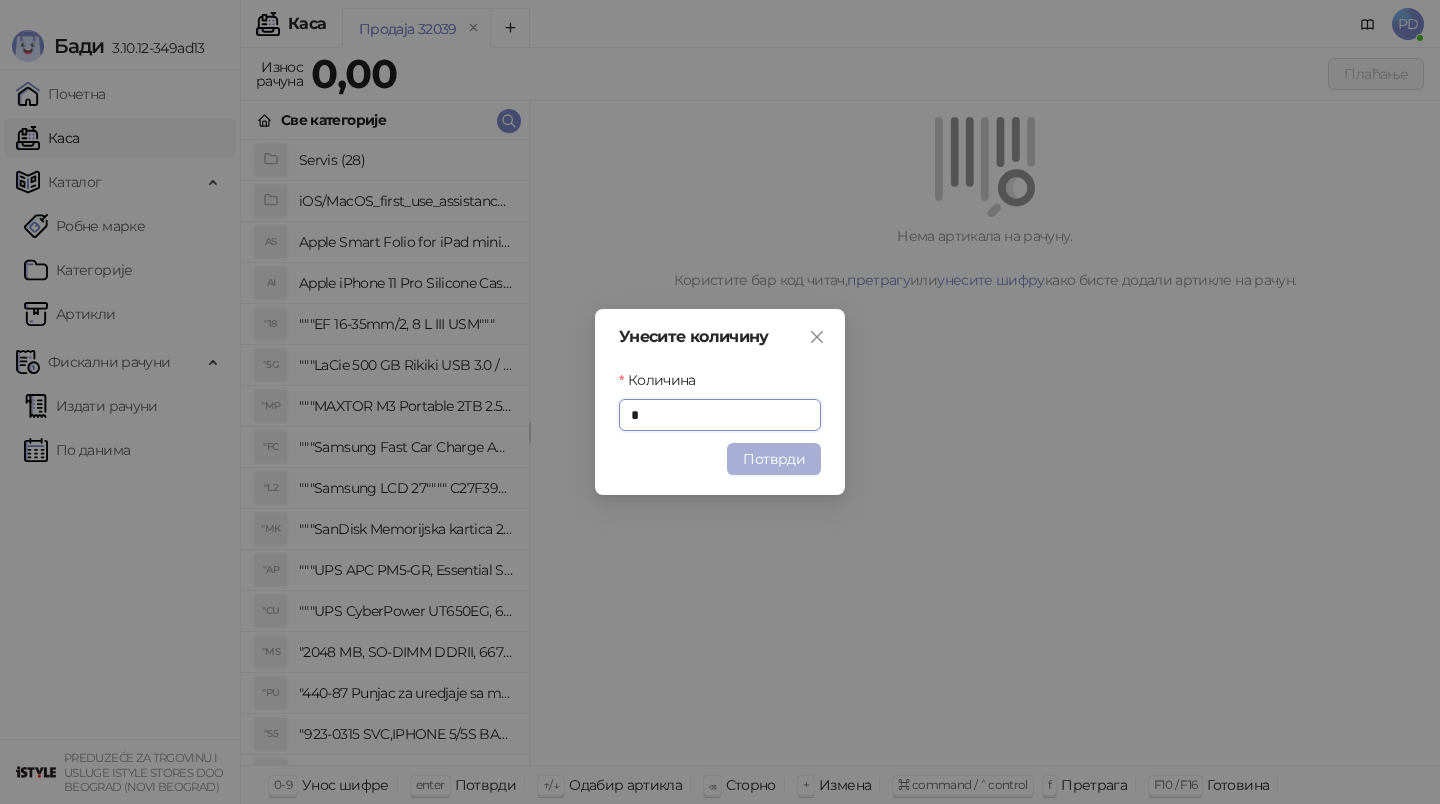 type on "*" 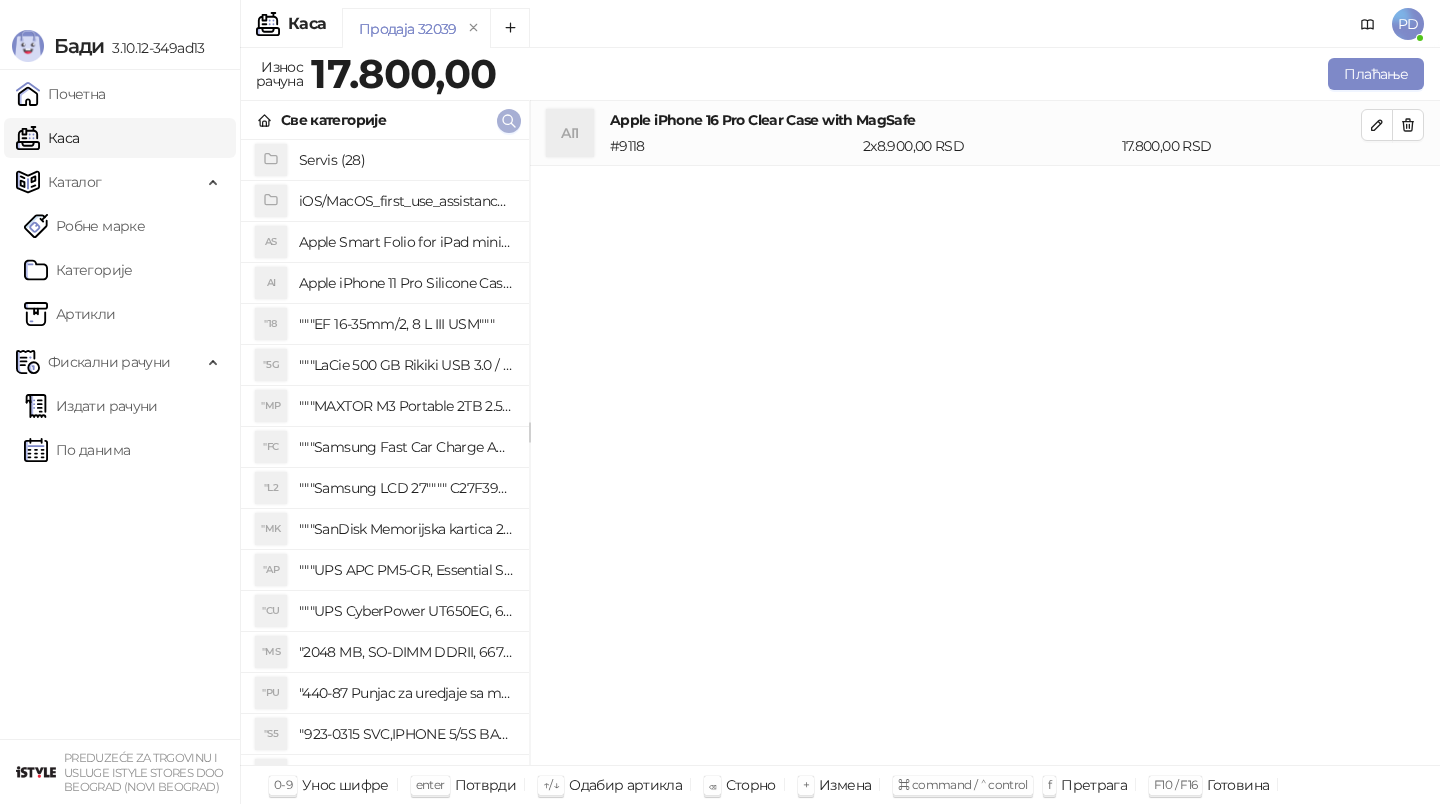 click 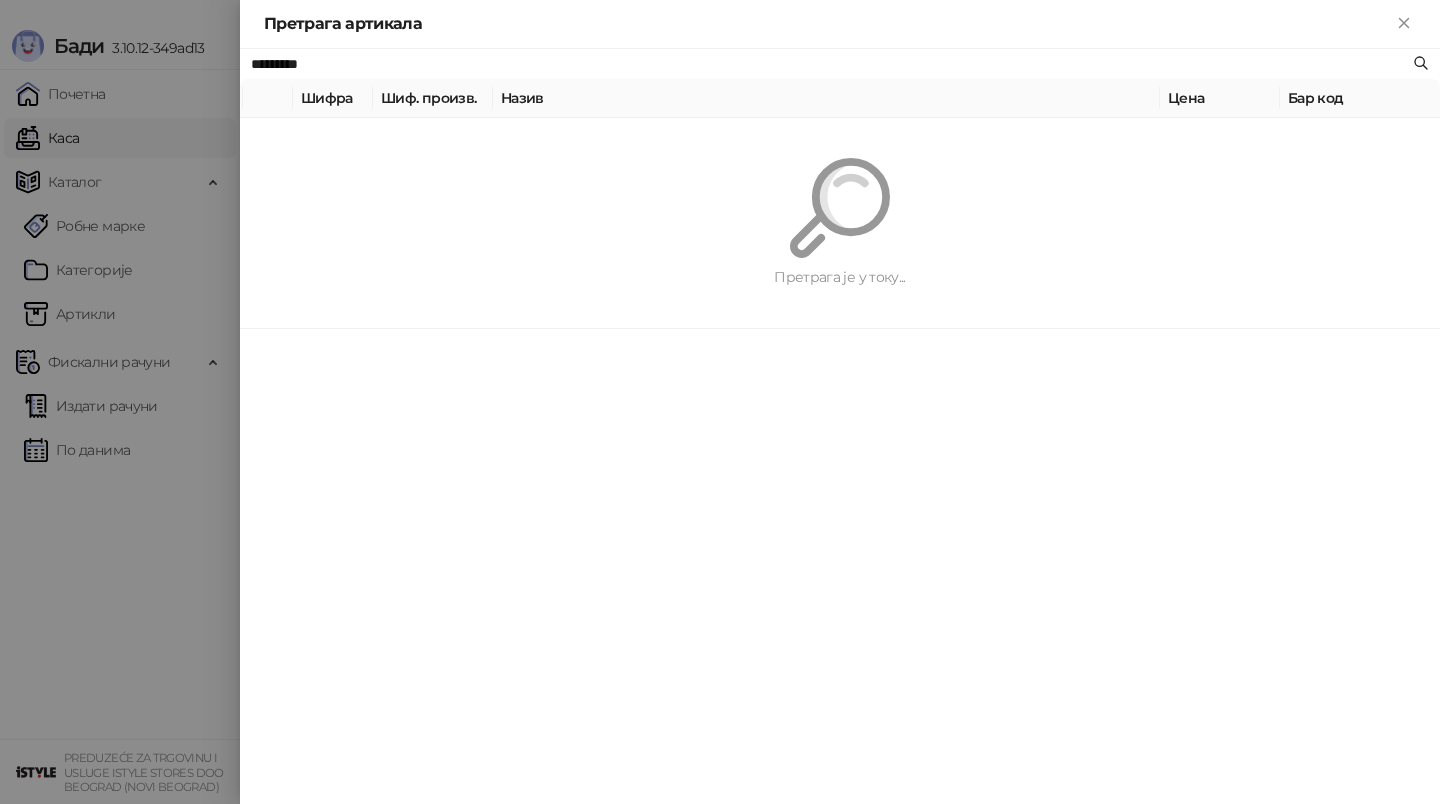 paste on "**********" 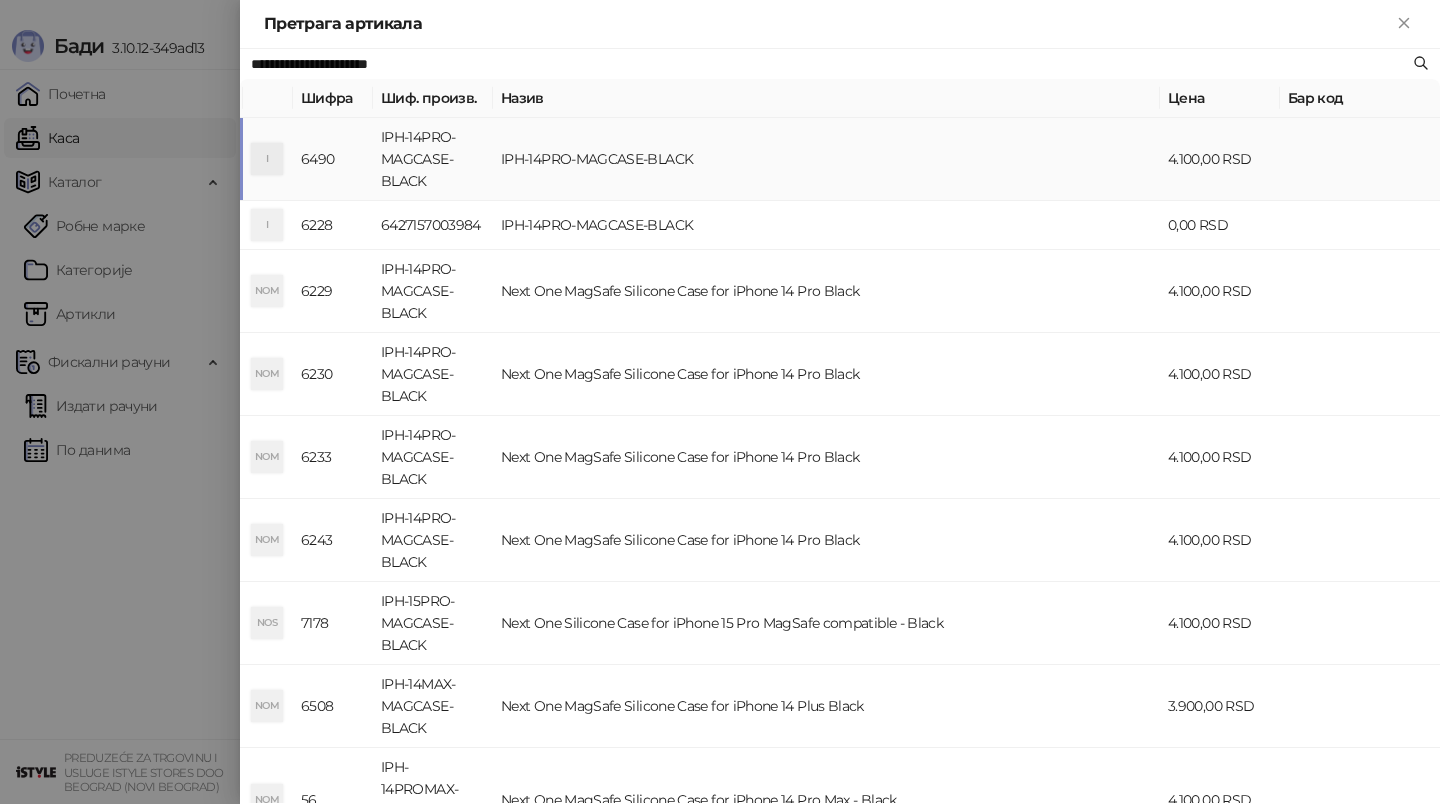 type on "**********" 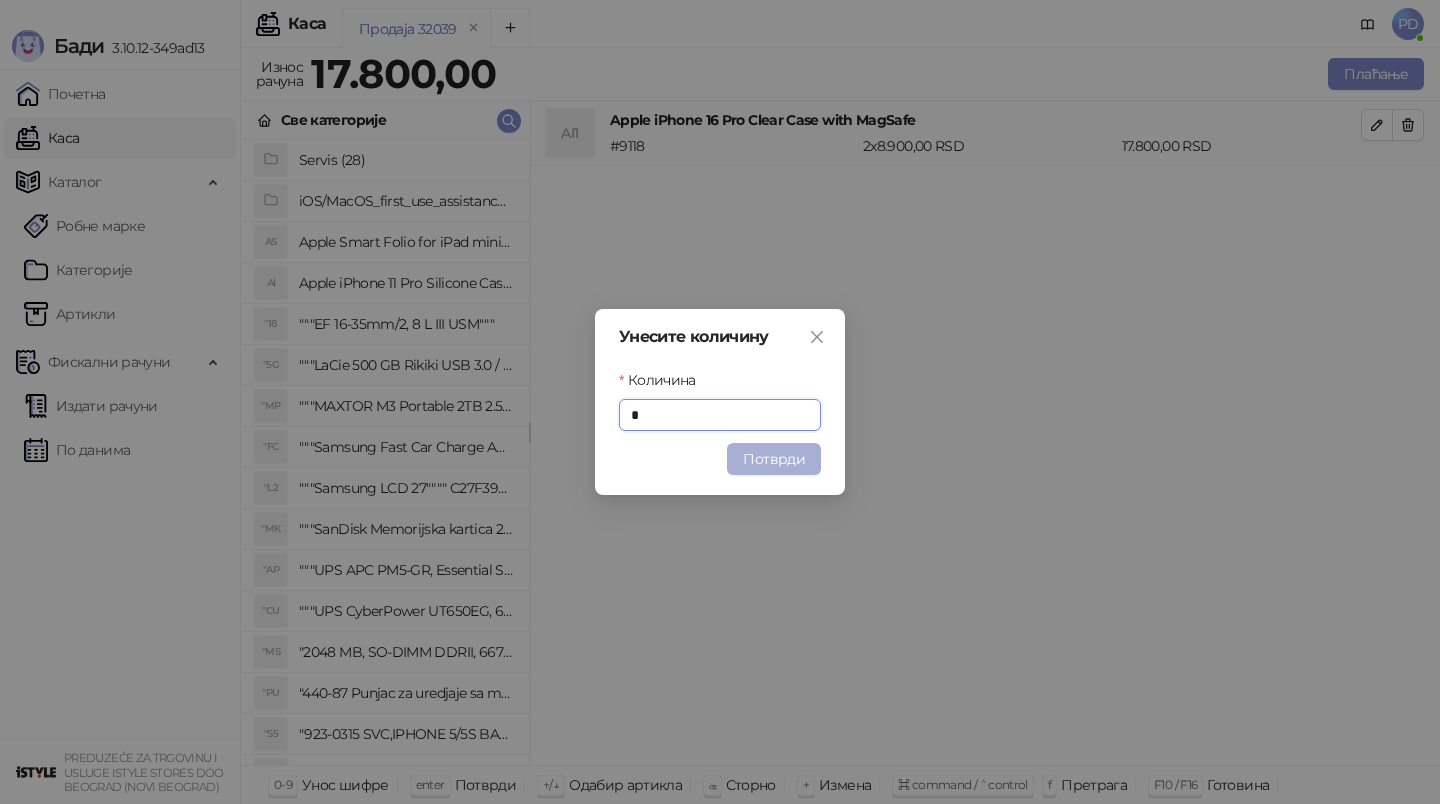 type on "*" 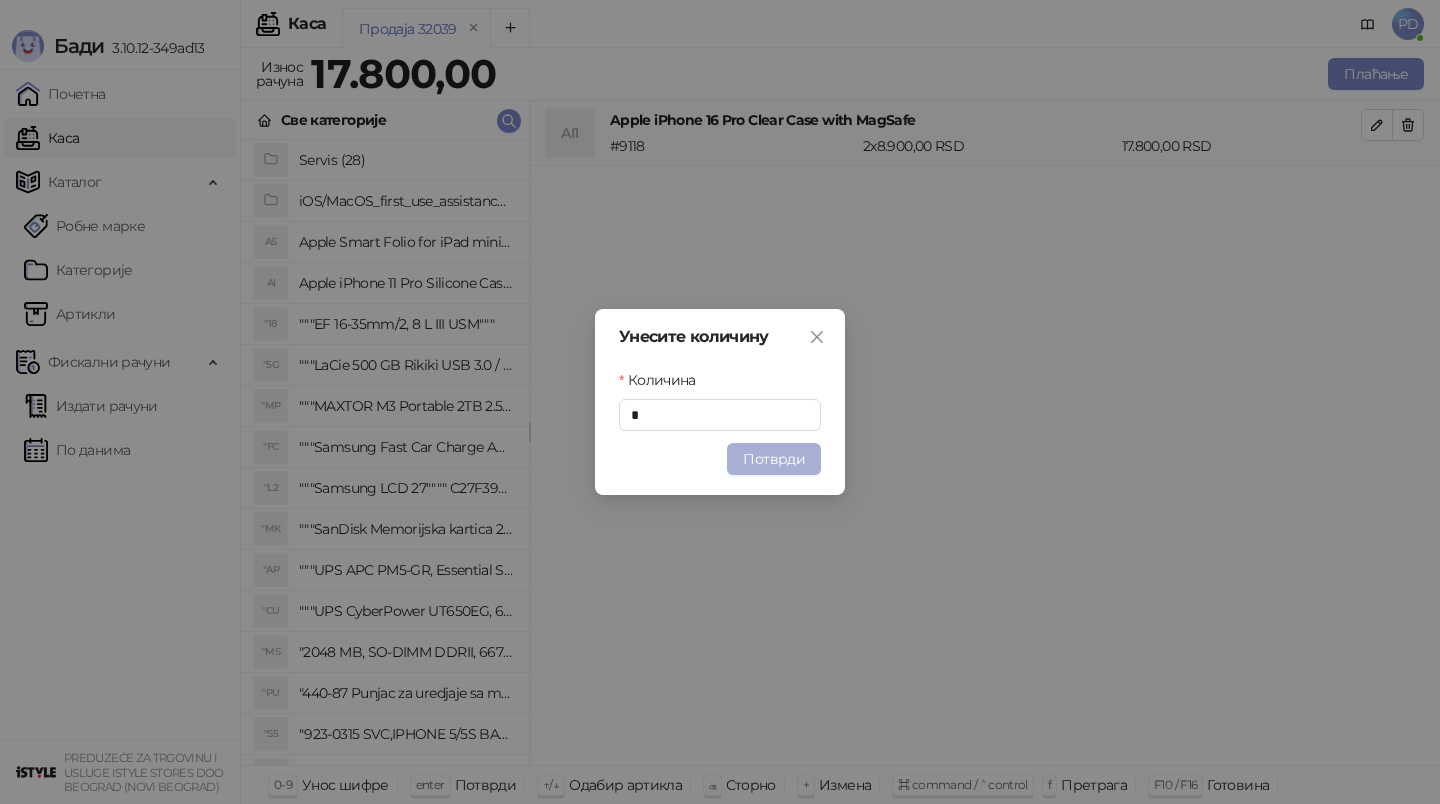 click on "Потврди" at bounding box center [774, 459] 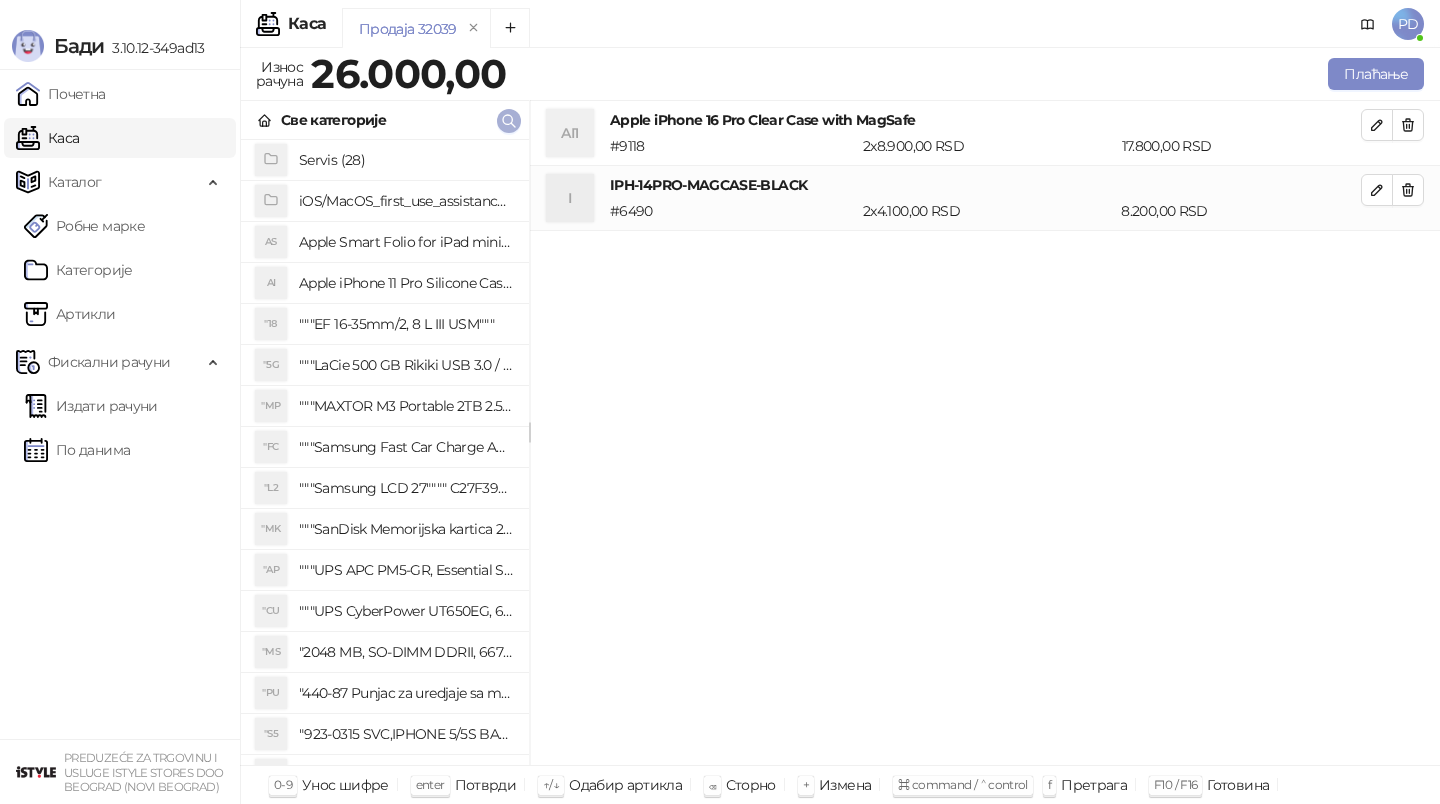click at bounding box center [509, 121] 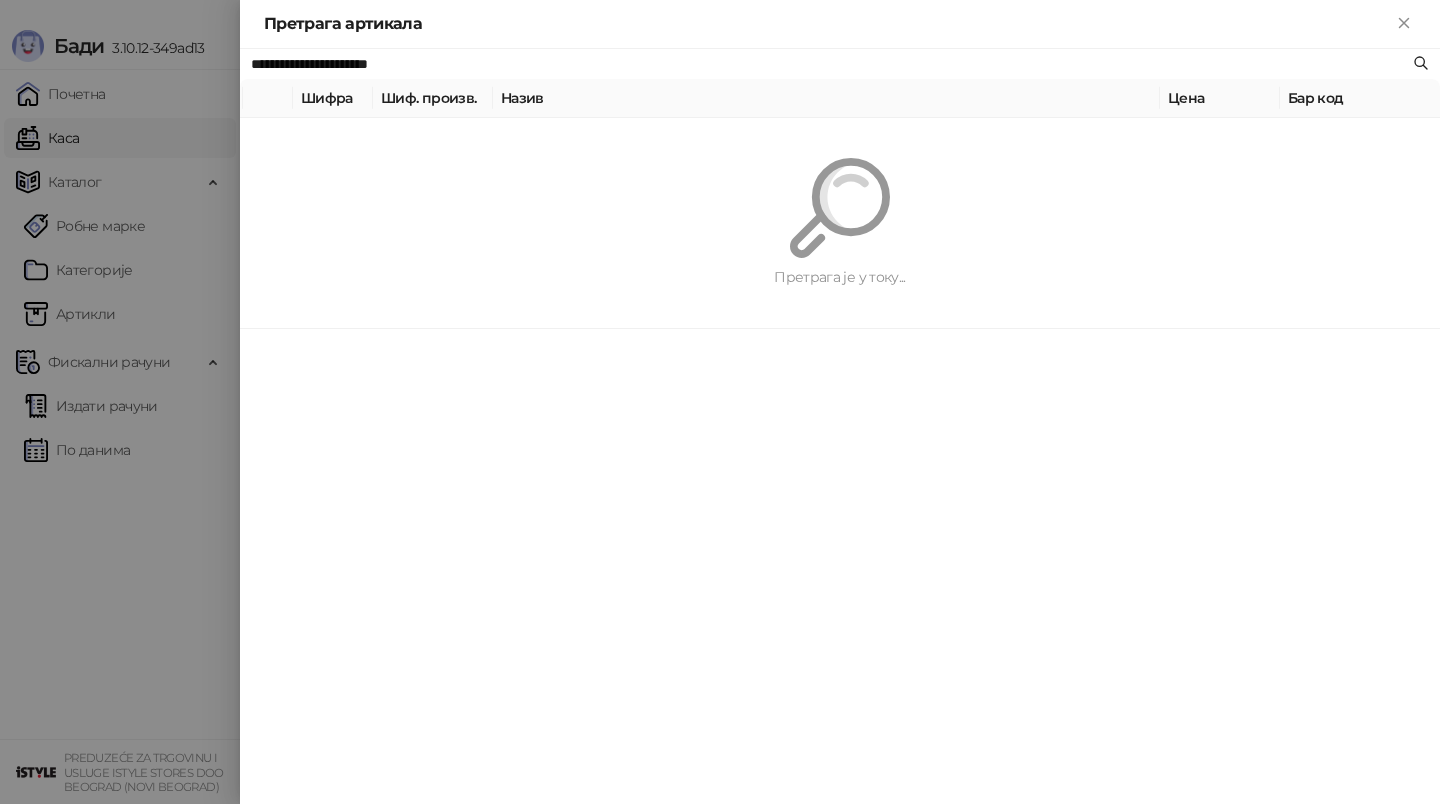 paste on "**" 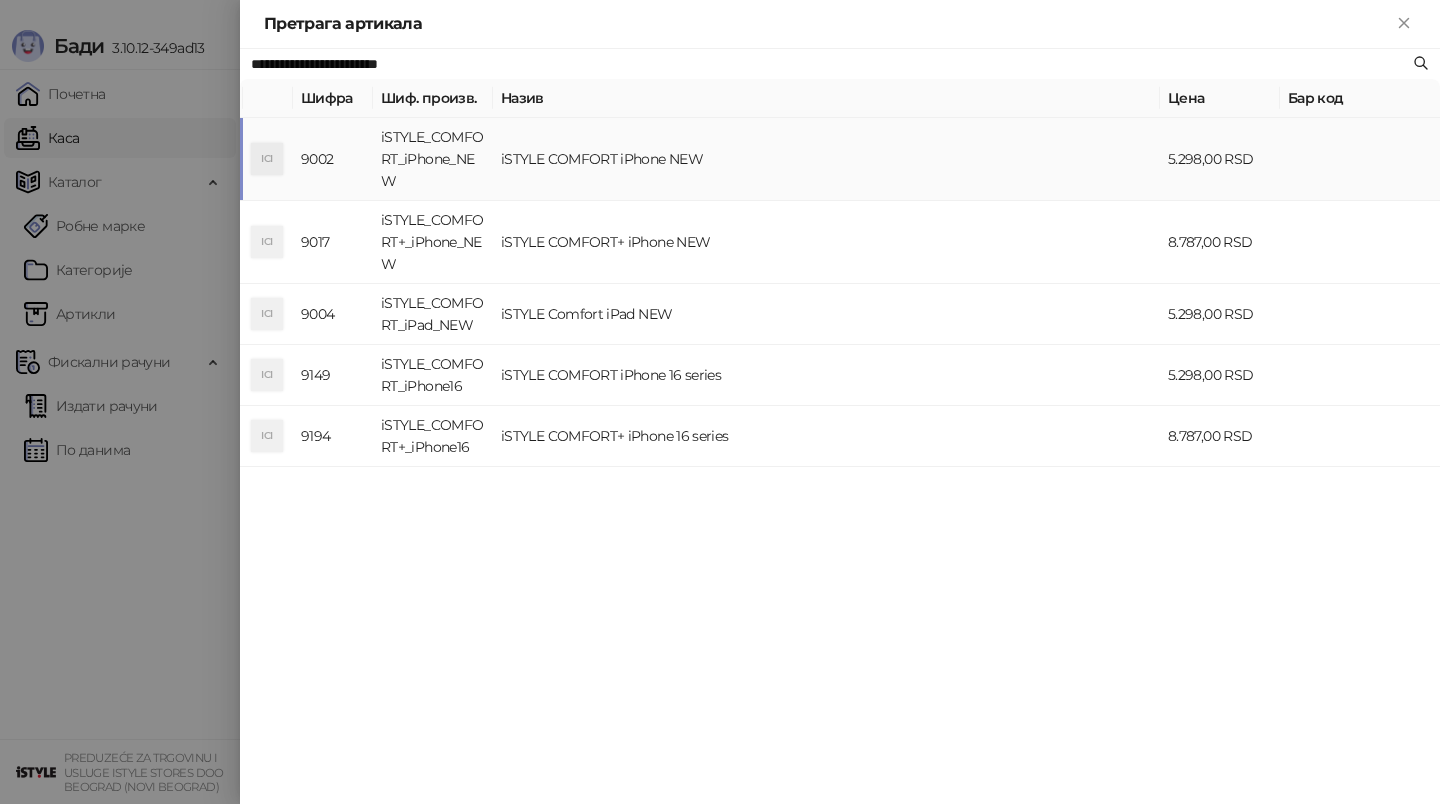 click on "iSTYLE_COMFORT_iPhone_NEW" at bounding box center (433, 159) 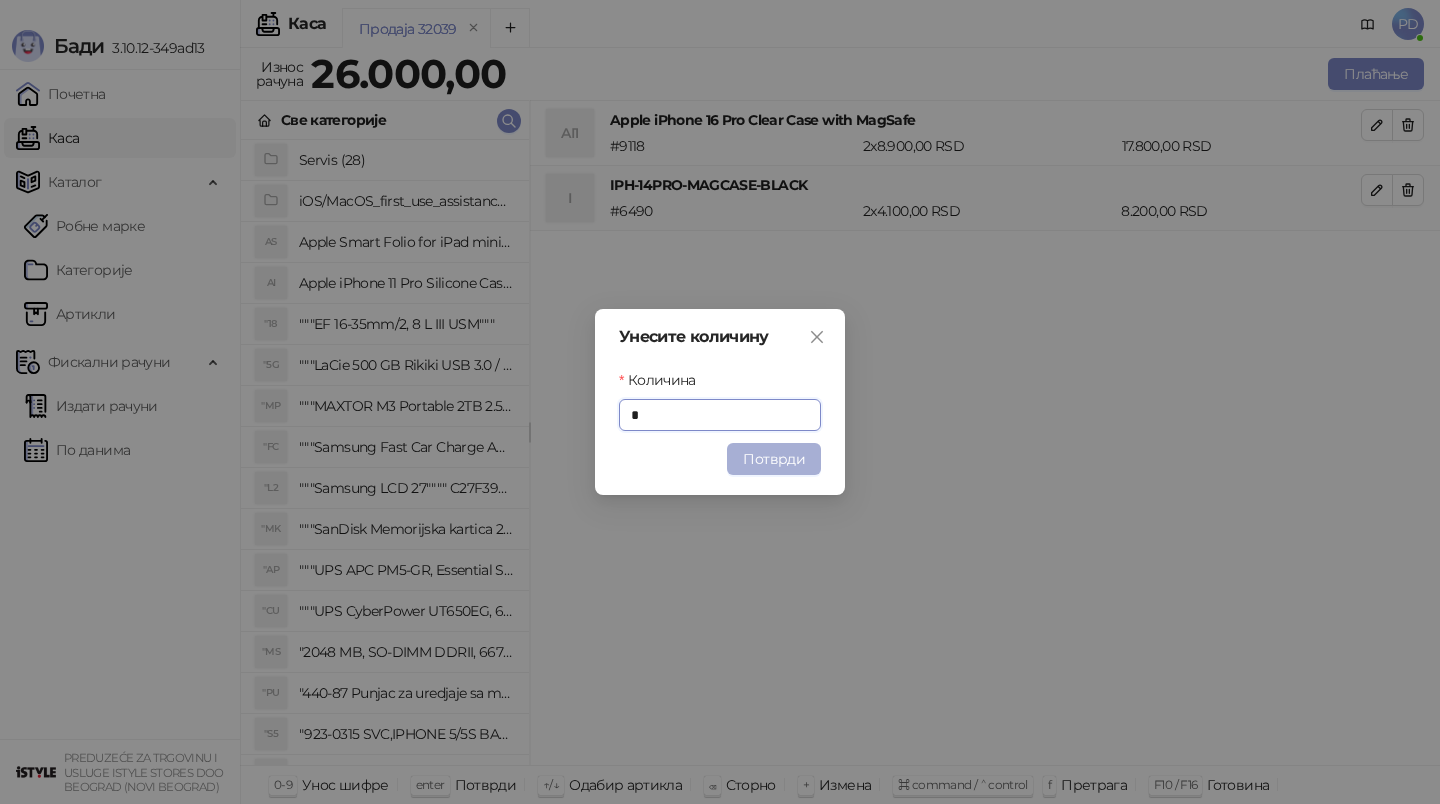 click on "Потврди" at bounding box center (774, 459) 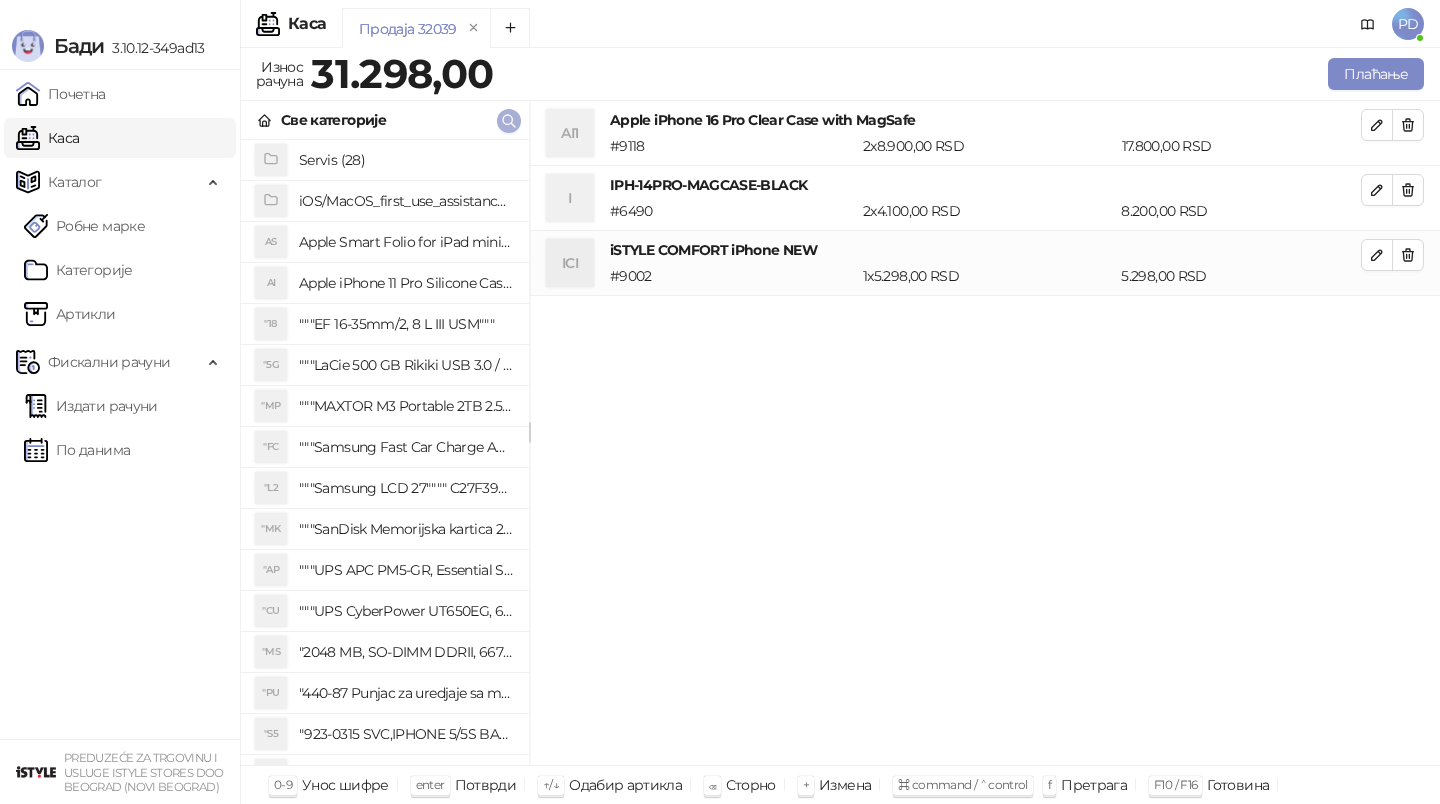 click 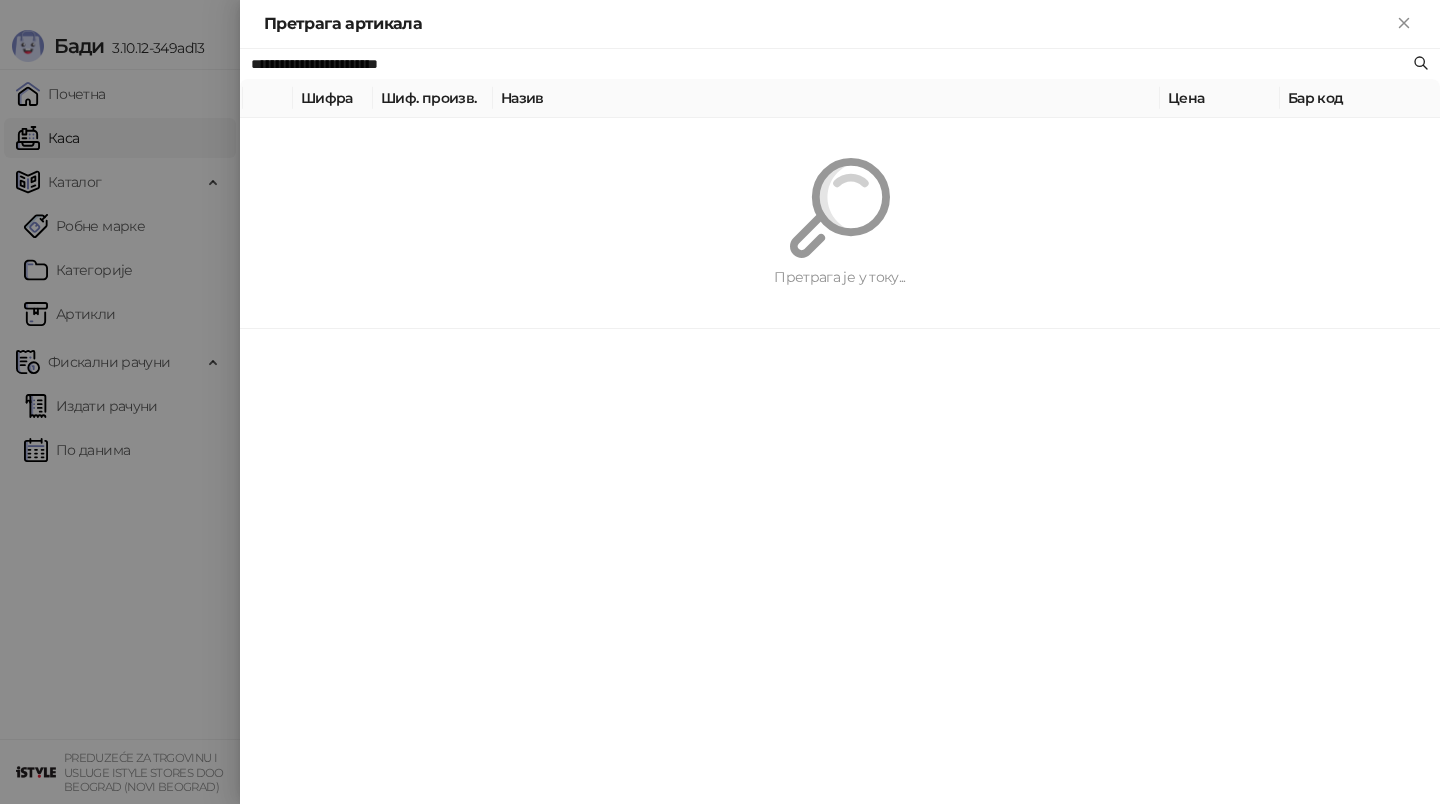 paste on "**" 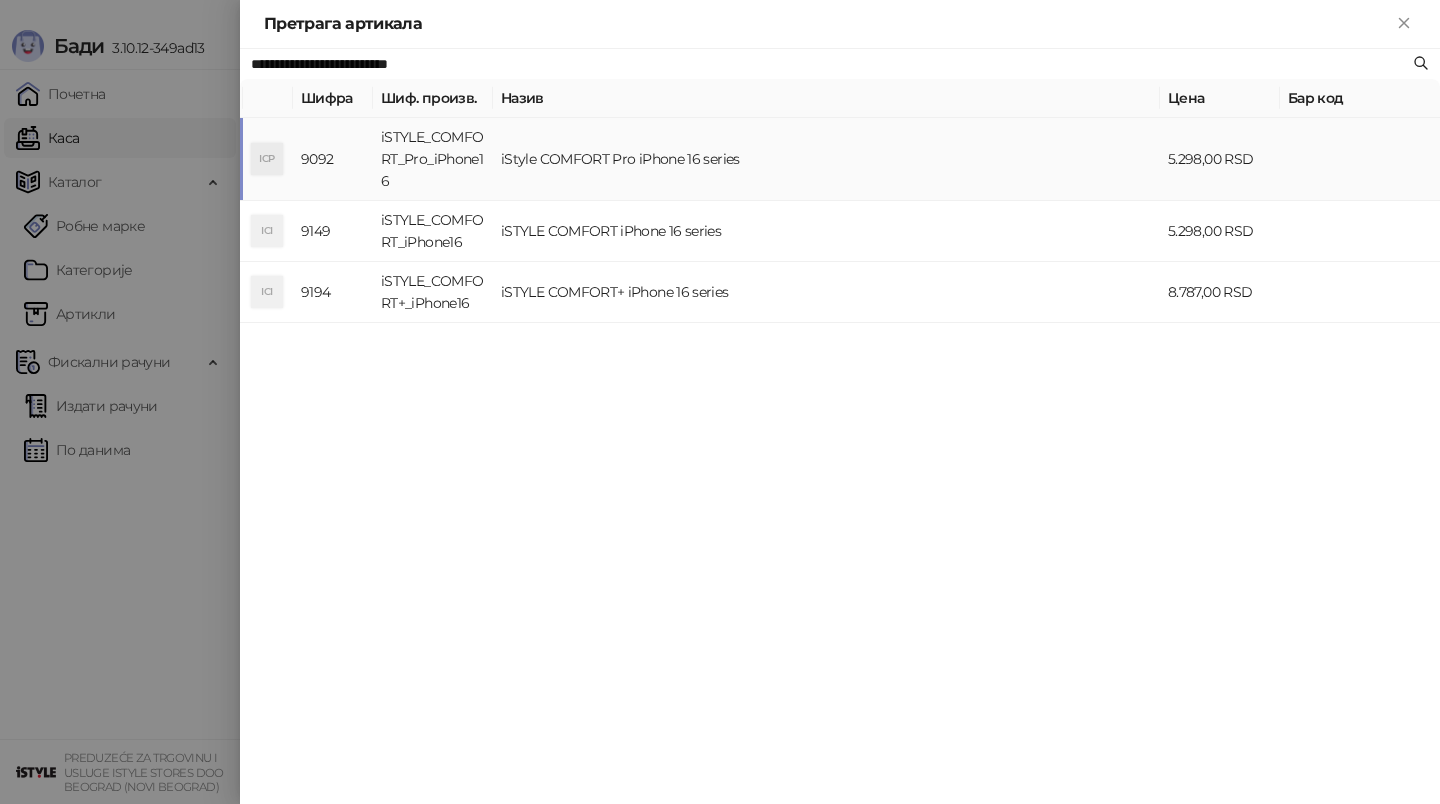 click on "iSTYLE_COMFORT_Pro_iPhone16" at bounding box center [433, 159] 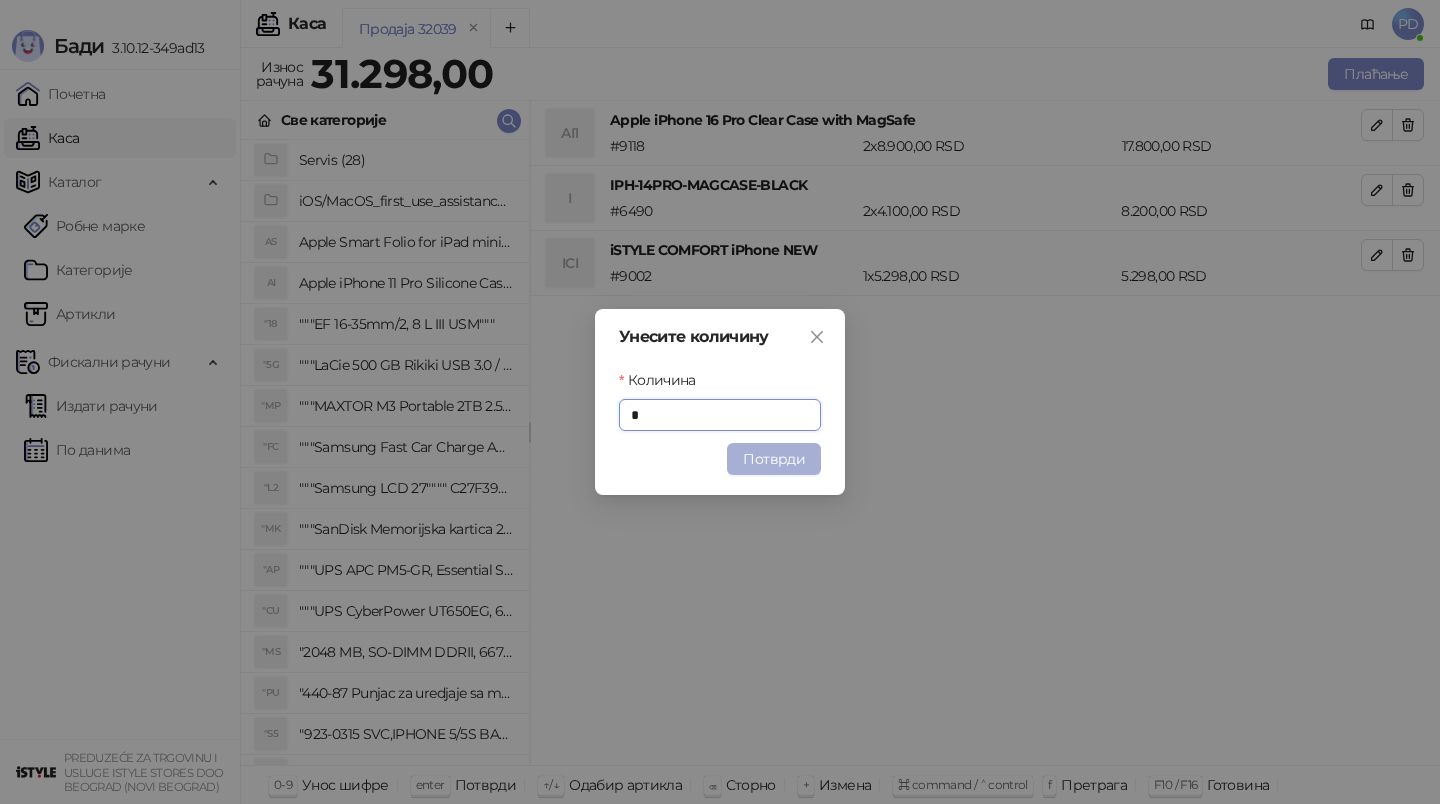 click on "Потврди" at bounding box center [774, 459] 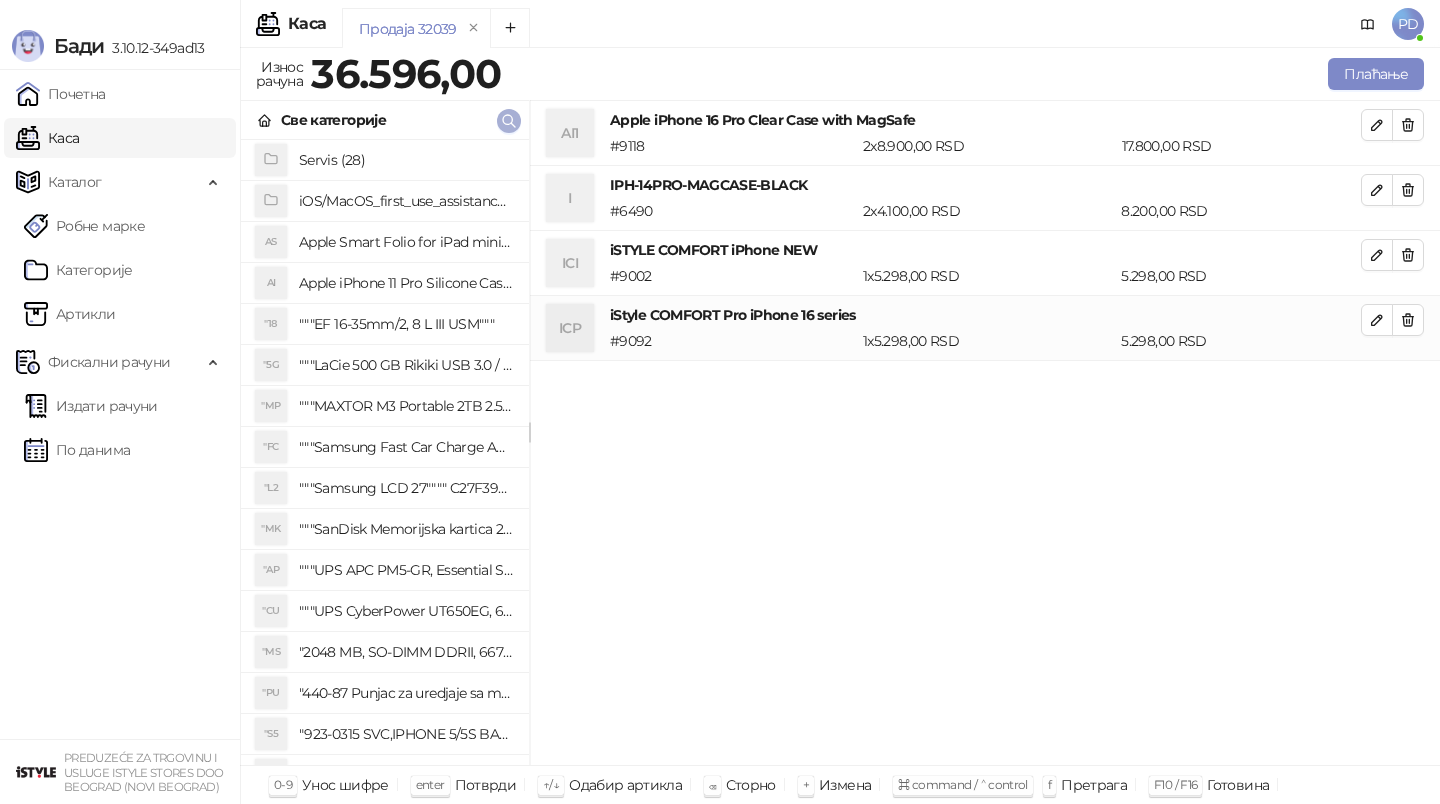 click 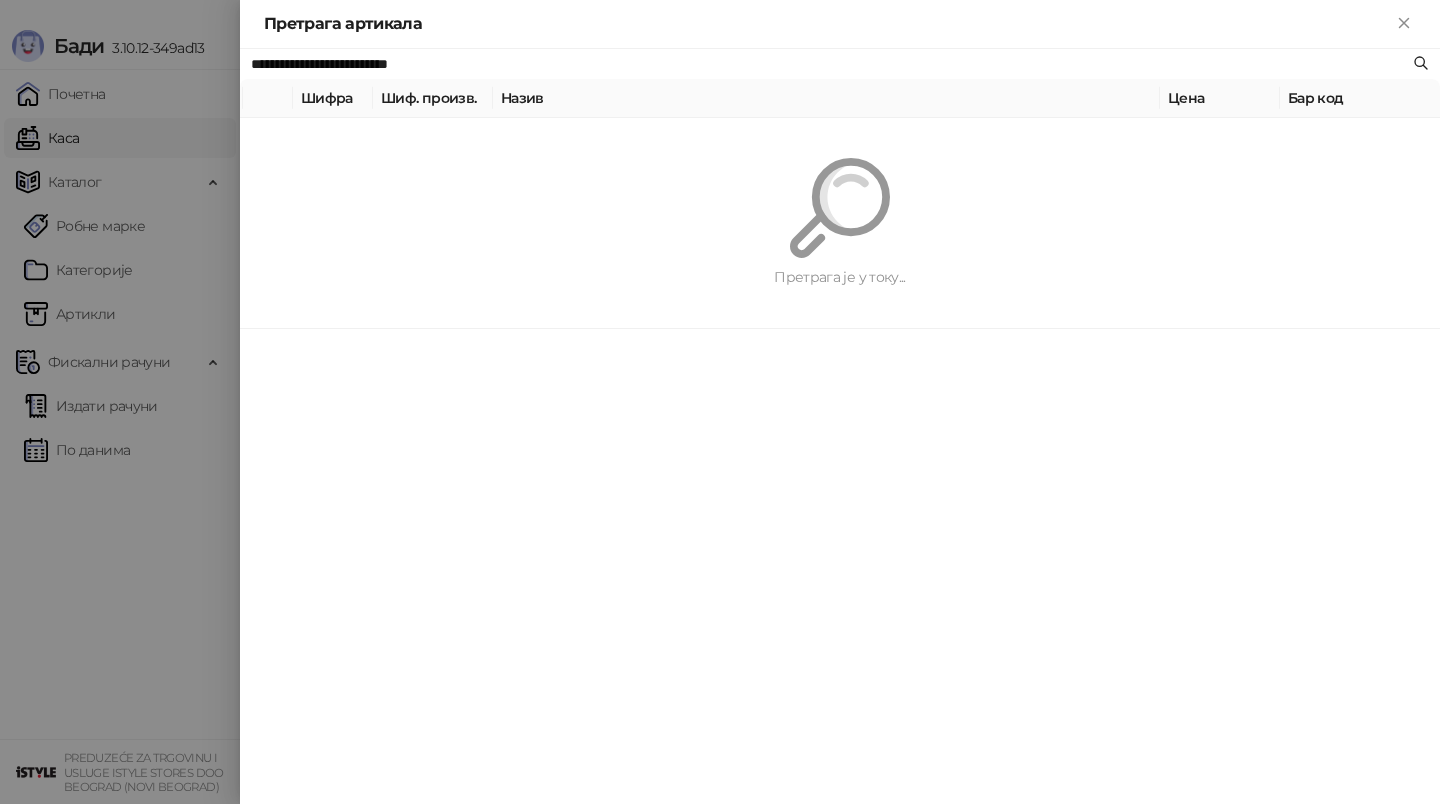 paste 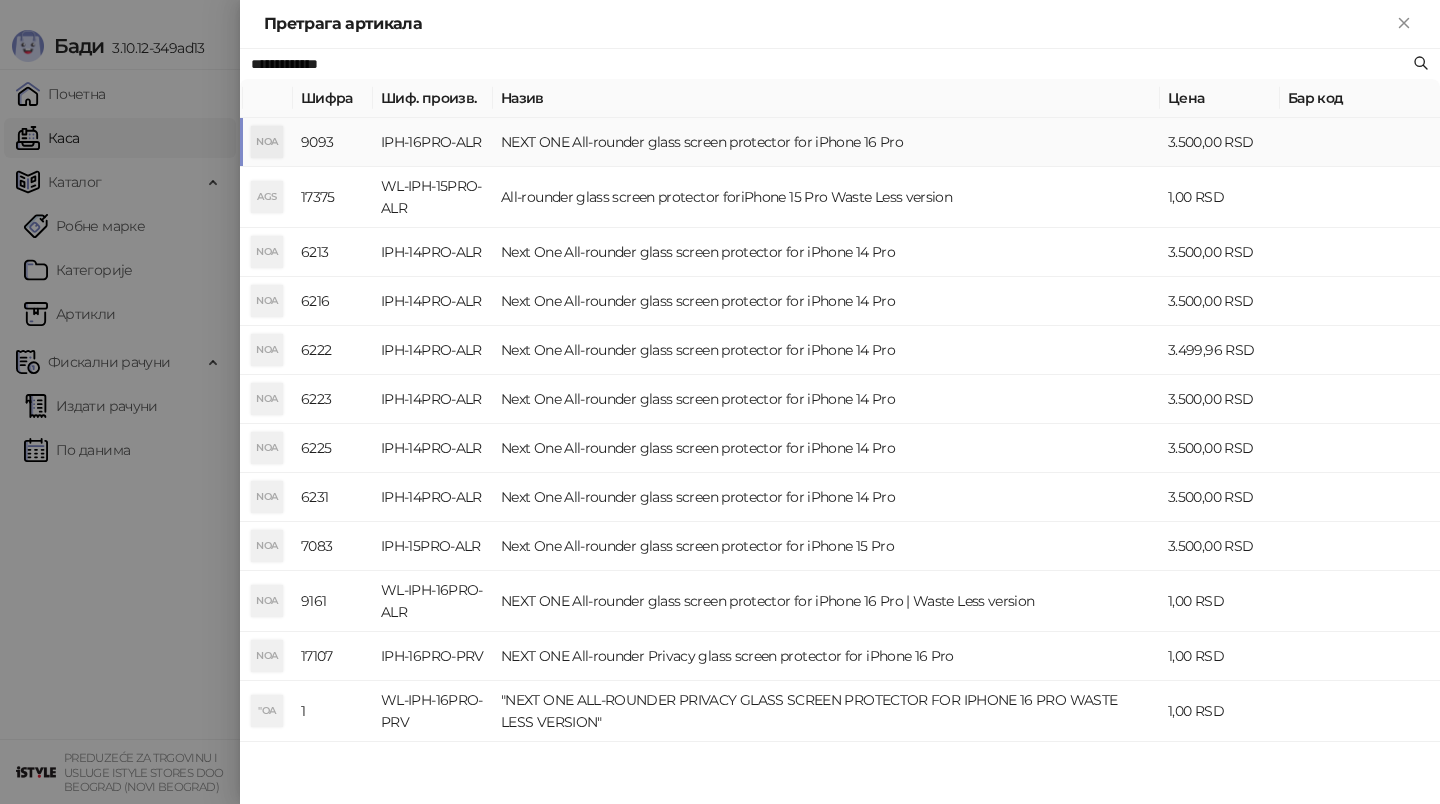 click on "IPH-16PRO-ALR" at bounding box center [433, 142] 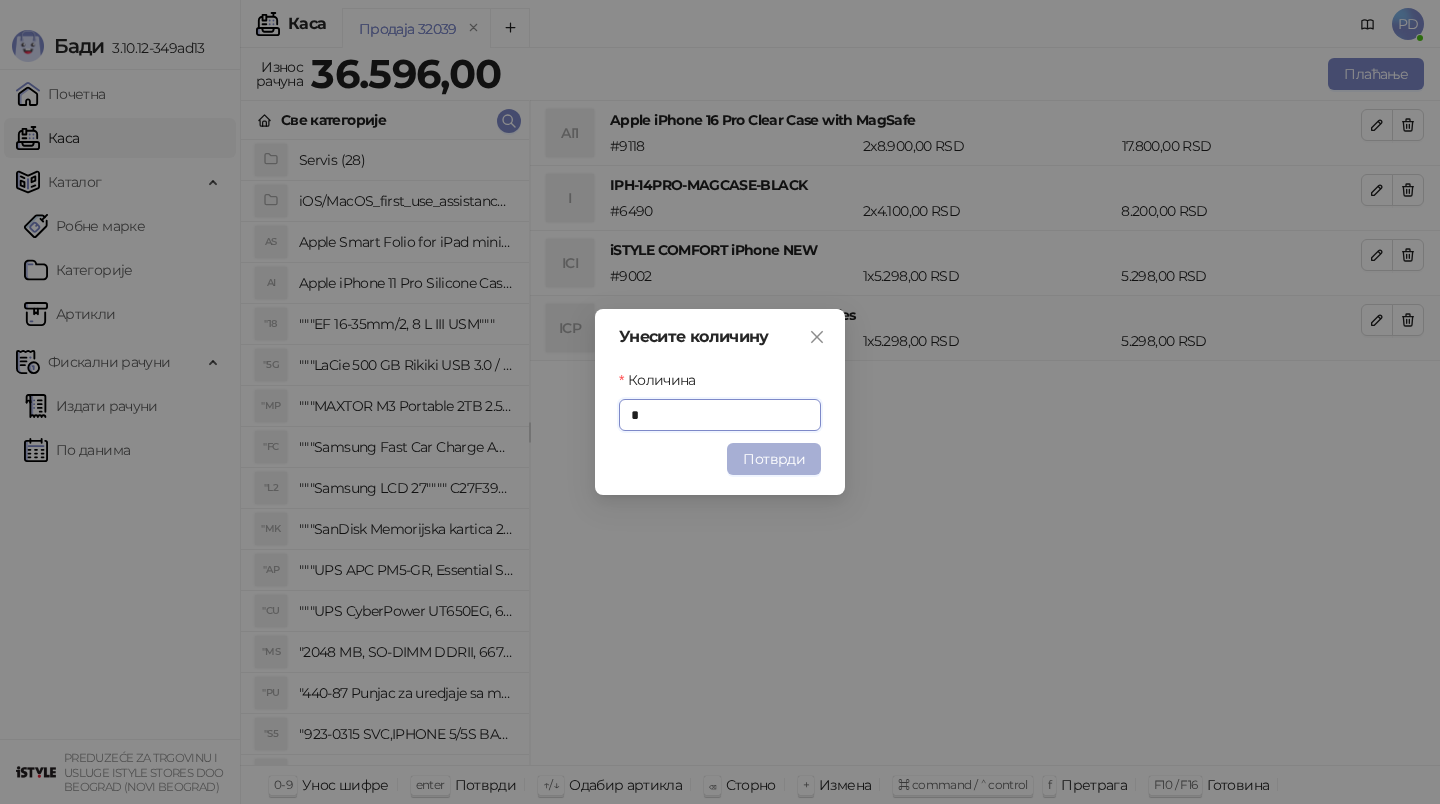 click on "Потврди" at bounding box center (774, 459) 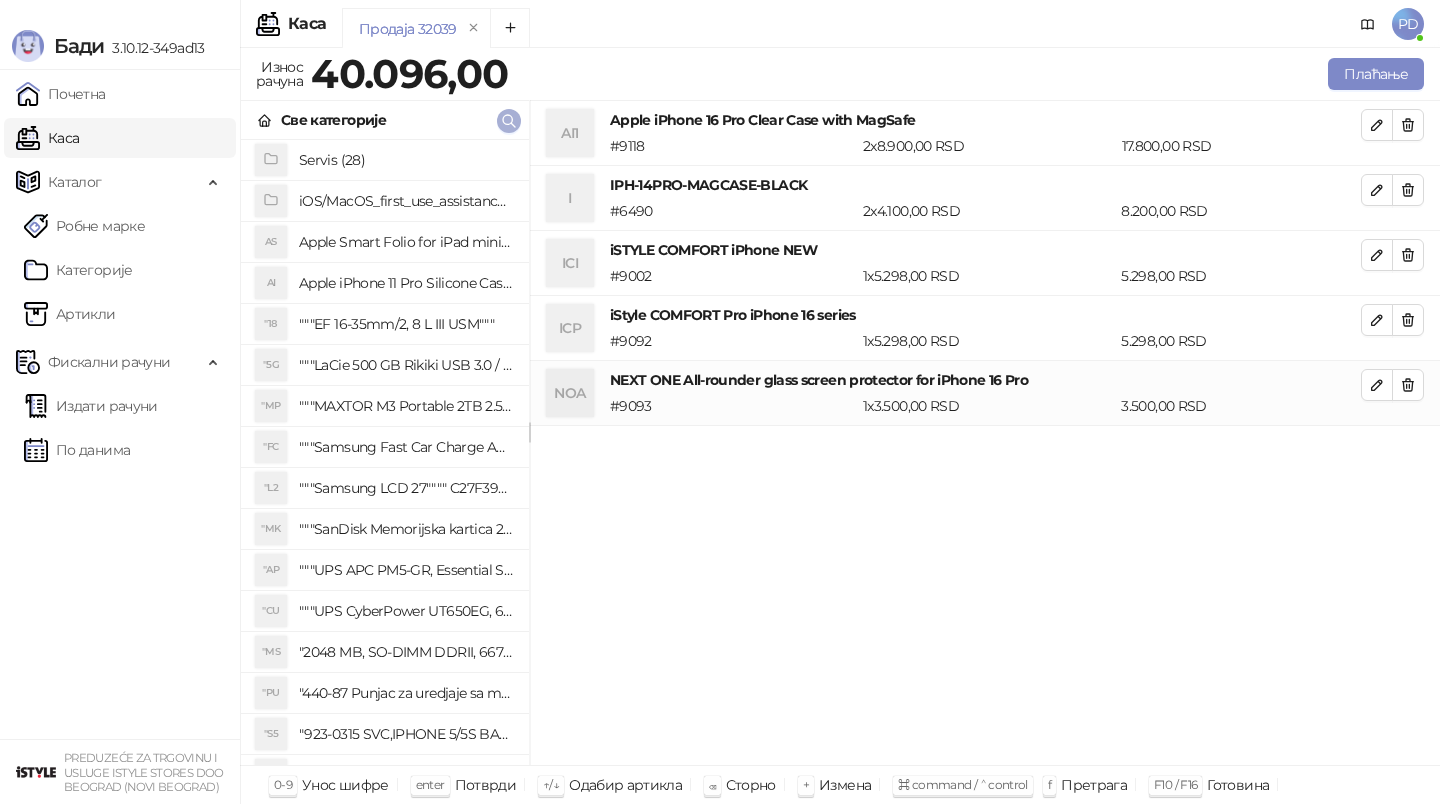 click 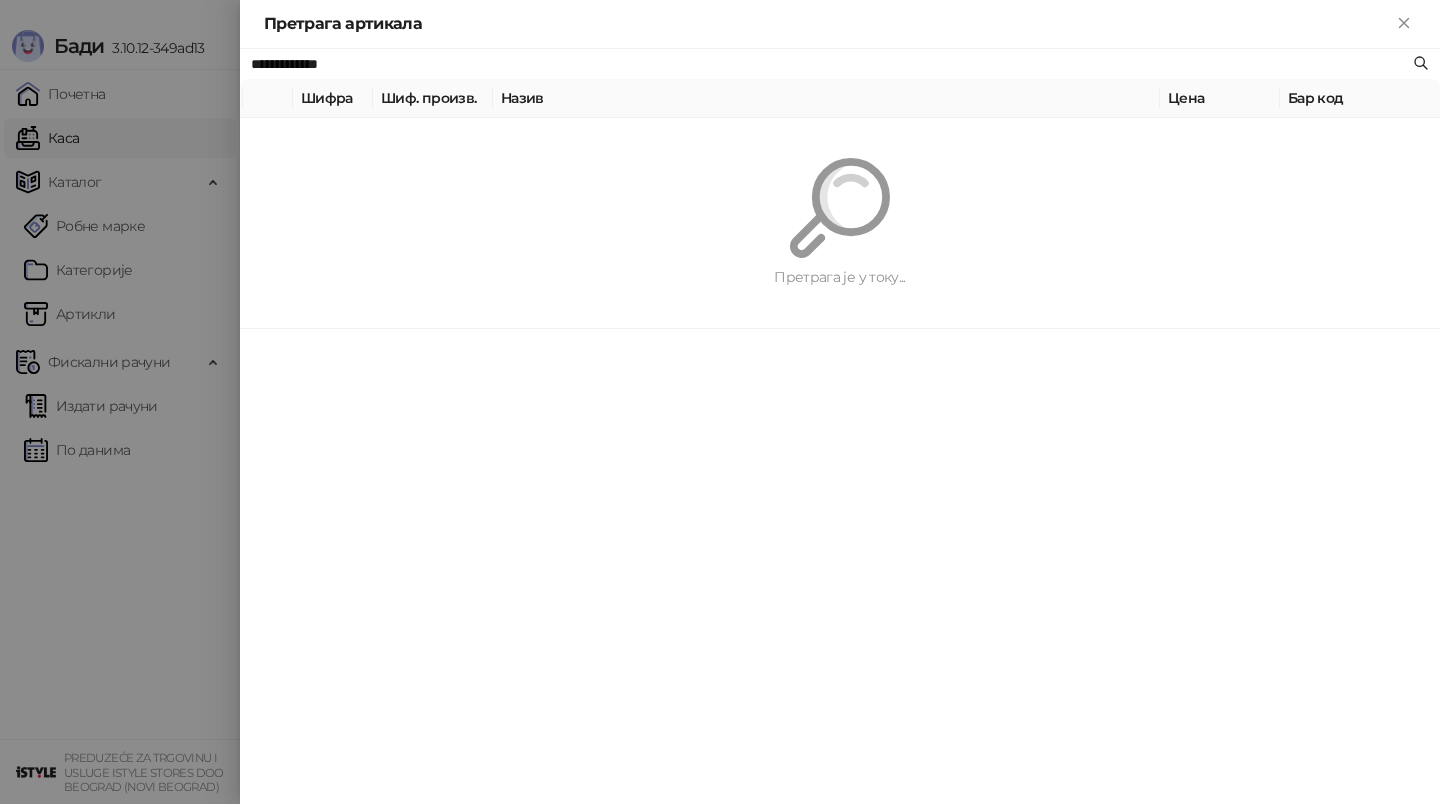 paste 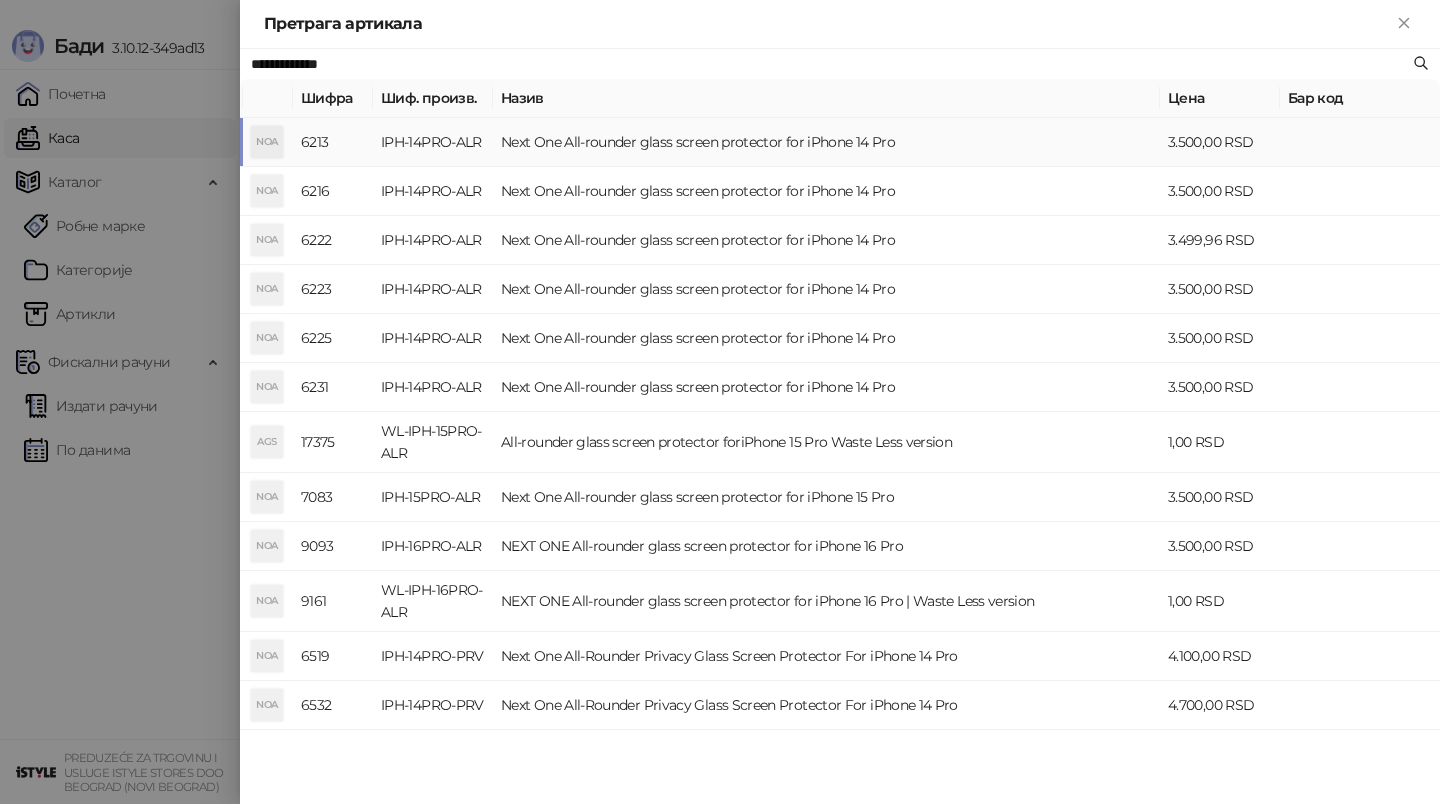 type on "**********" 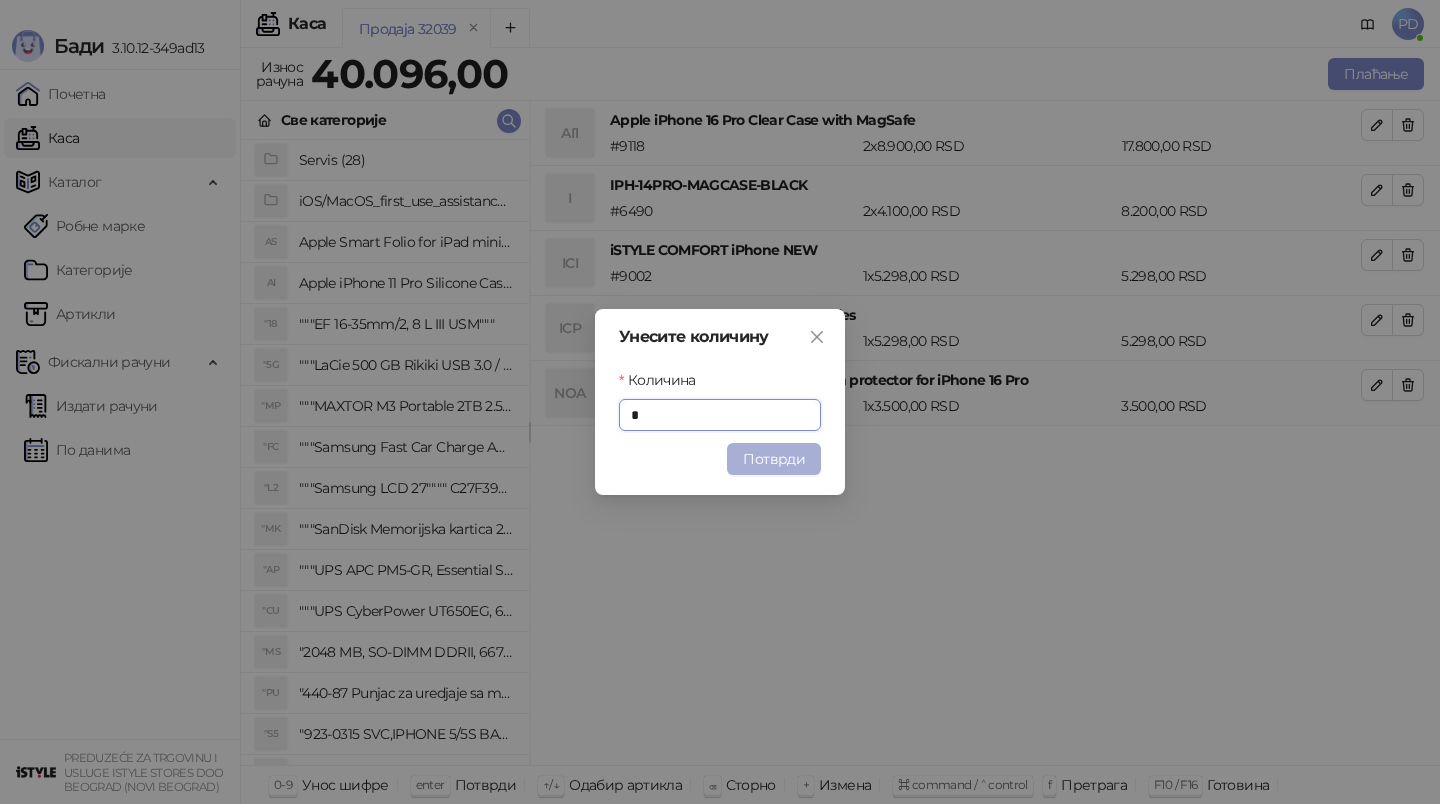 click on "Потврди" at bounding box center (774, 459) 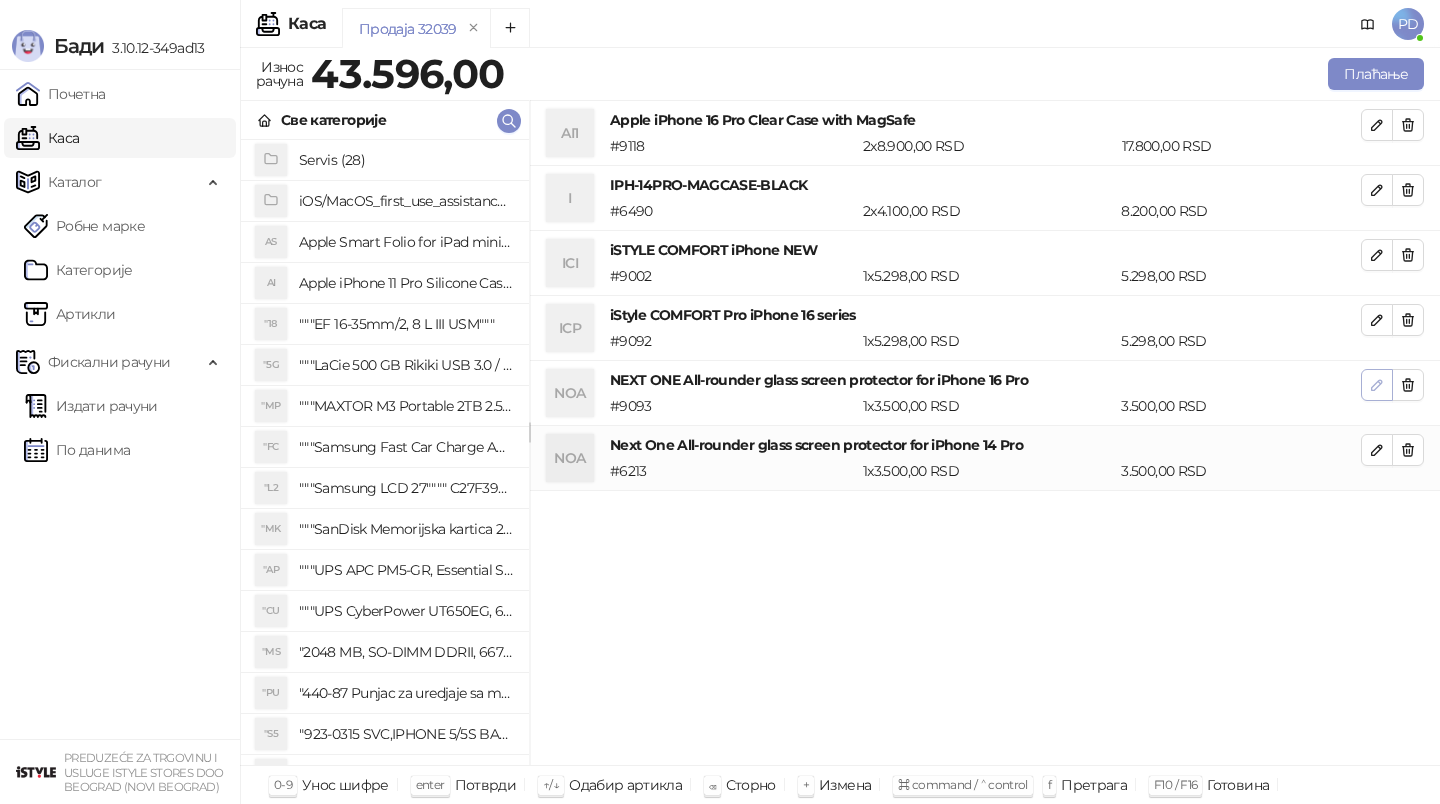 click 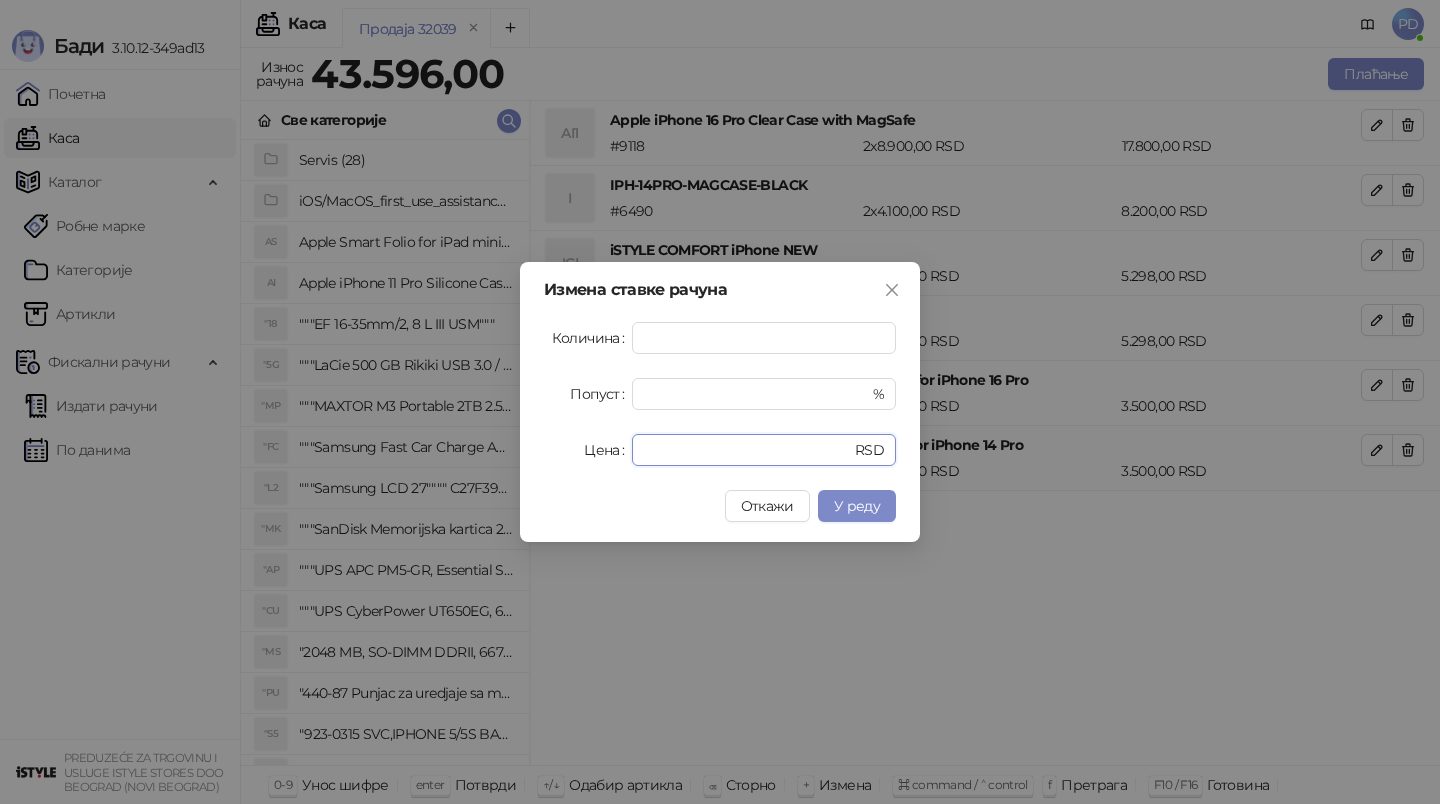 drag, startPoint x: 703, startPoint y: 449, endPoint x: 623, endPoint y: 449, distance: 80 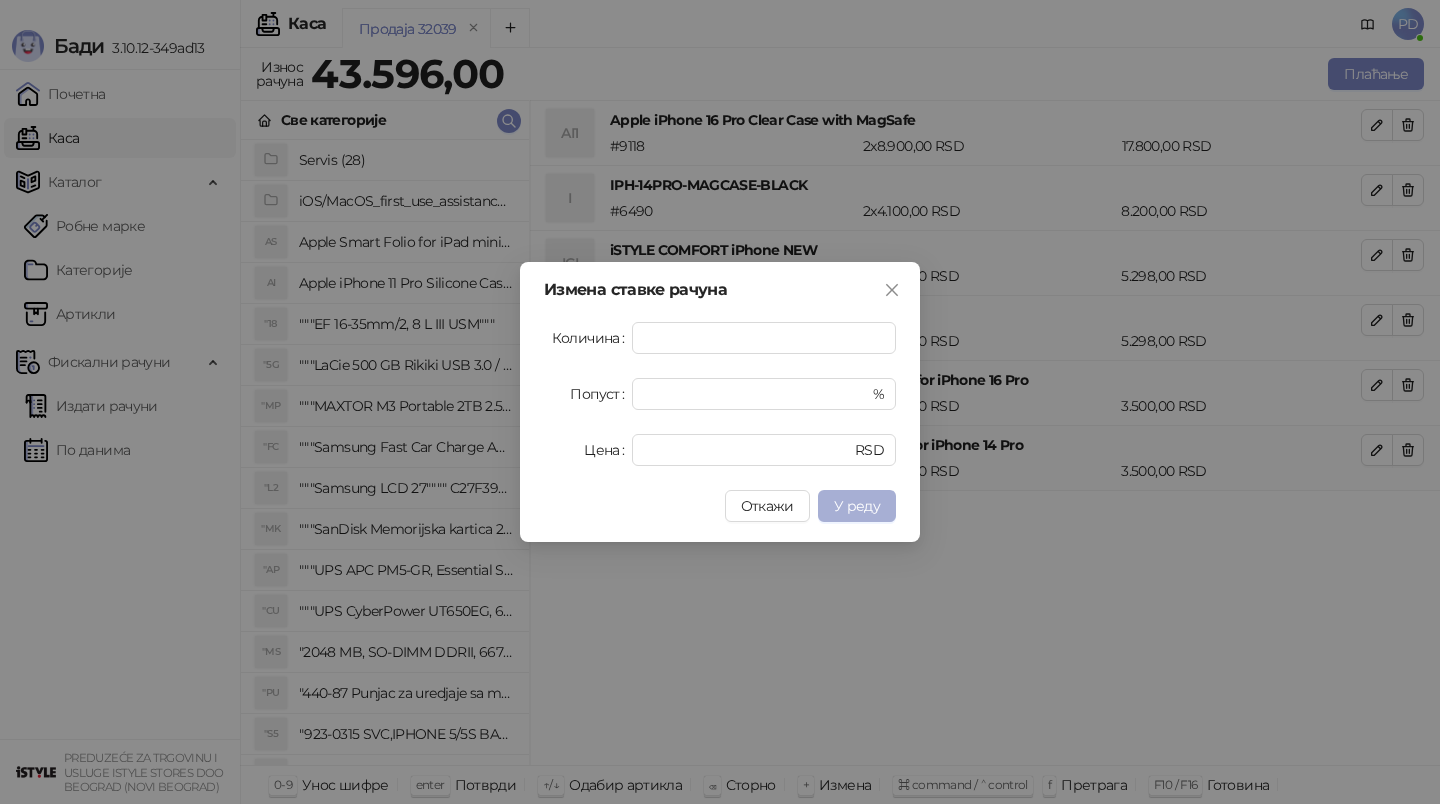 click on "У реду" at bounding box center [857, 506] 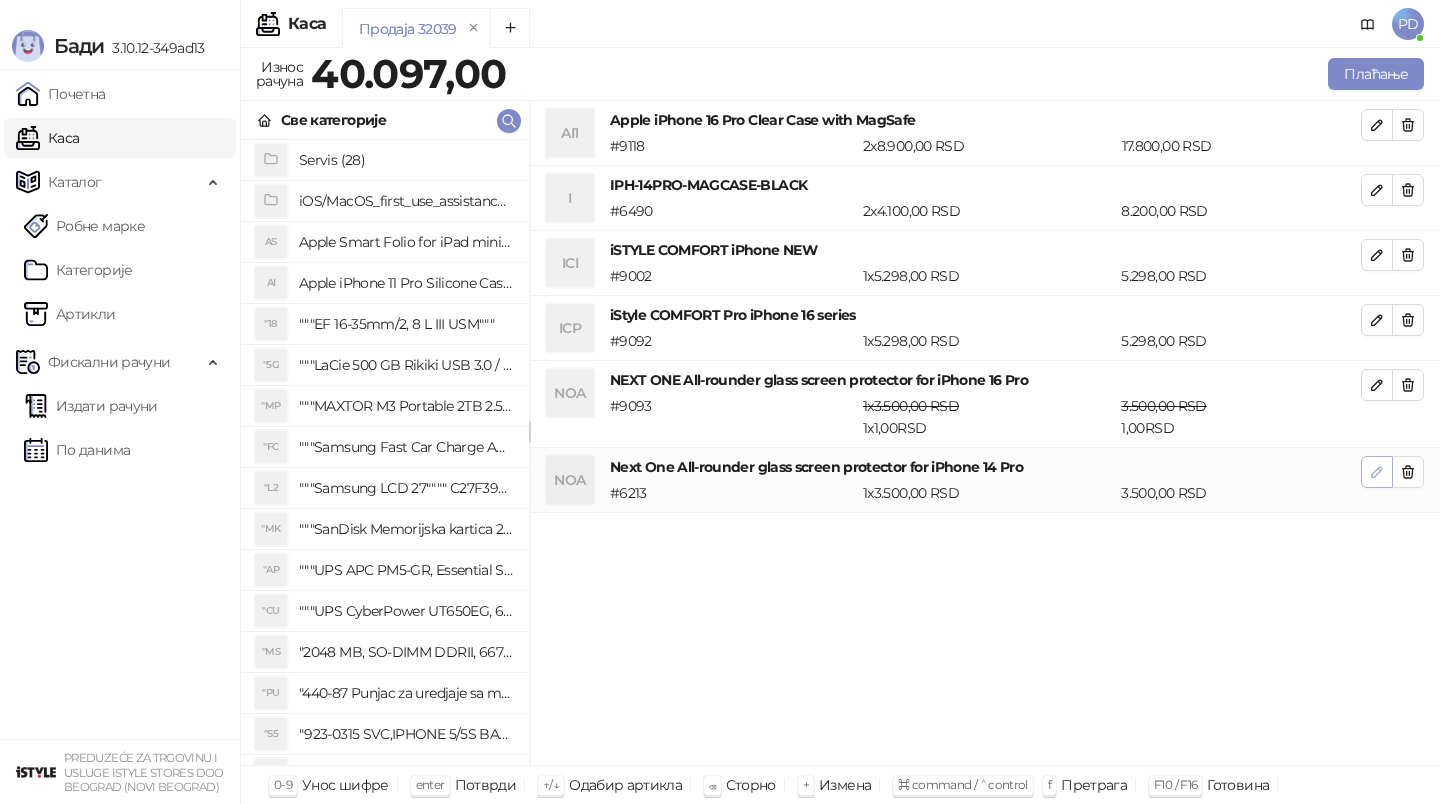 click 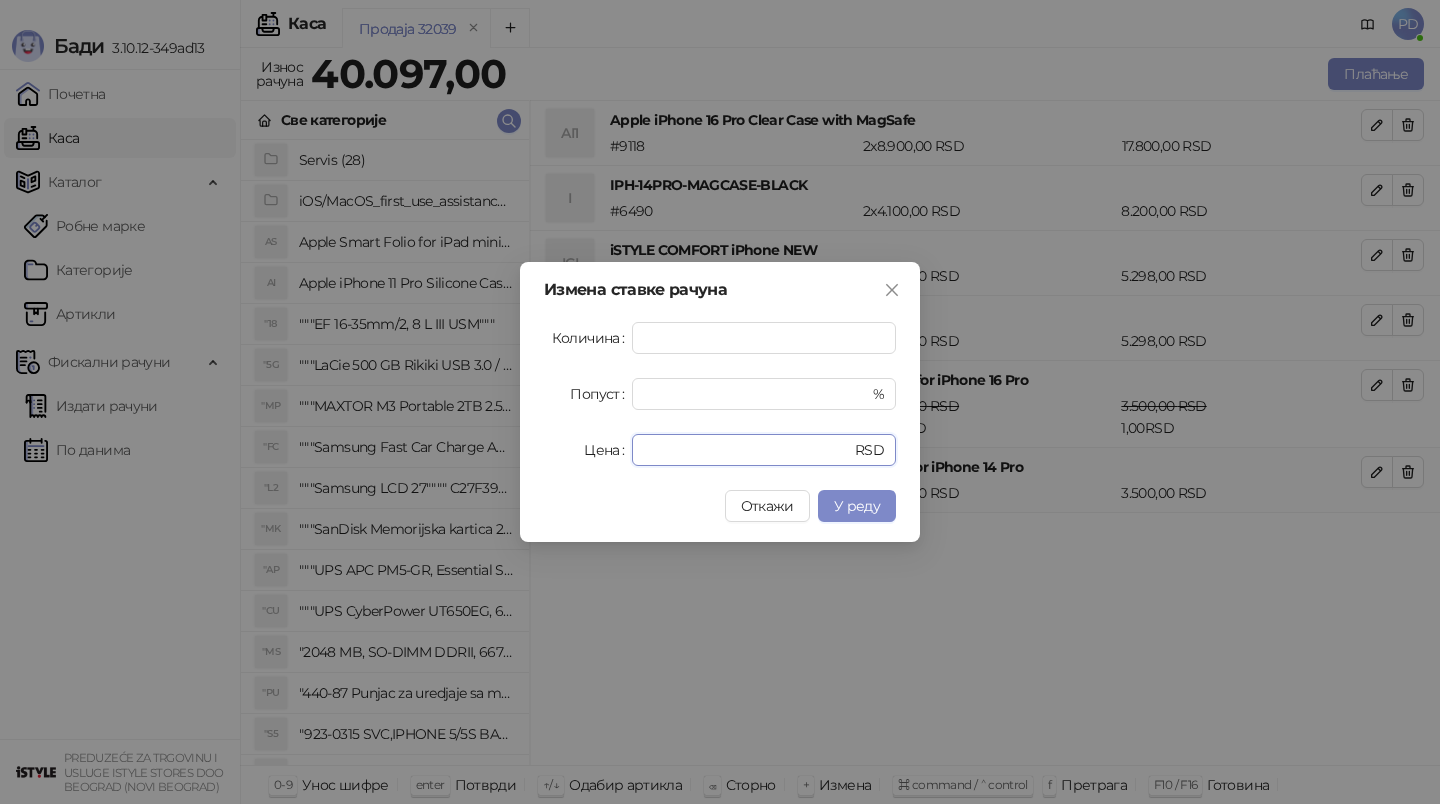 drag, startPoint x: 763, startPoint y: 450, endPoint x: 570, endPoint y: 450, distance: 193 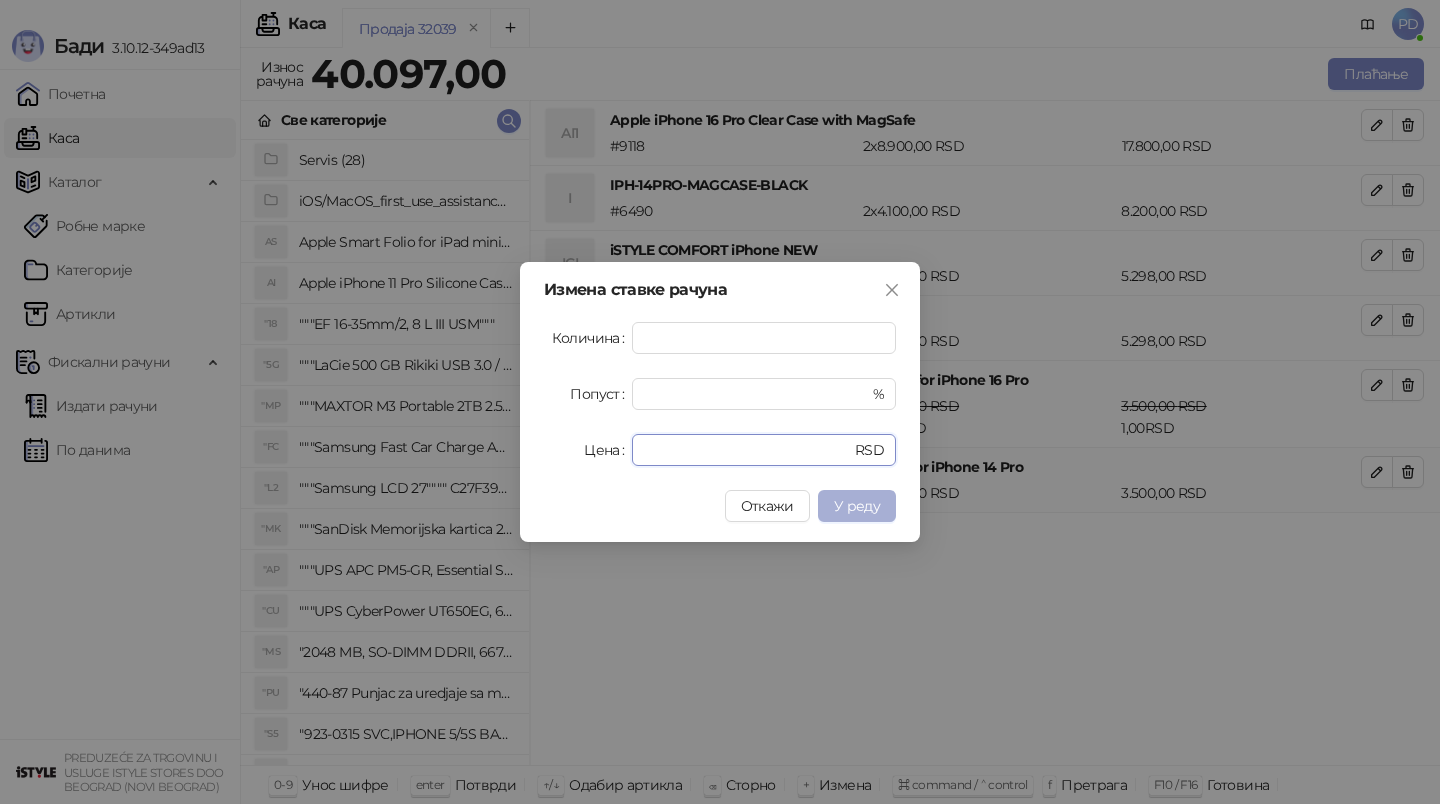 type on "*" 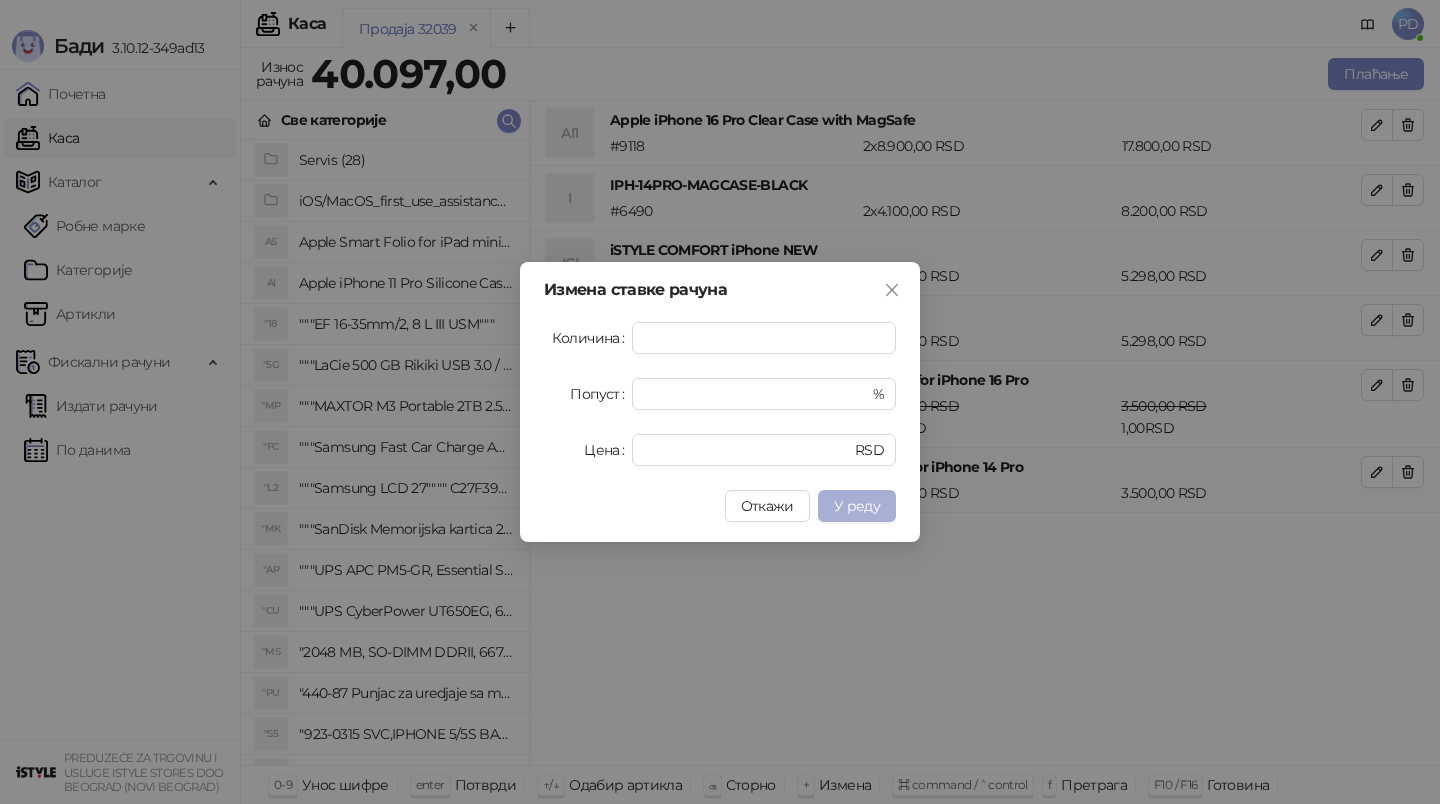 click on "У реду" at bounding box center [857, 506] 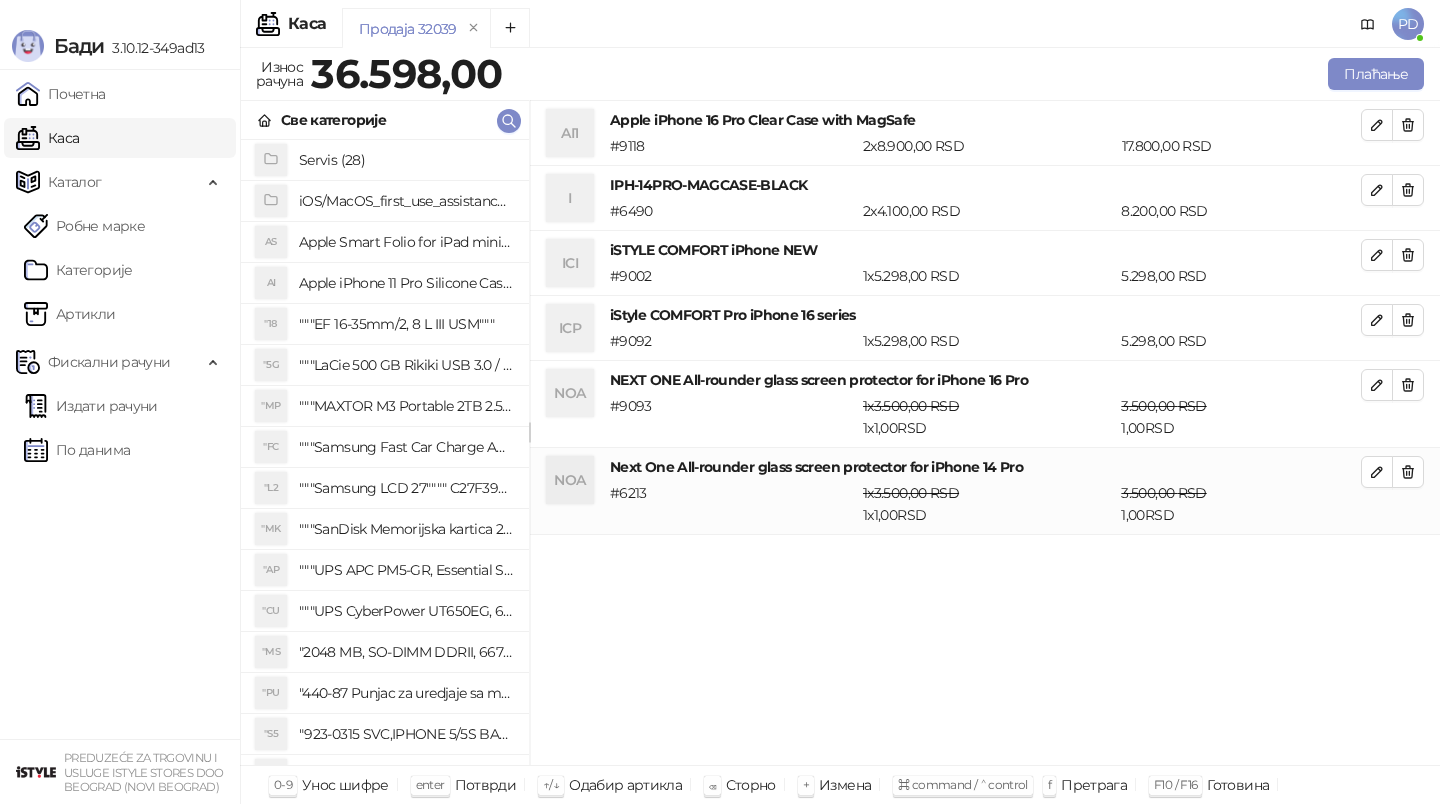 click on "1  x  3.500,00   RSD 1  x  1,00  RSD" at bounding box center (988, 504) 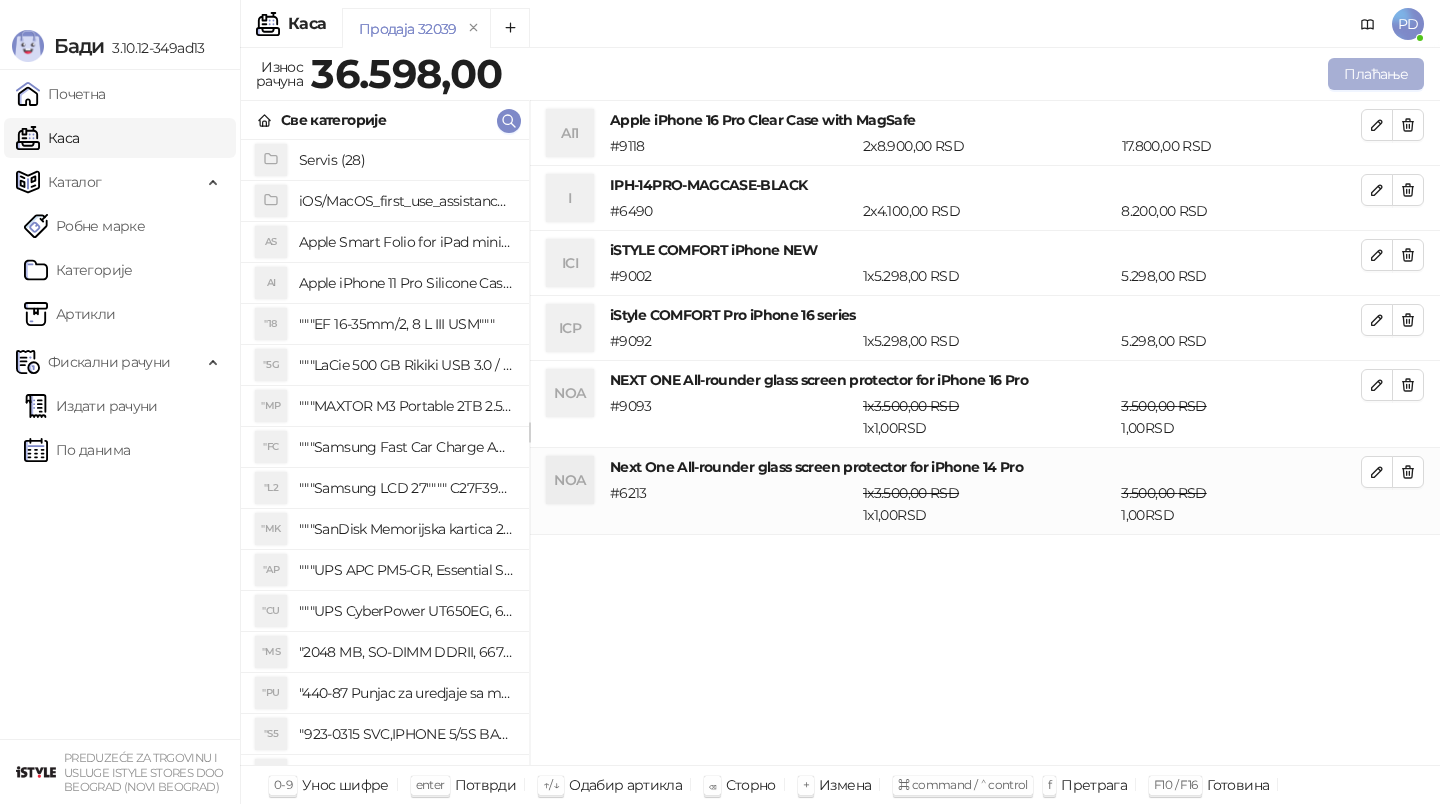 click on "Плаћање" at bounding box center (1376, 74) 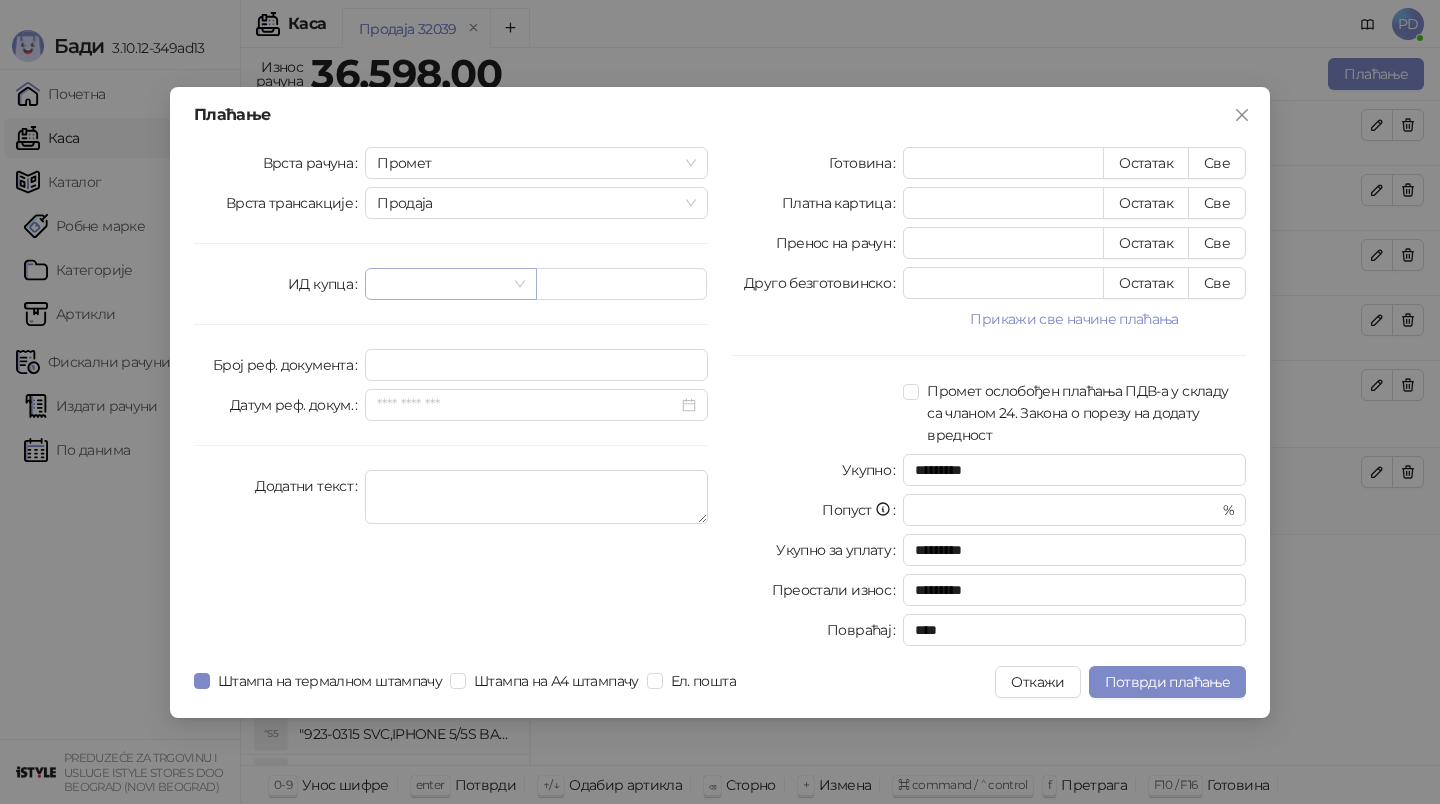 click at bounding box center (441, 284) 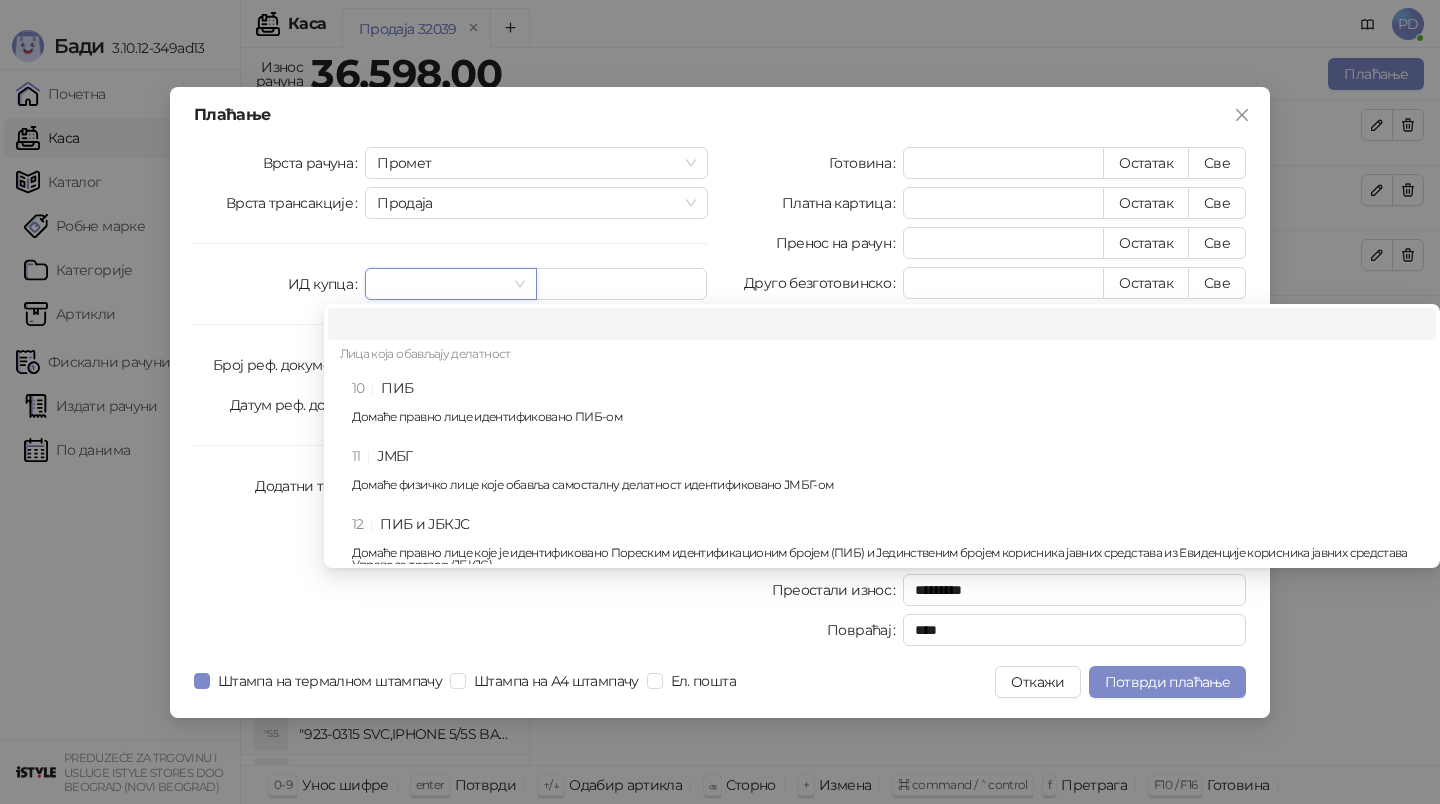 click on "10 ПИБ Домаће правно лице идентификовано ПИБ-ом" at bounding box center [888, 406] 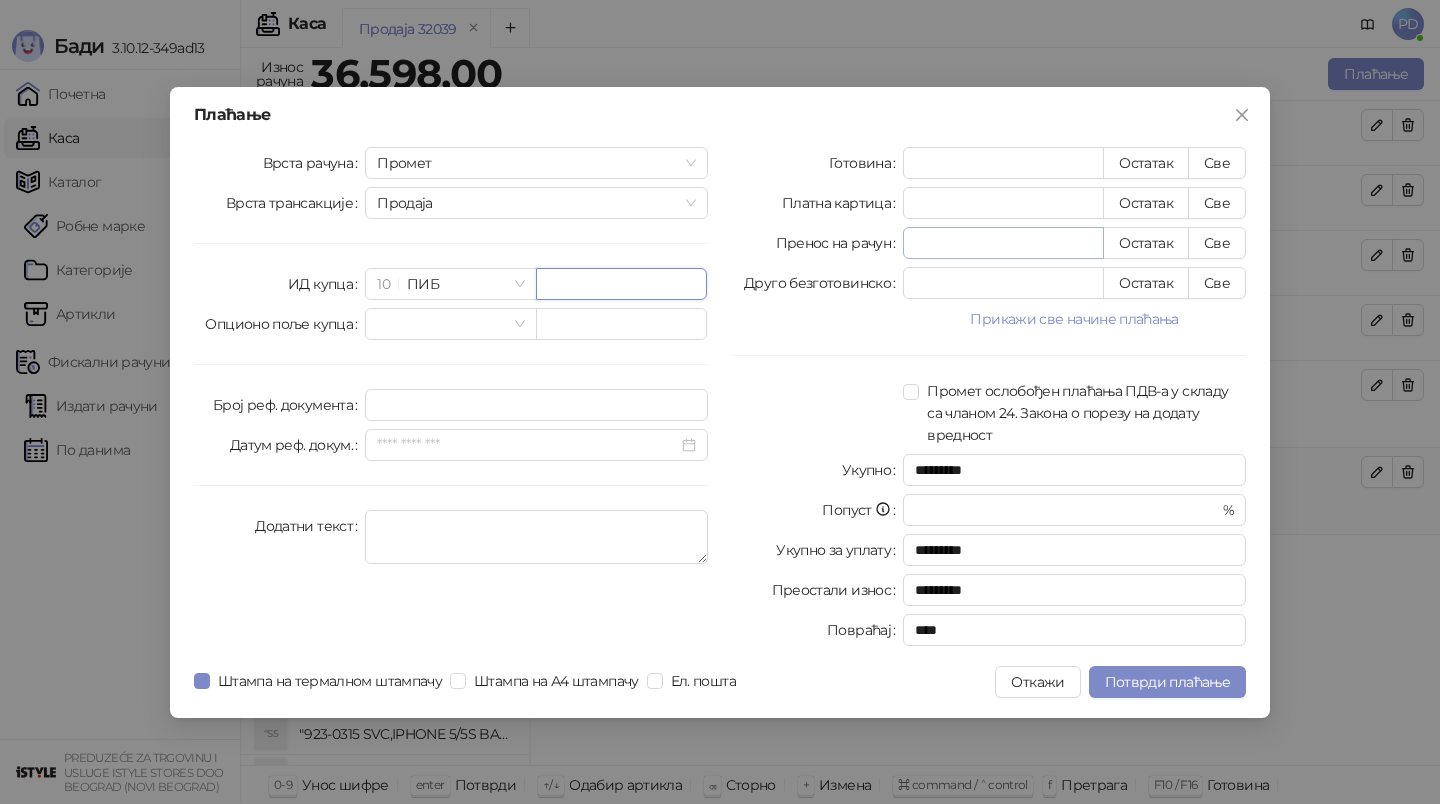paste on "*********" 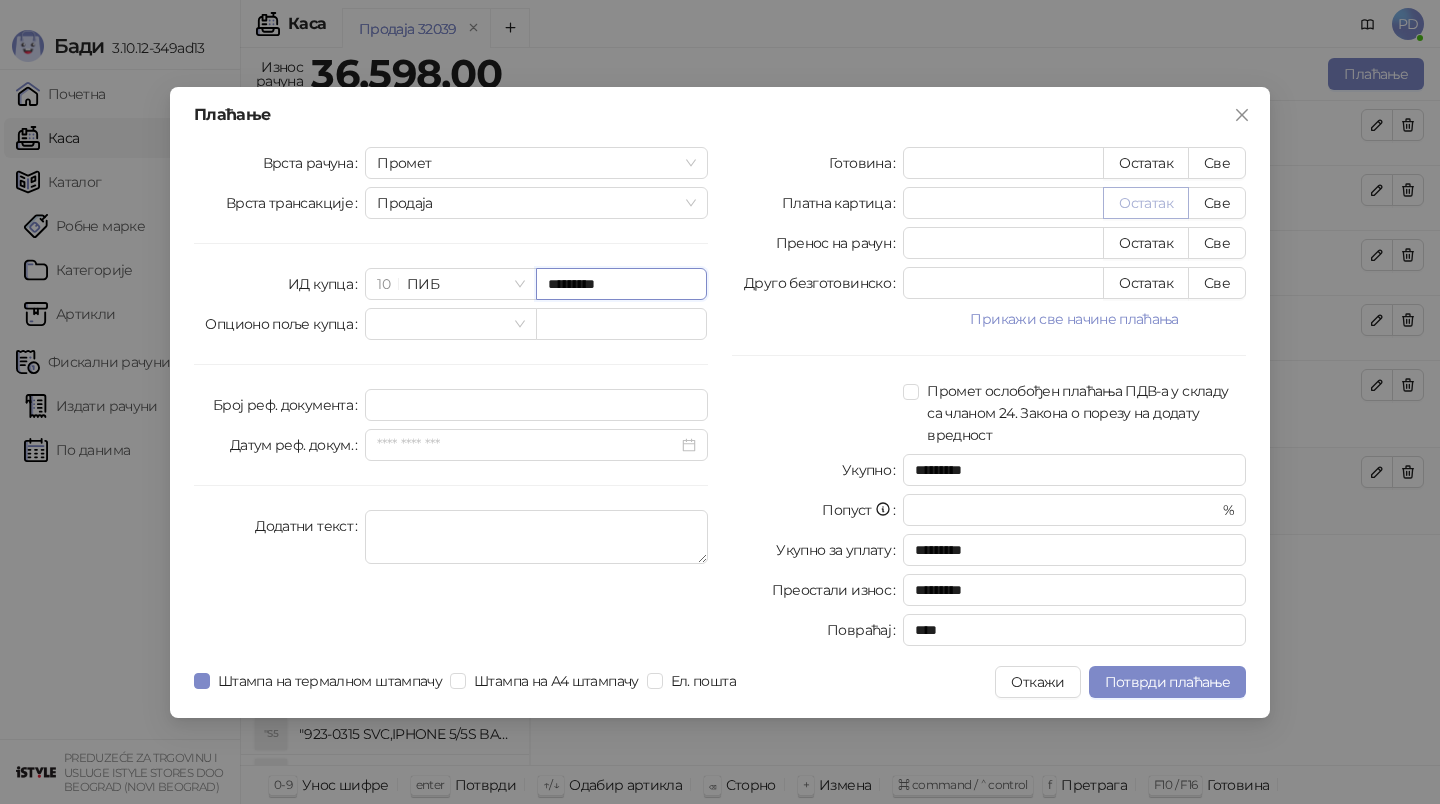 type on "*********" 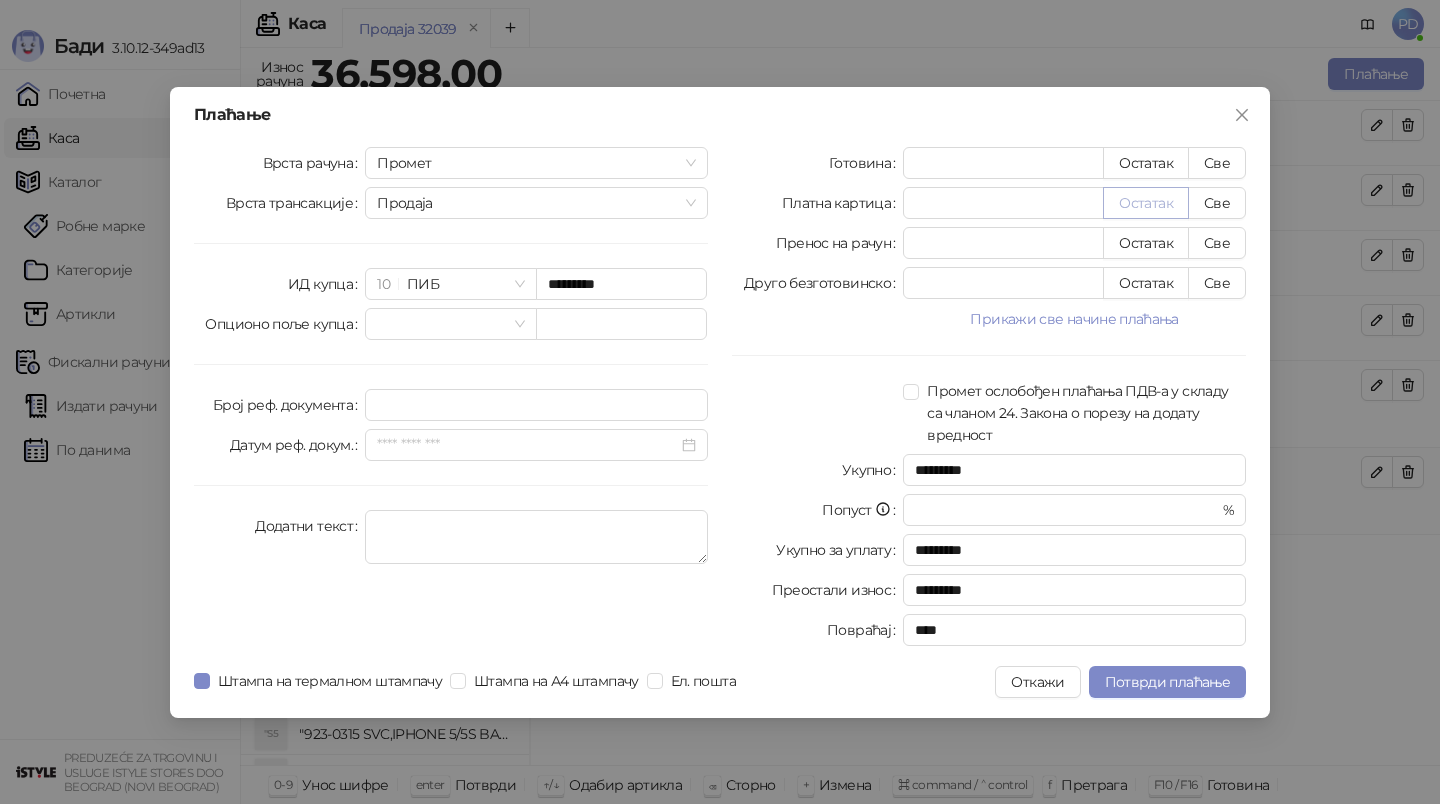 click on "Остатак" at bounding box center (1146, 203) 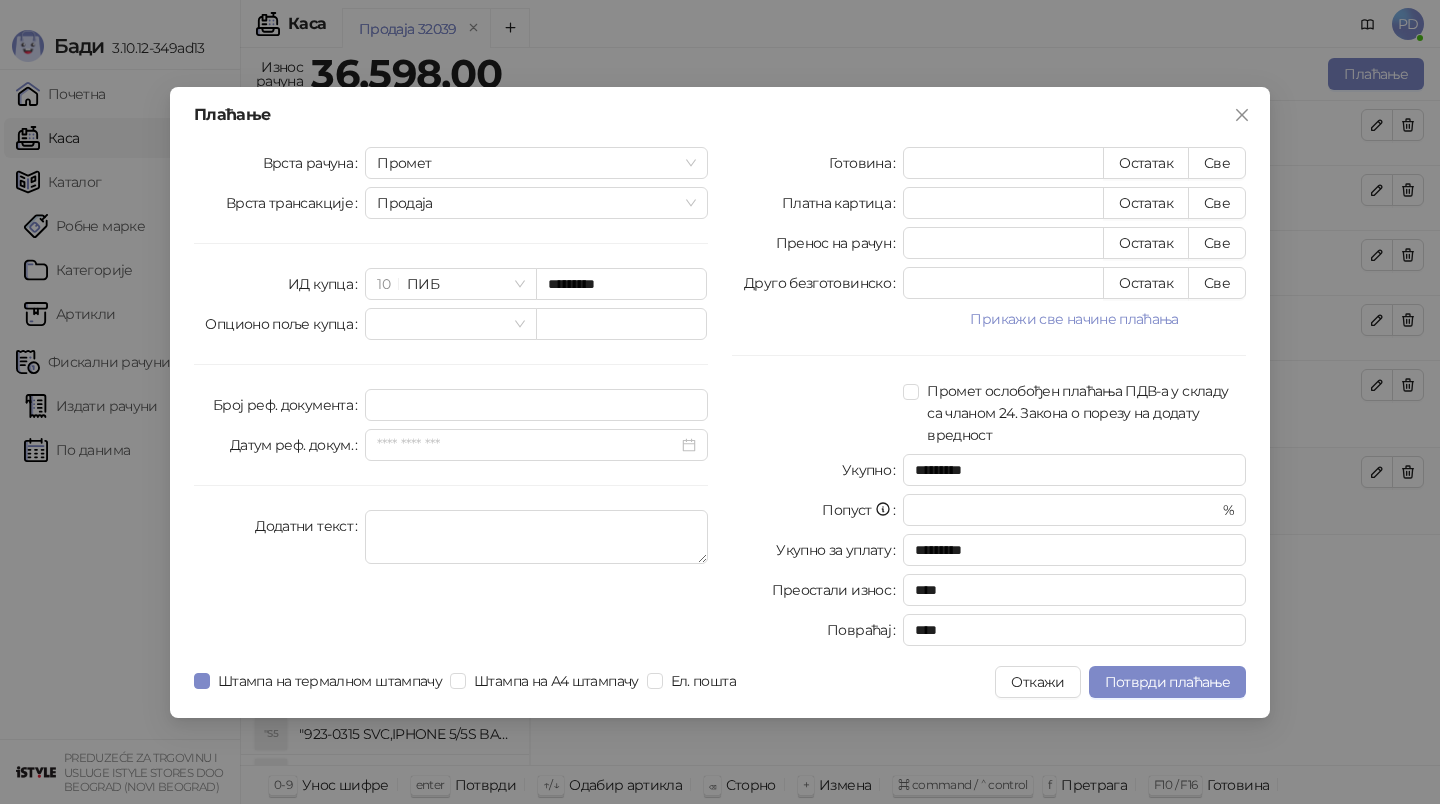 type 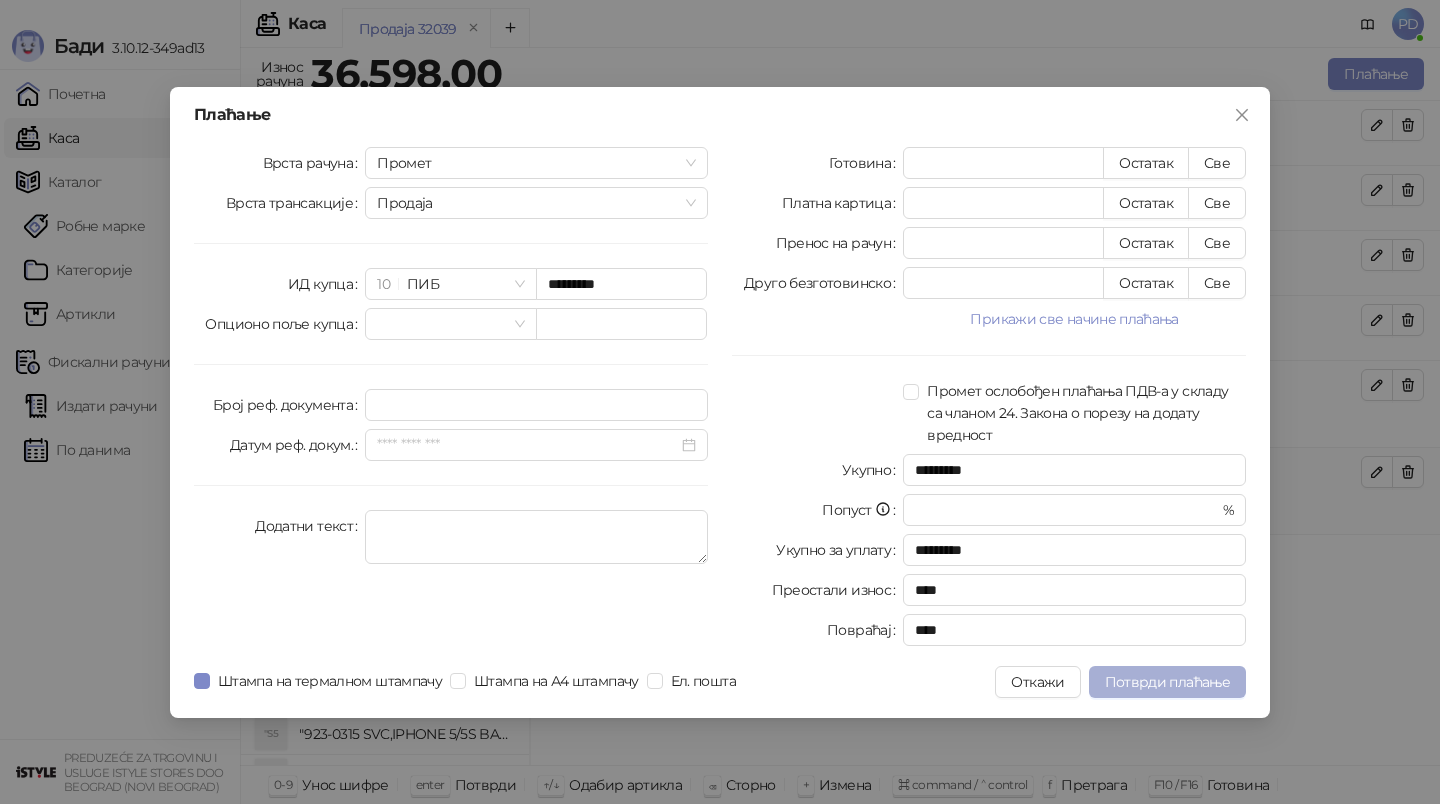 click on "Потврди плаћање" at bounding box center (1167, 682) 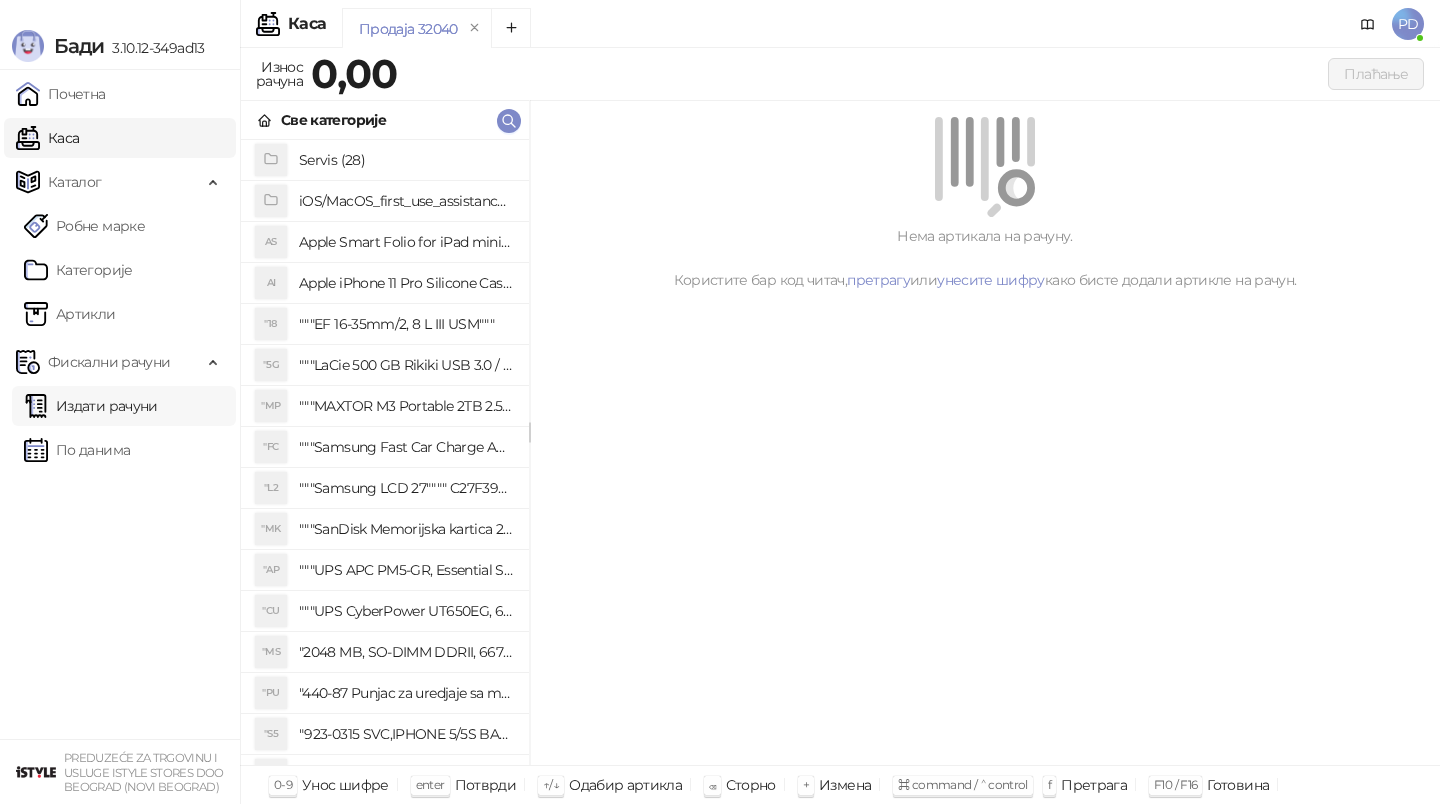 click on "Издати рачуни" at bounding box center (91, 406) 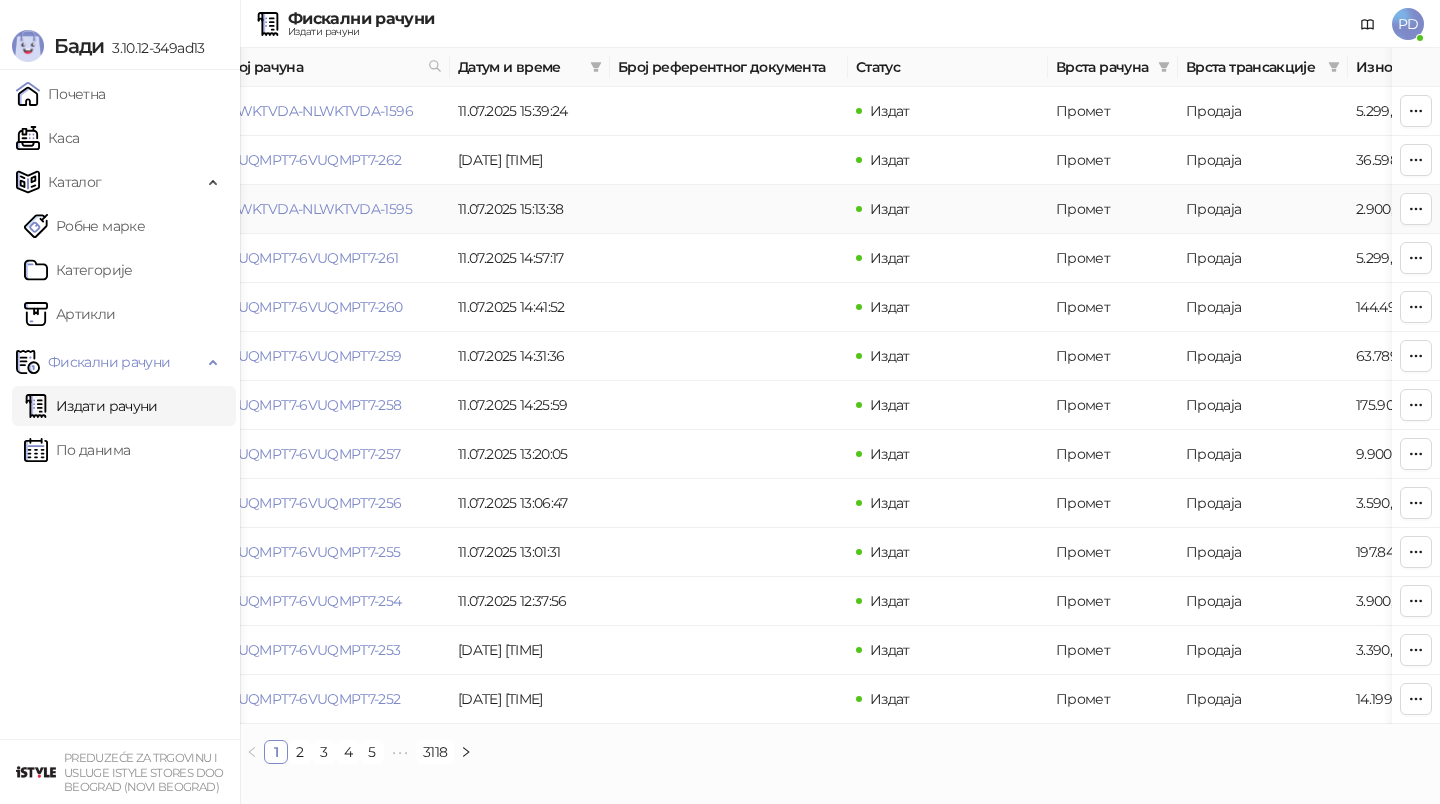 scroll, scrollTop: 0, scrollLeft: 64, axis: horizontal 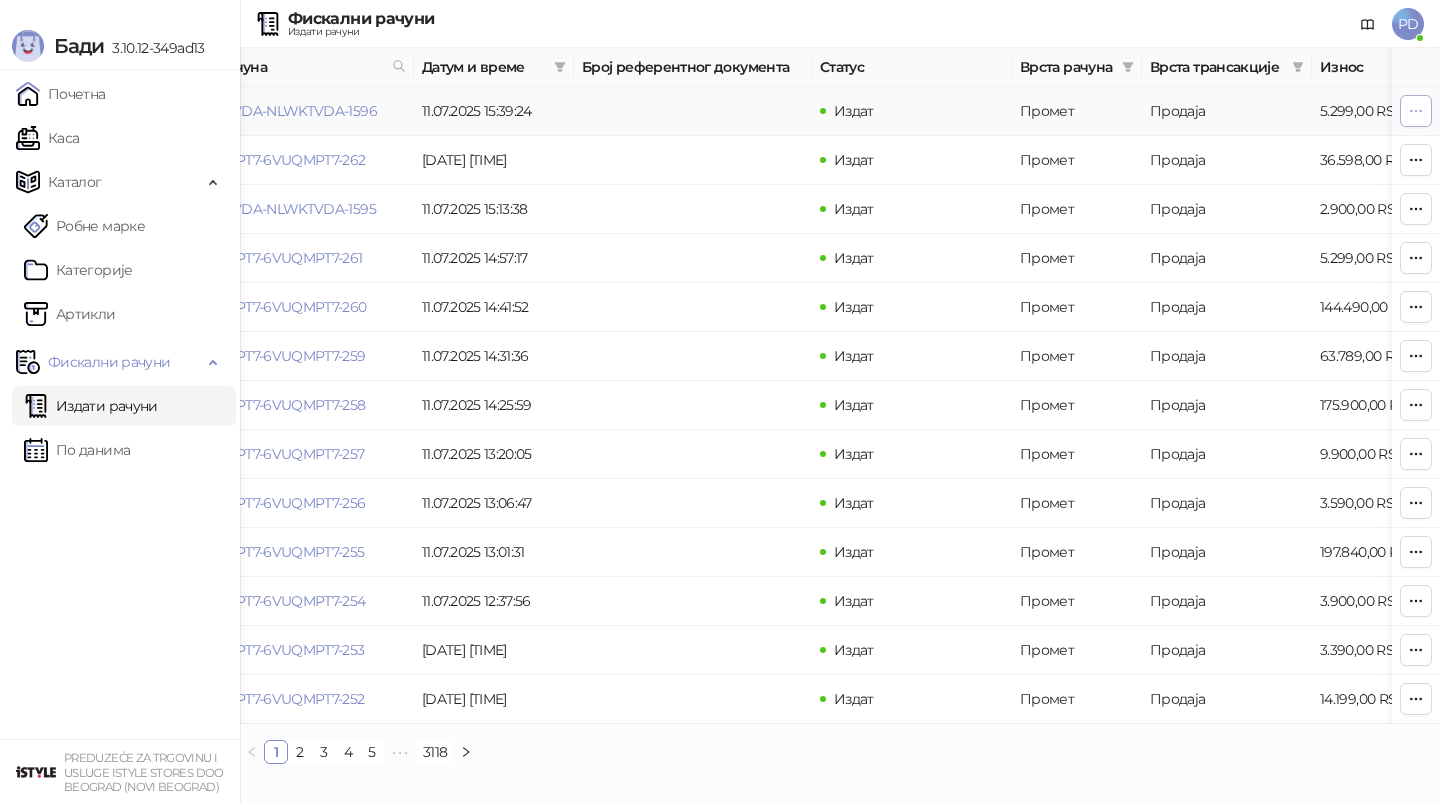 click 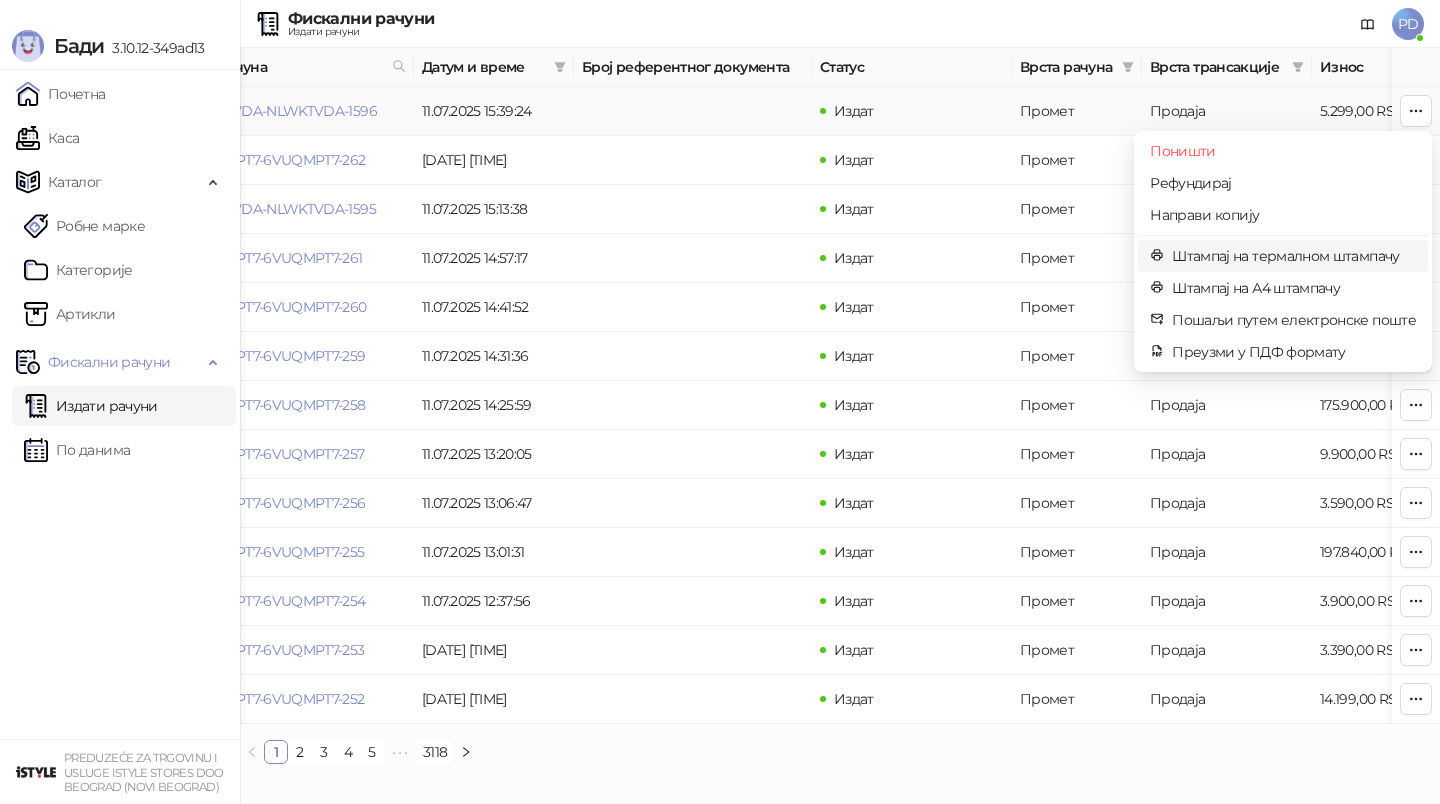 click on "Штампај на термалном штампачу" at bounding box center (1294, 256) 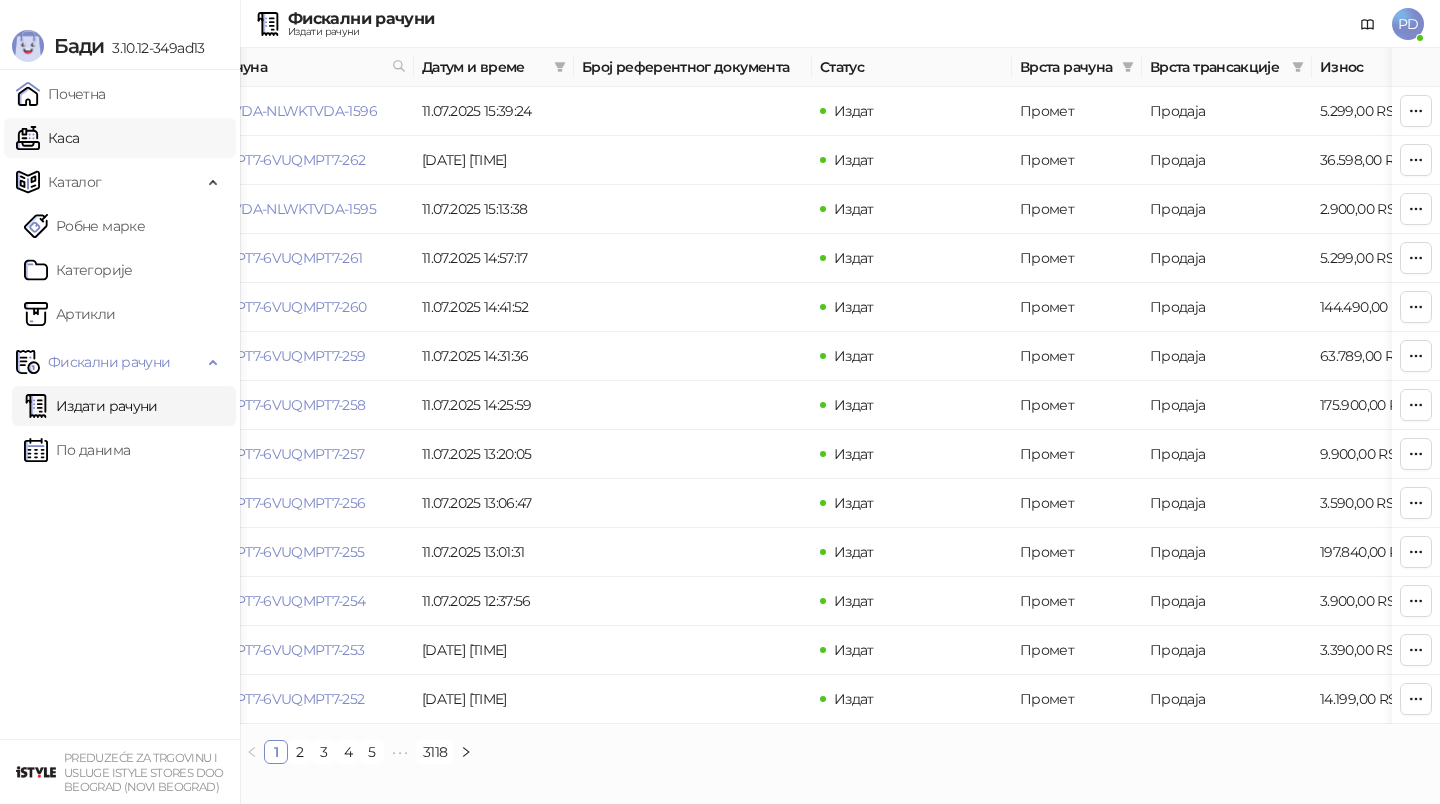 click on "Каса" at bounding box center [47, 138] 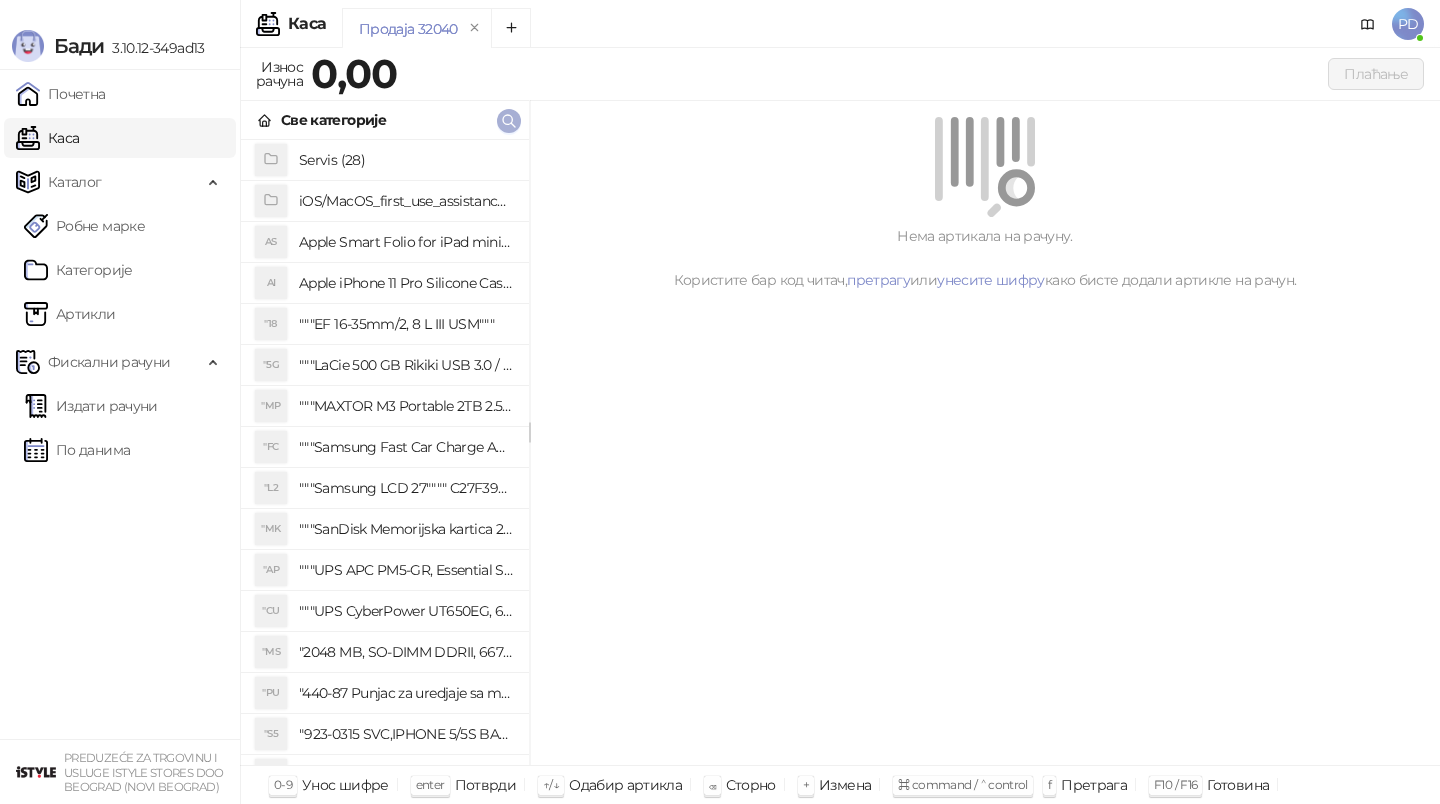click 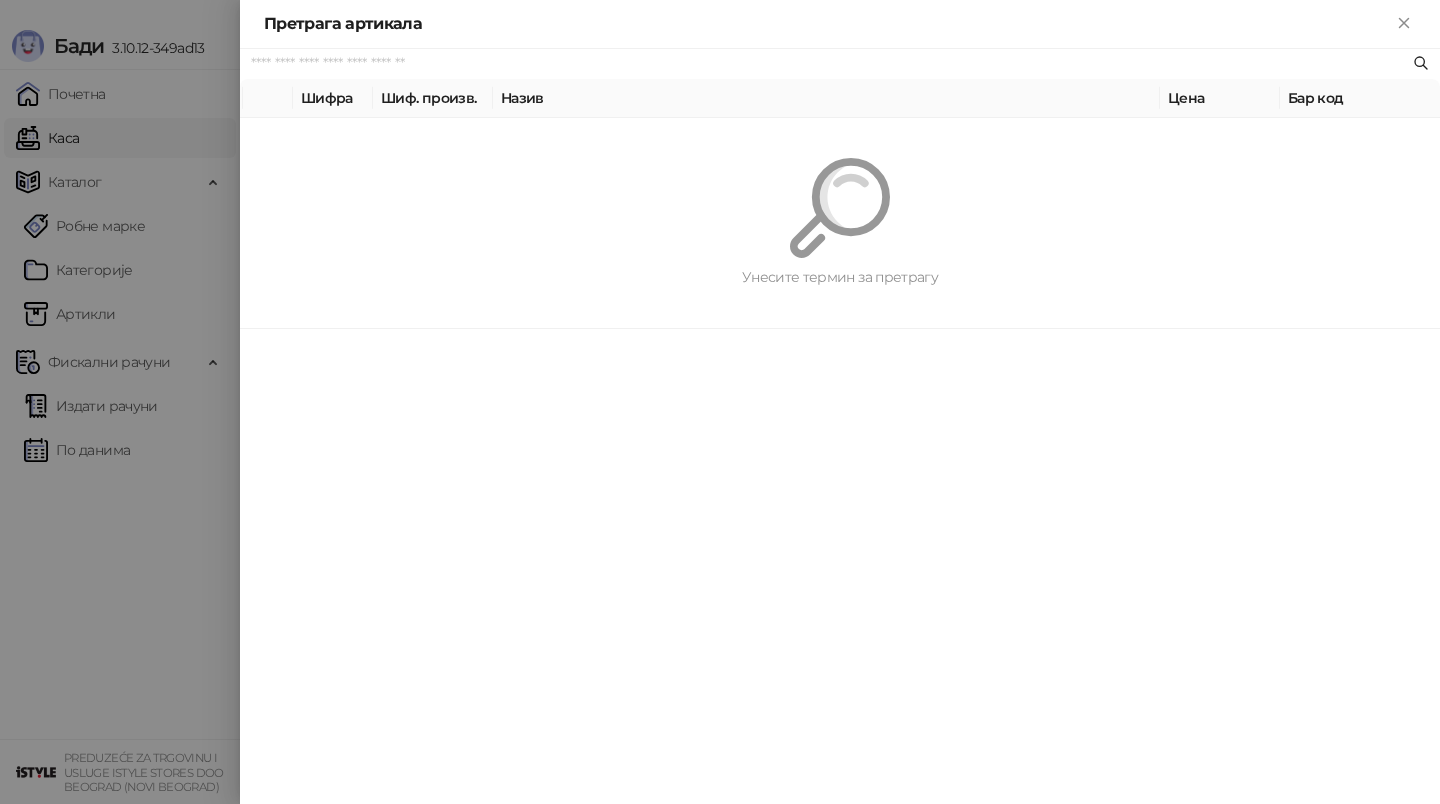 paste on "*********" 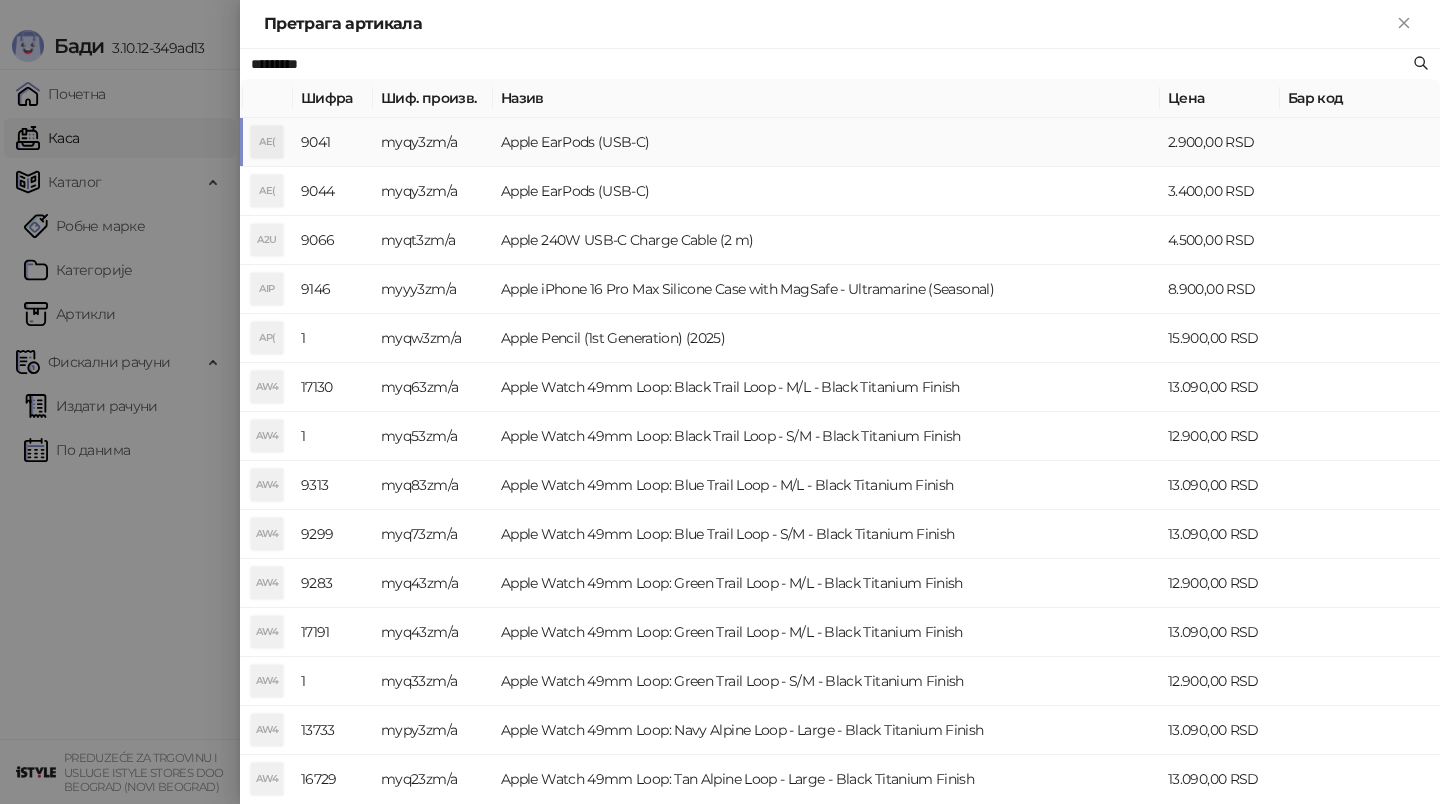 type on "*********" 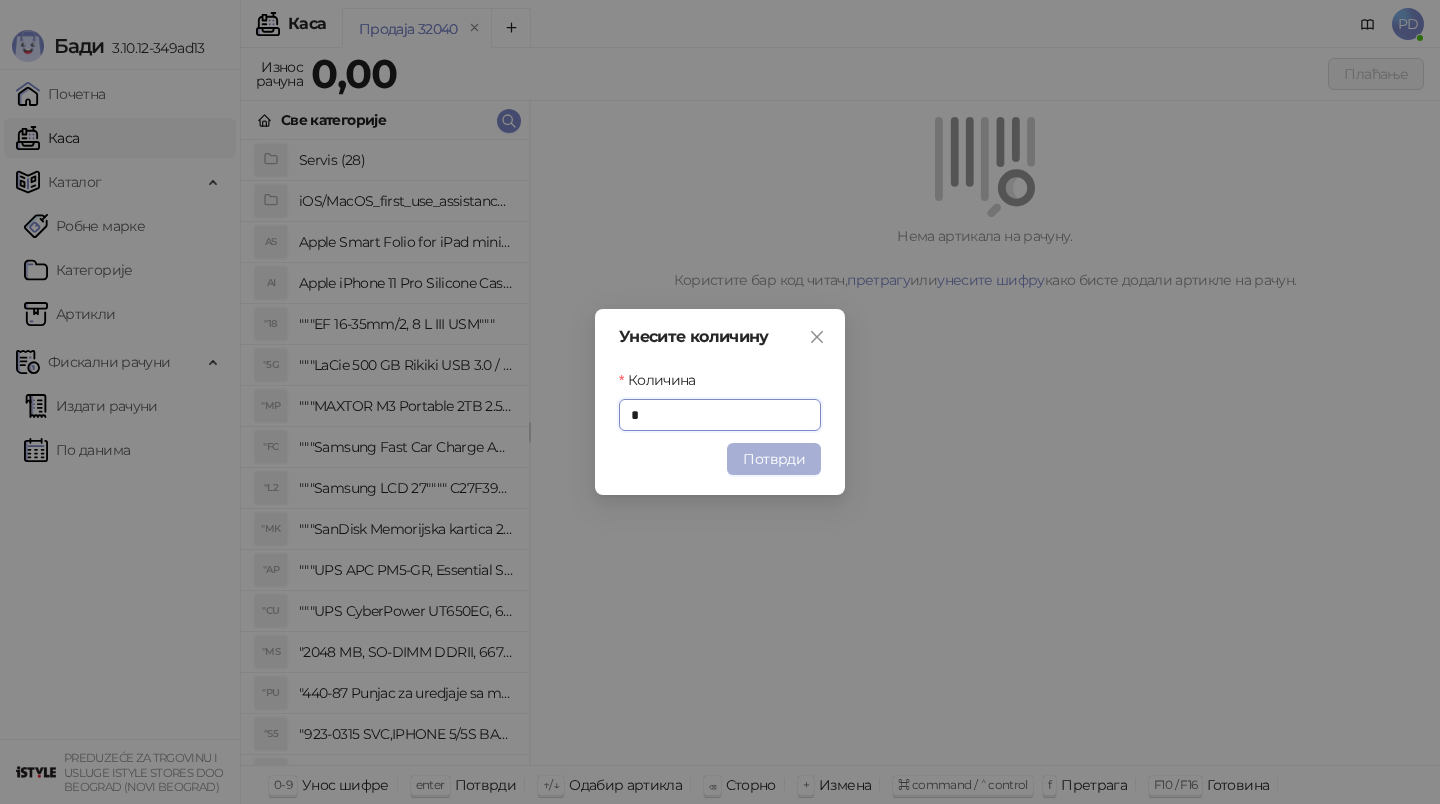 type on "*" 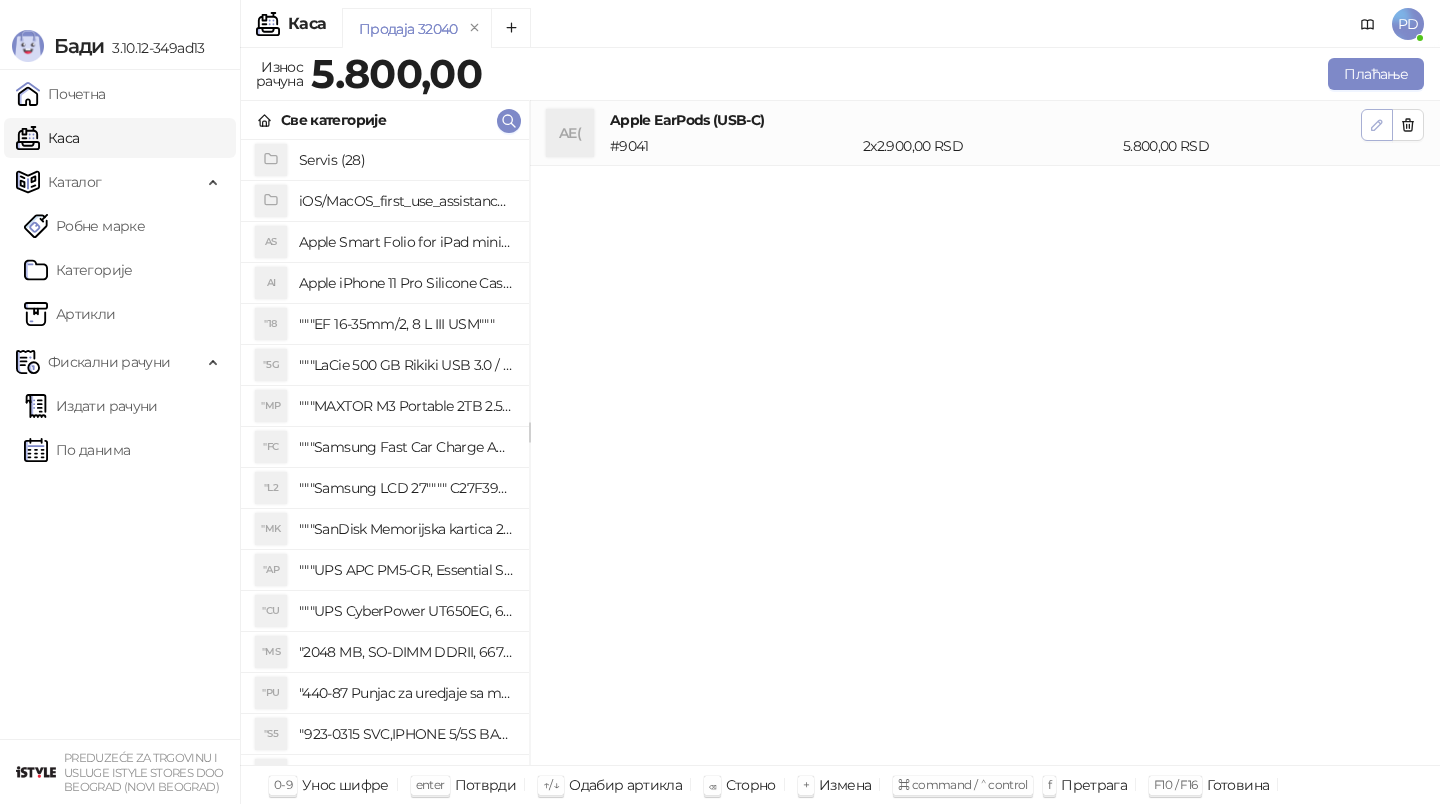 click 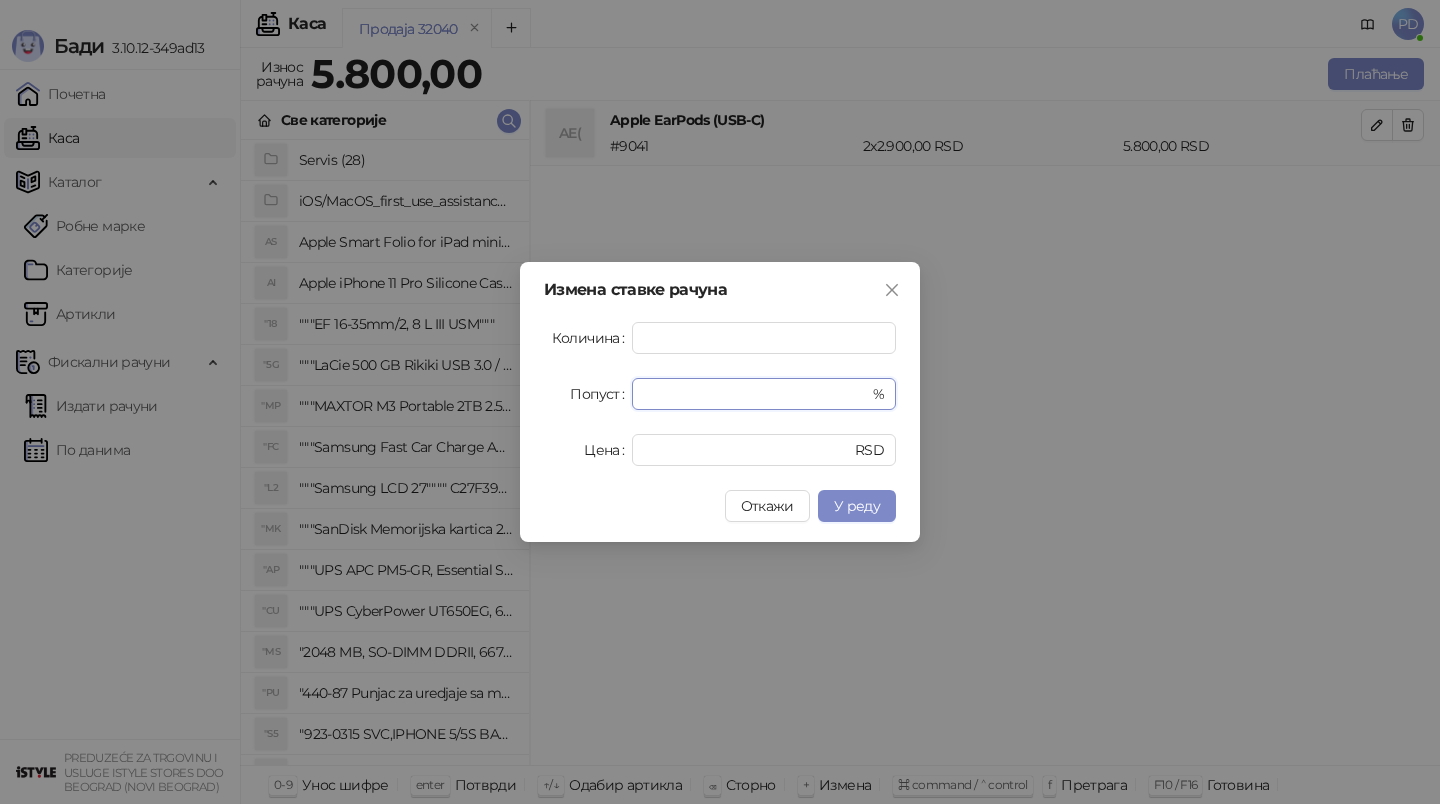 drag, startPoint x: 701, startPoint y: 396, endPoint x: 523, endPoint y: 395, distance: 178.0028 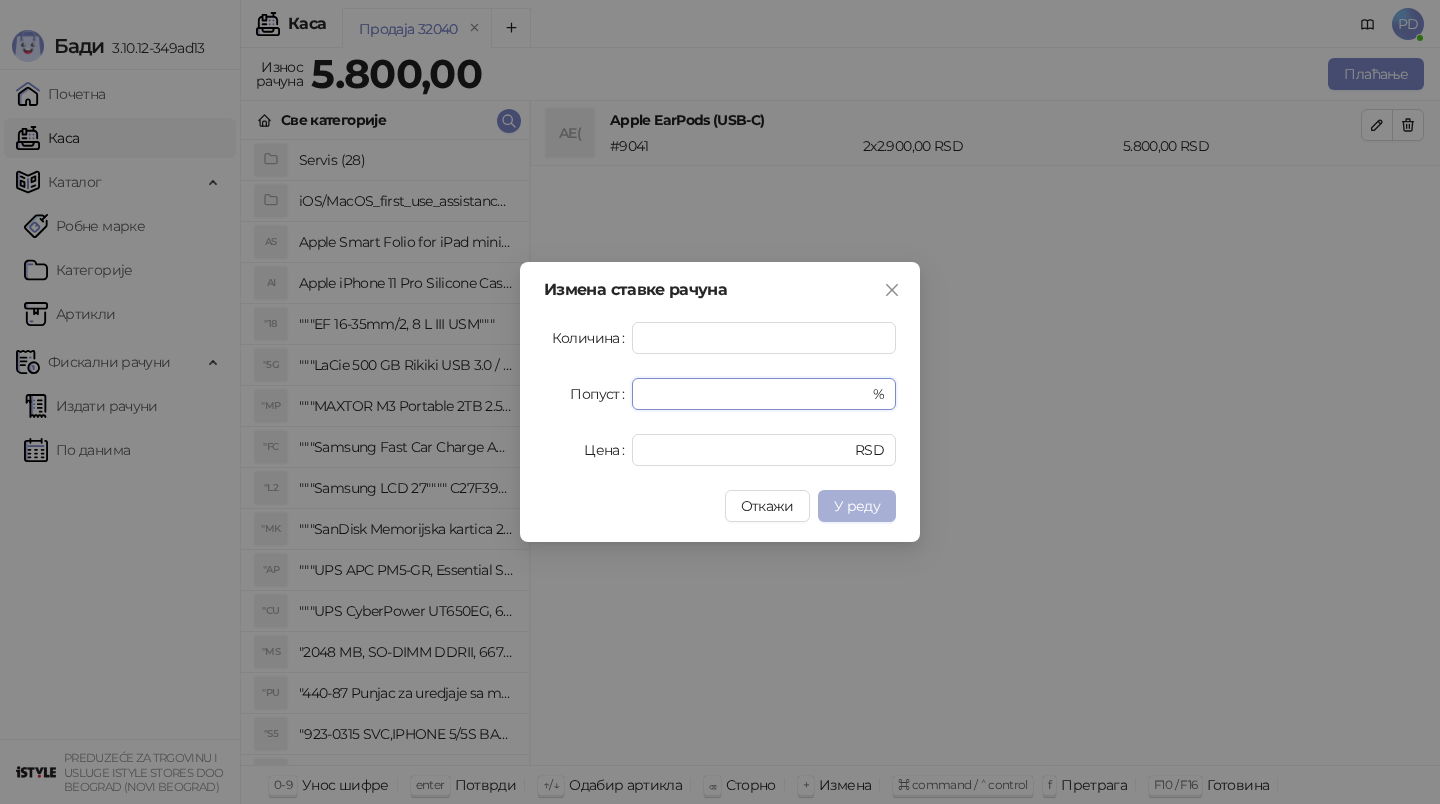 type on "**" 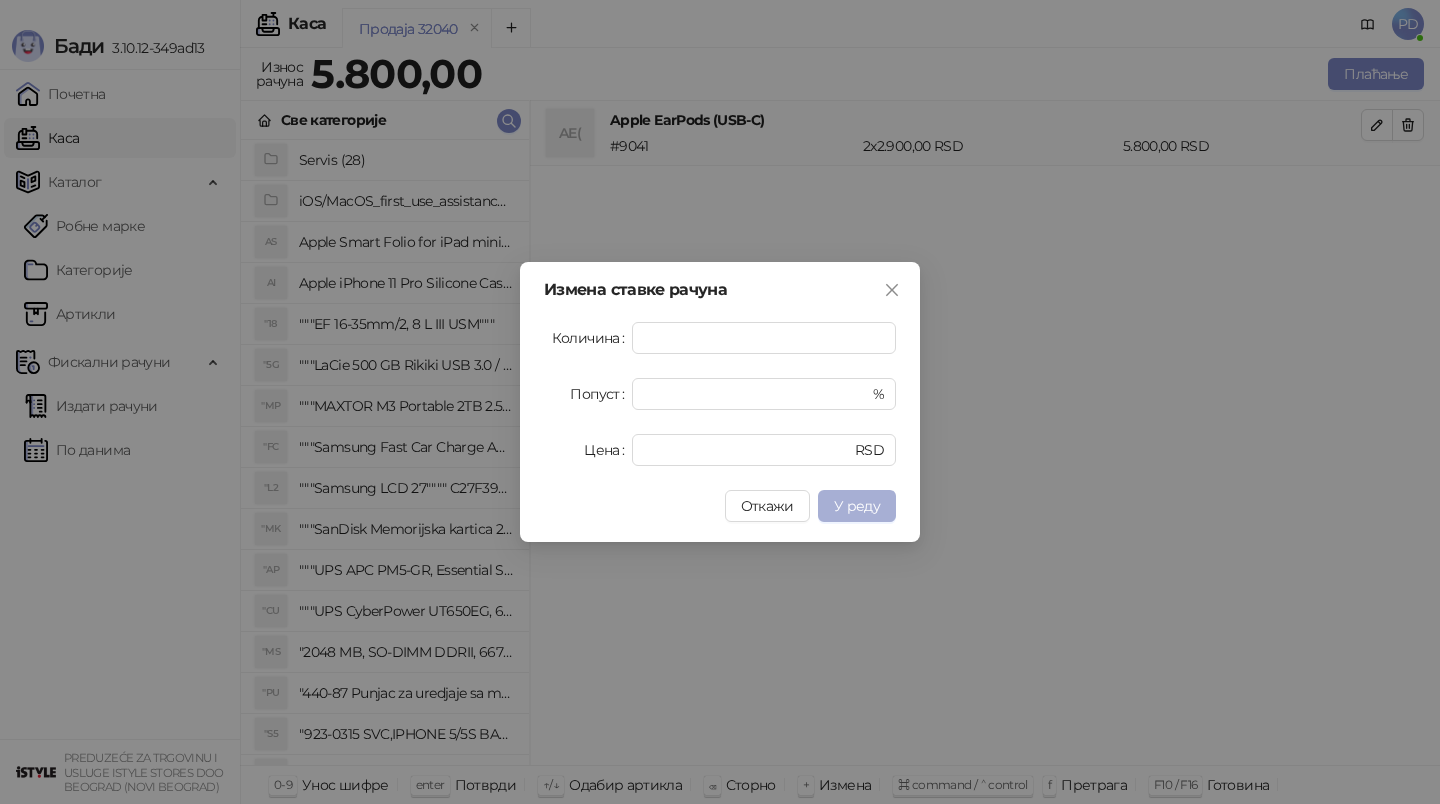 click on "У реду" at bounding box center (857, 506) 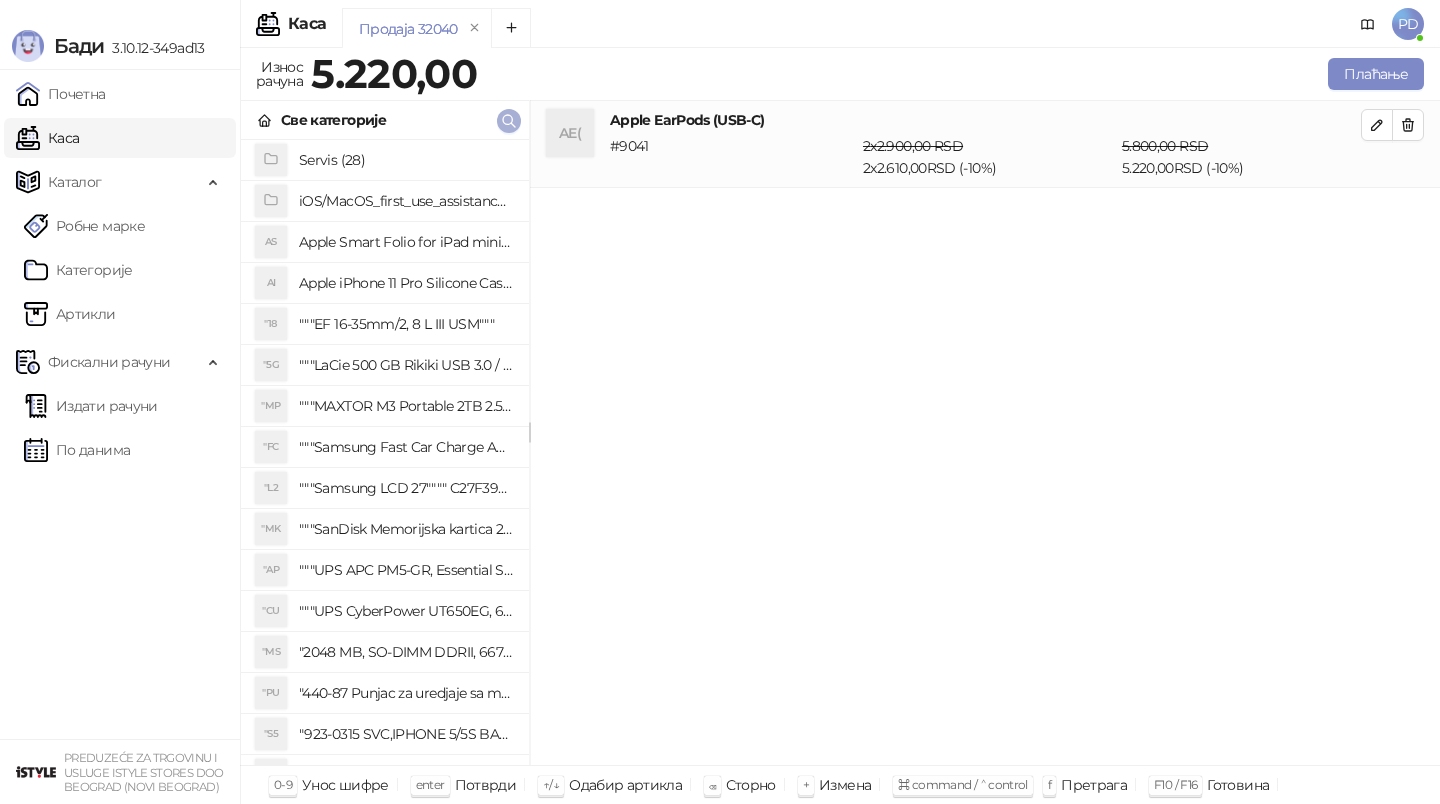 click at bounding box center [509, 121] 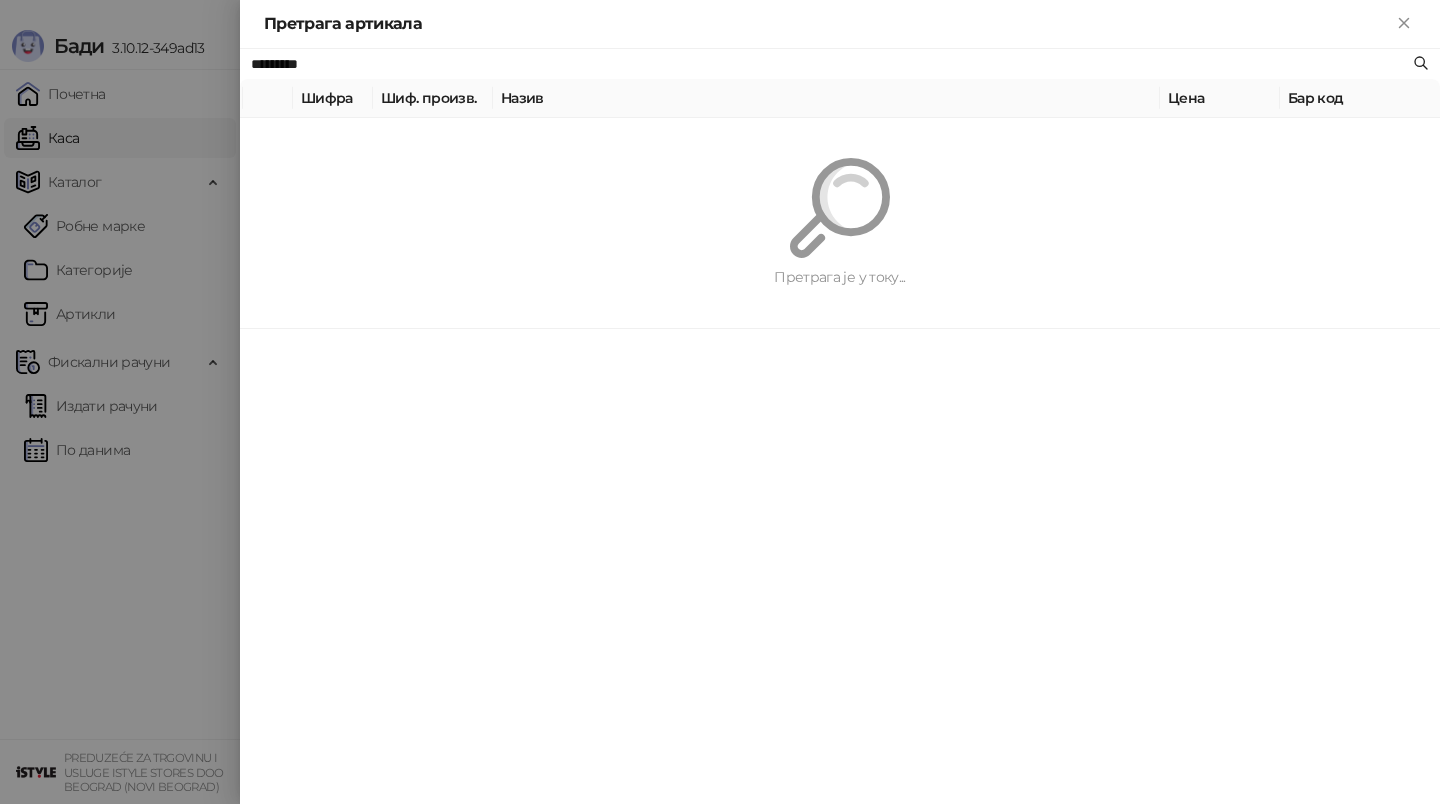 paste 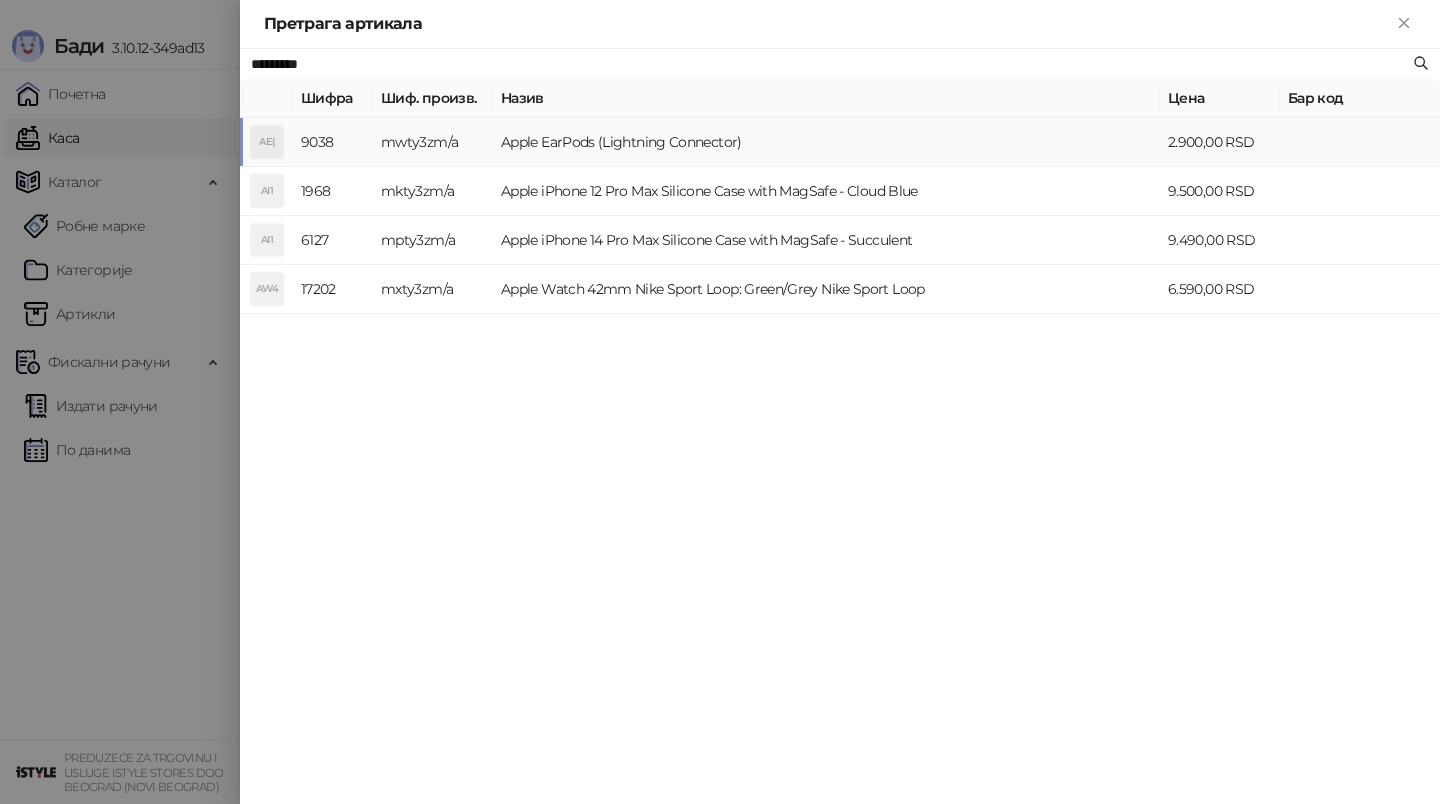 type on "*********" 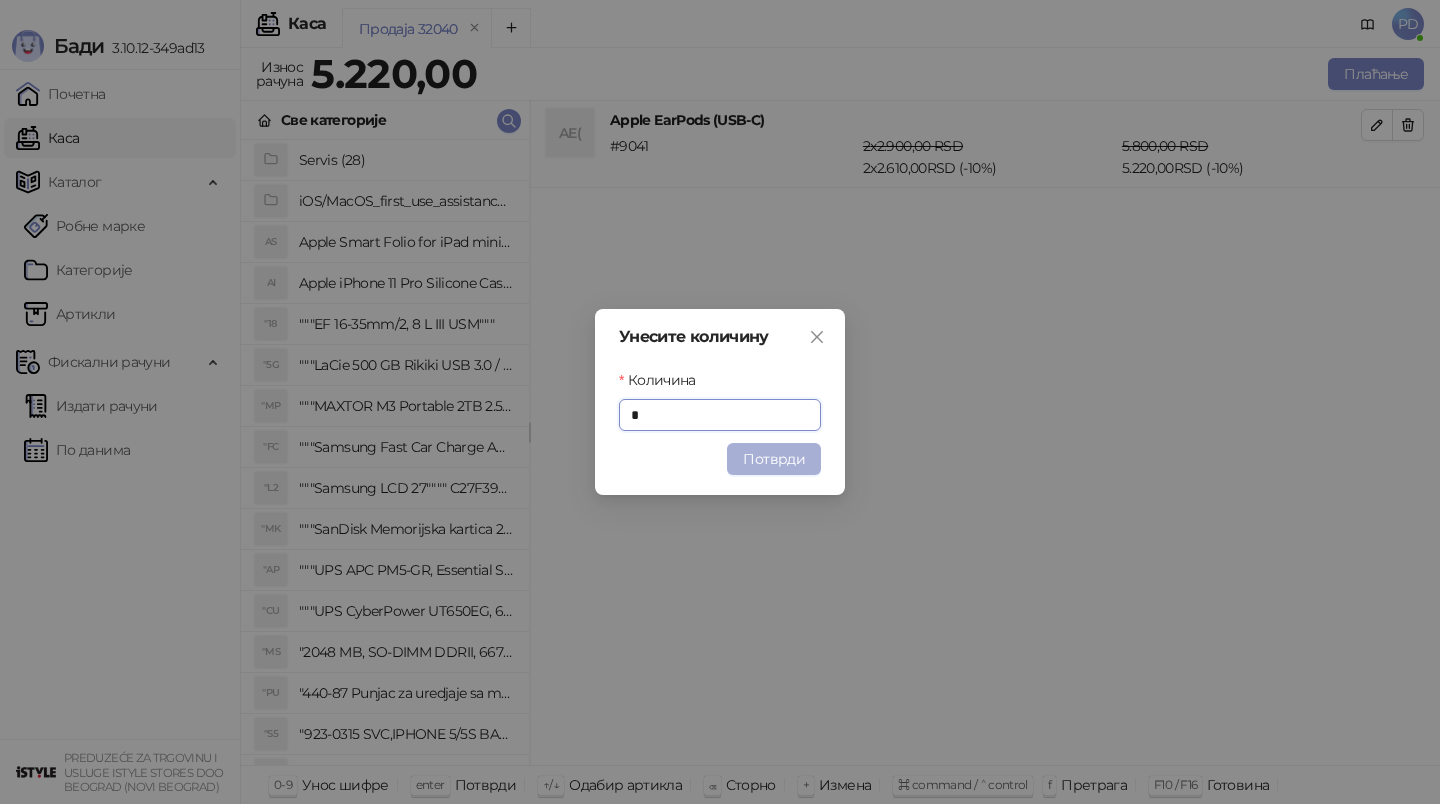 type on "*" 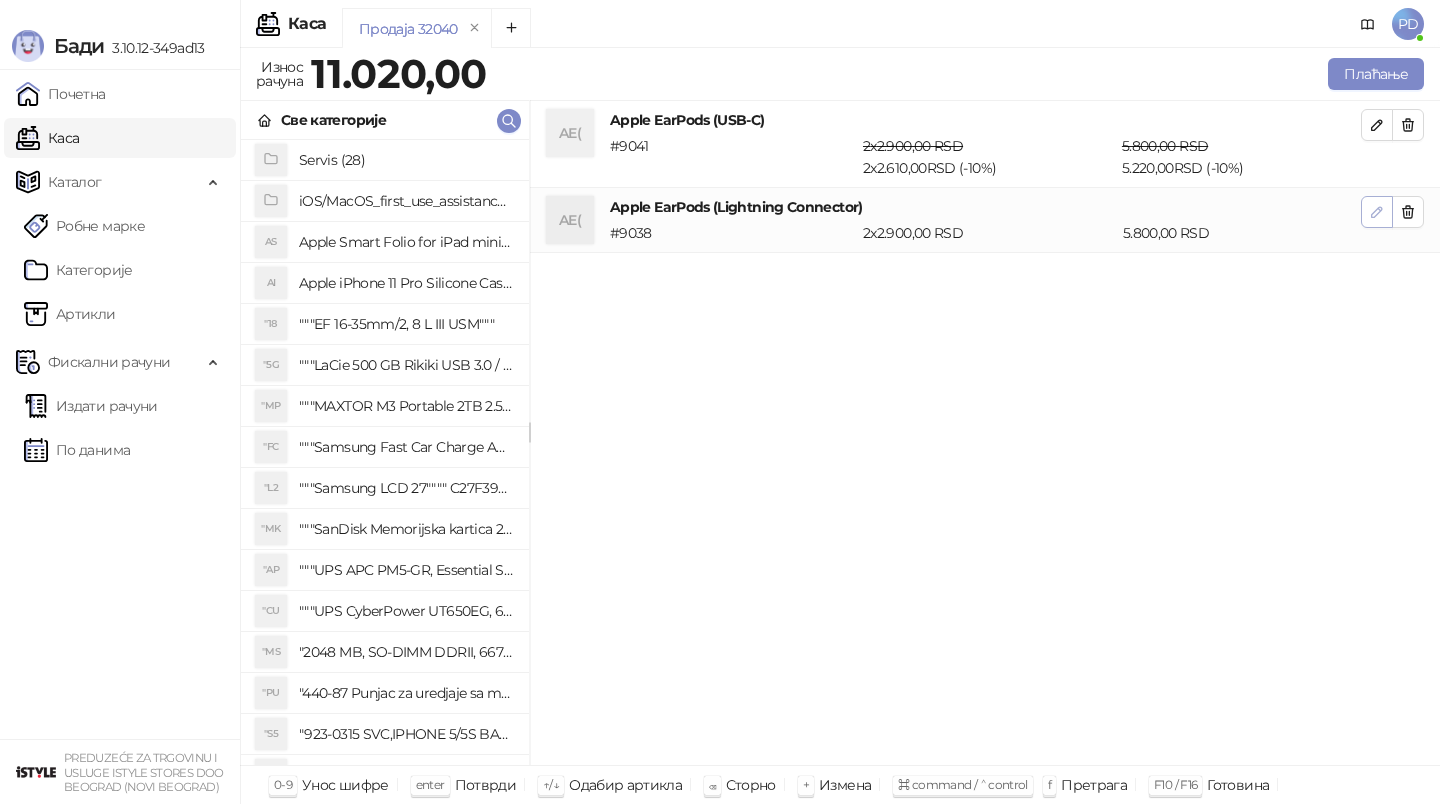 click 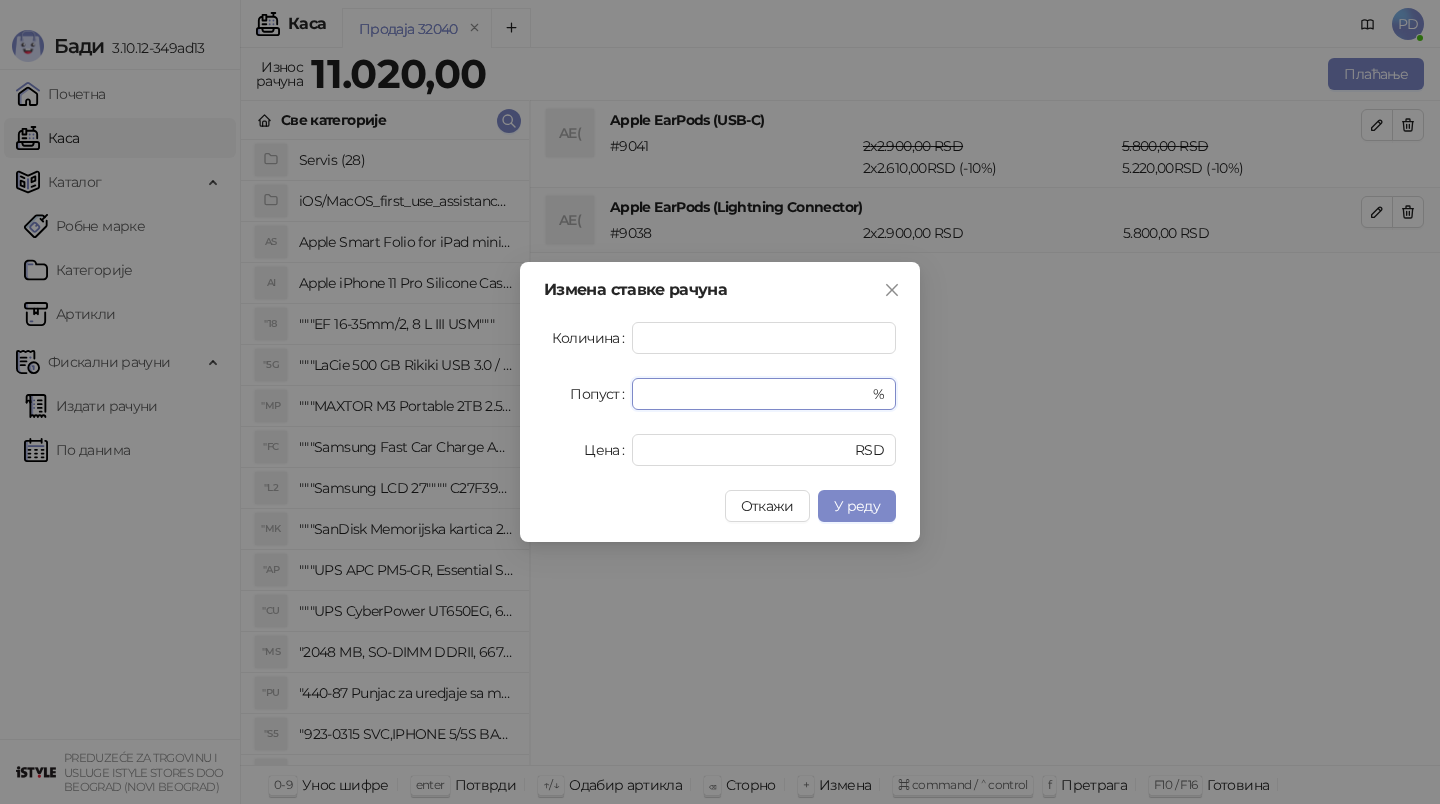 drag, startPoint x: 686, startPoint y: 398, endPoint x: 565, endPoint y: 398, distance: 121 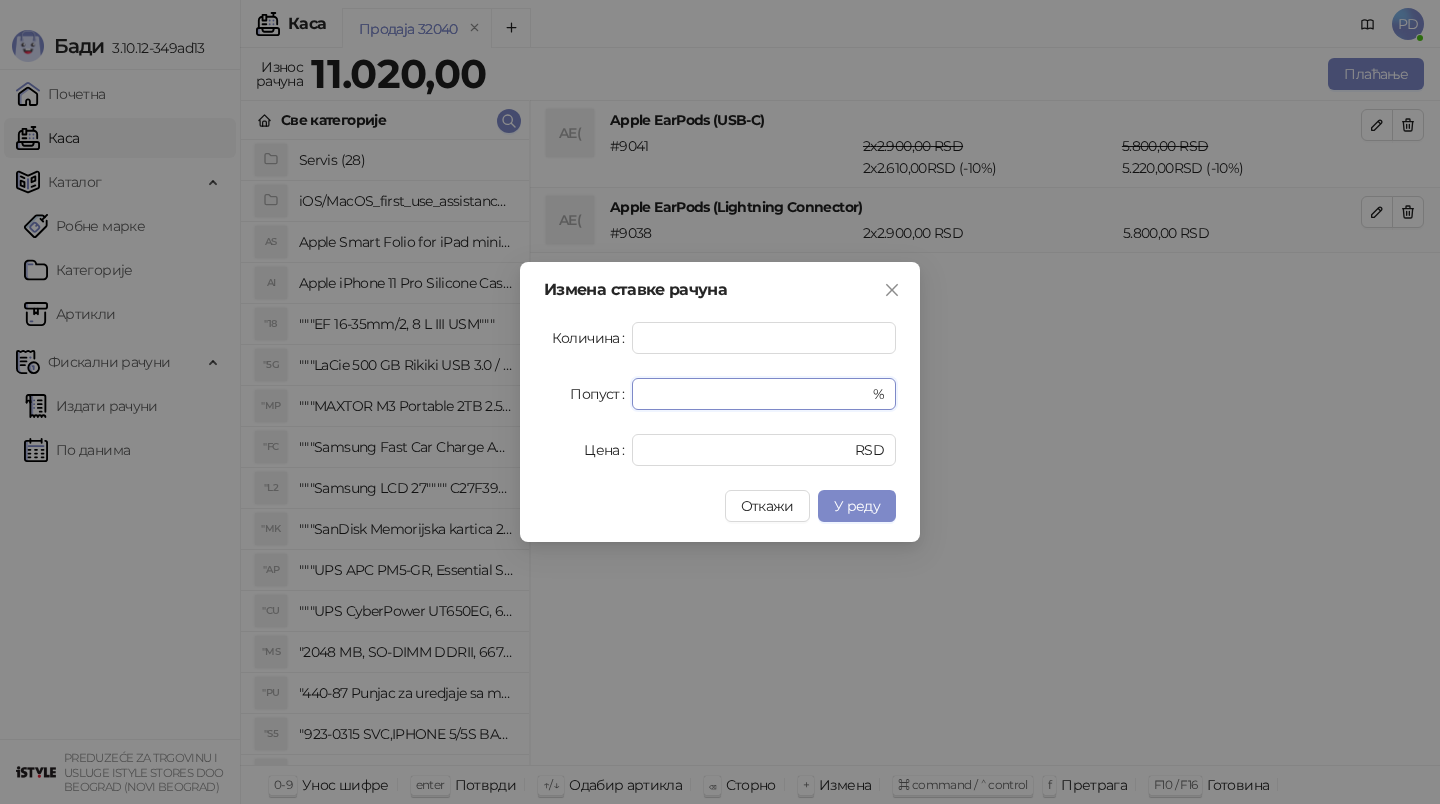 type on "**" 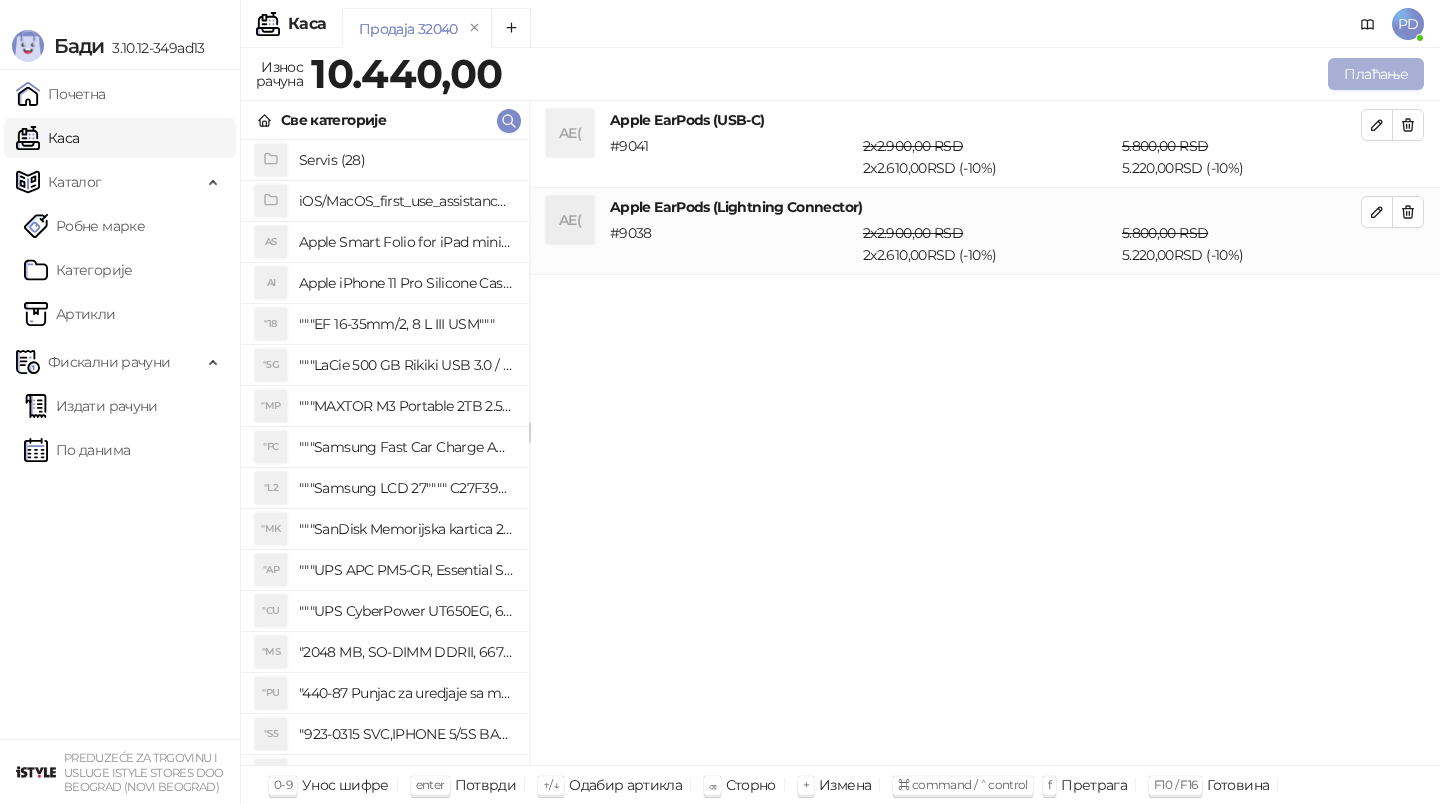 click on "Плаћање" at bounding box center (1376, 74) 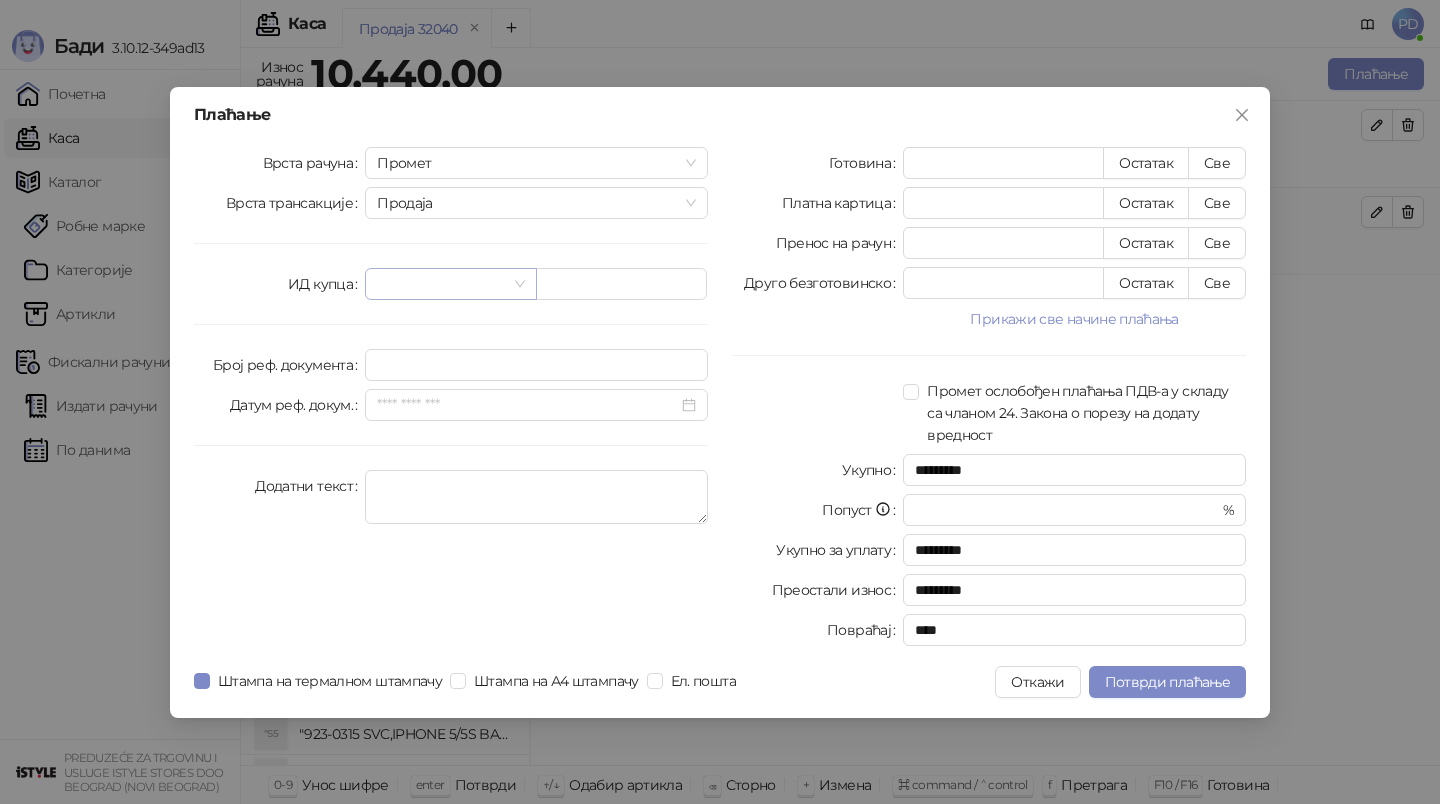 click at bounding box center (441, 284) 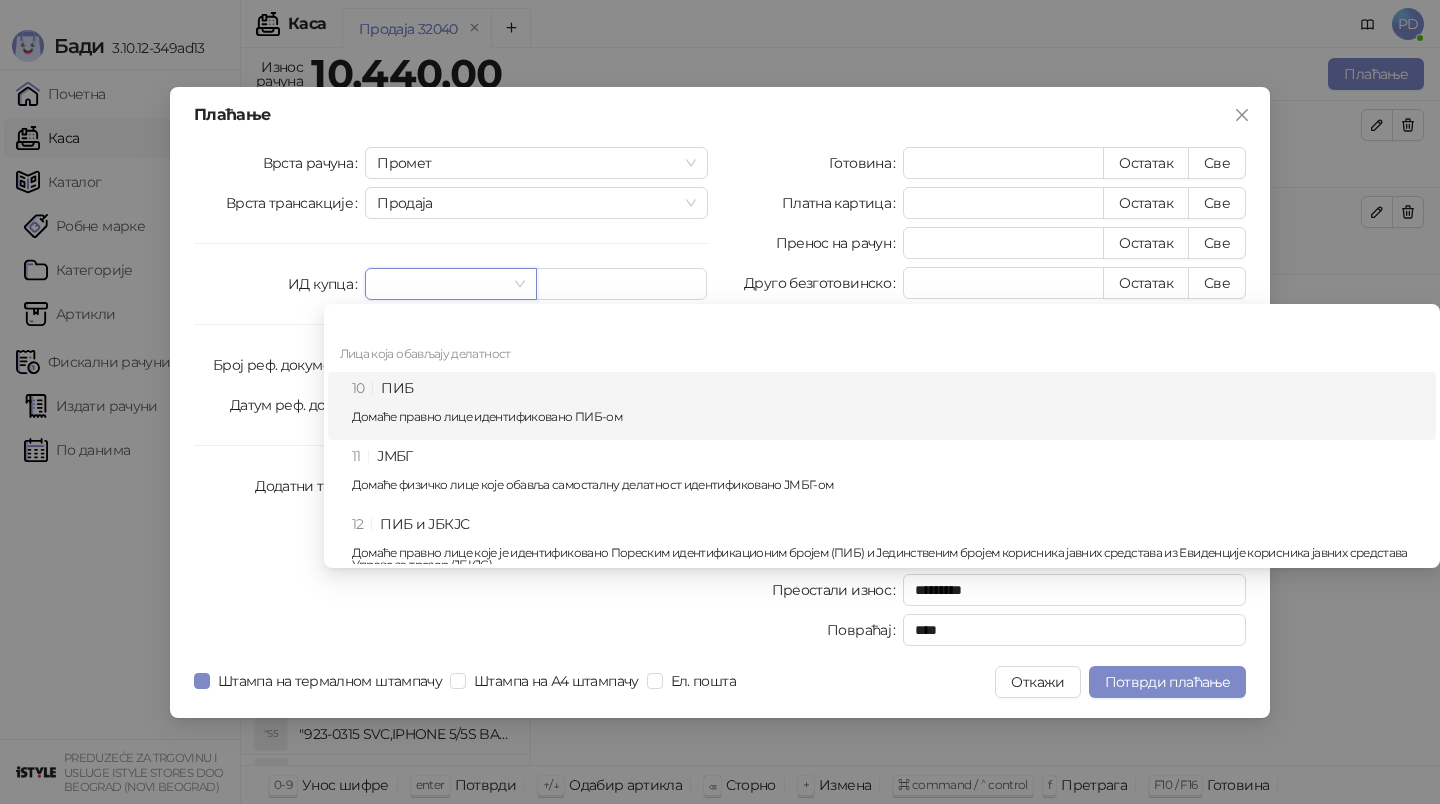 click on "10 ПИБ Домаће правно лице идентификовано ПИБ-ом" at bounding box center (888, 406) 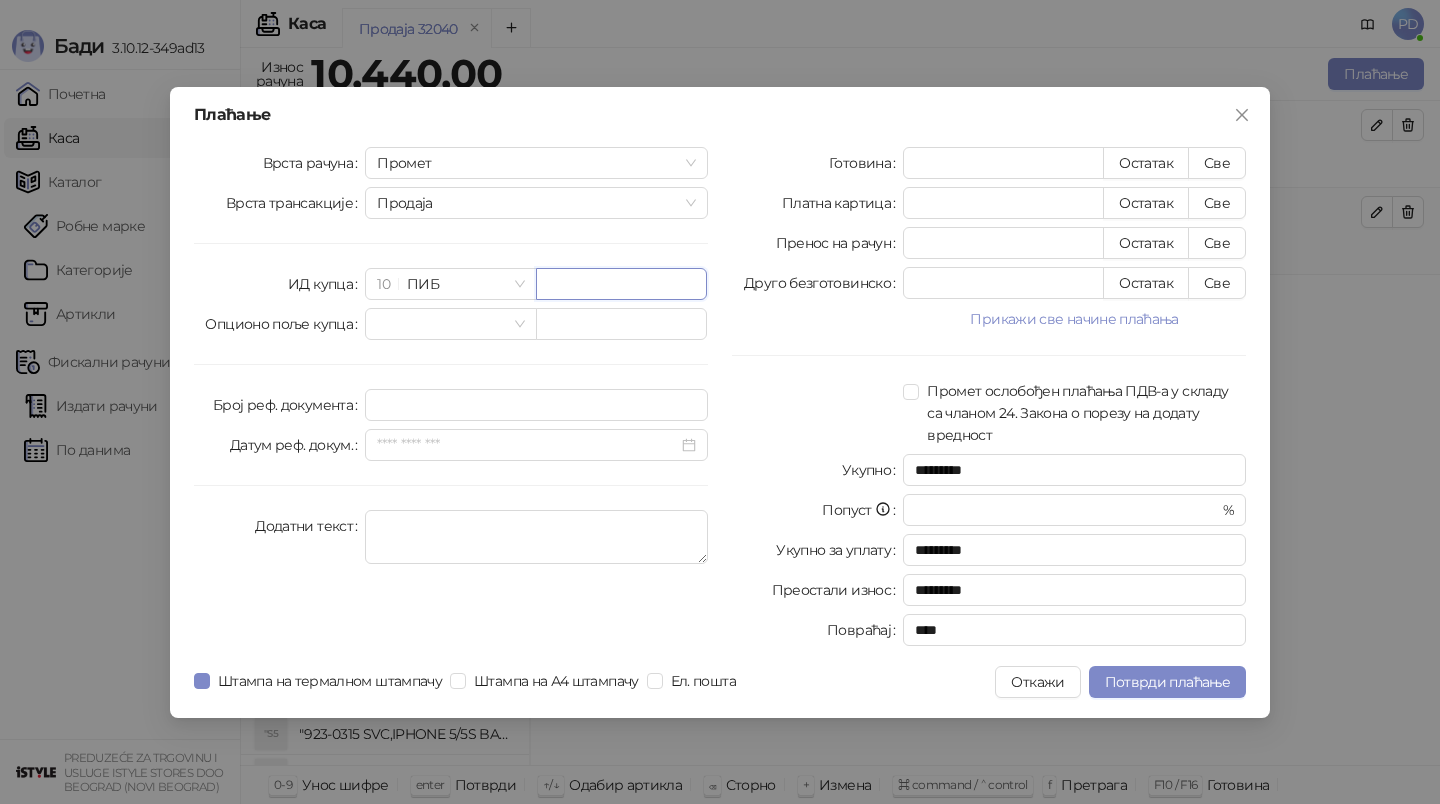 paste on "*********" 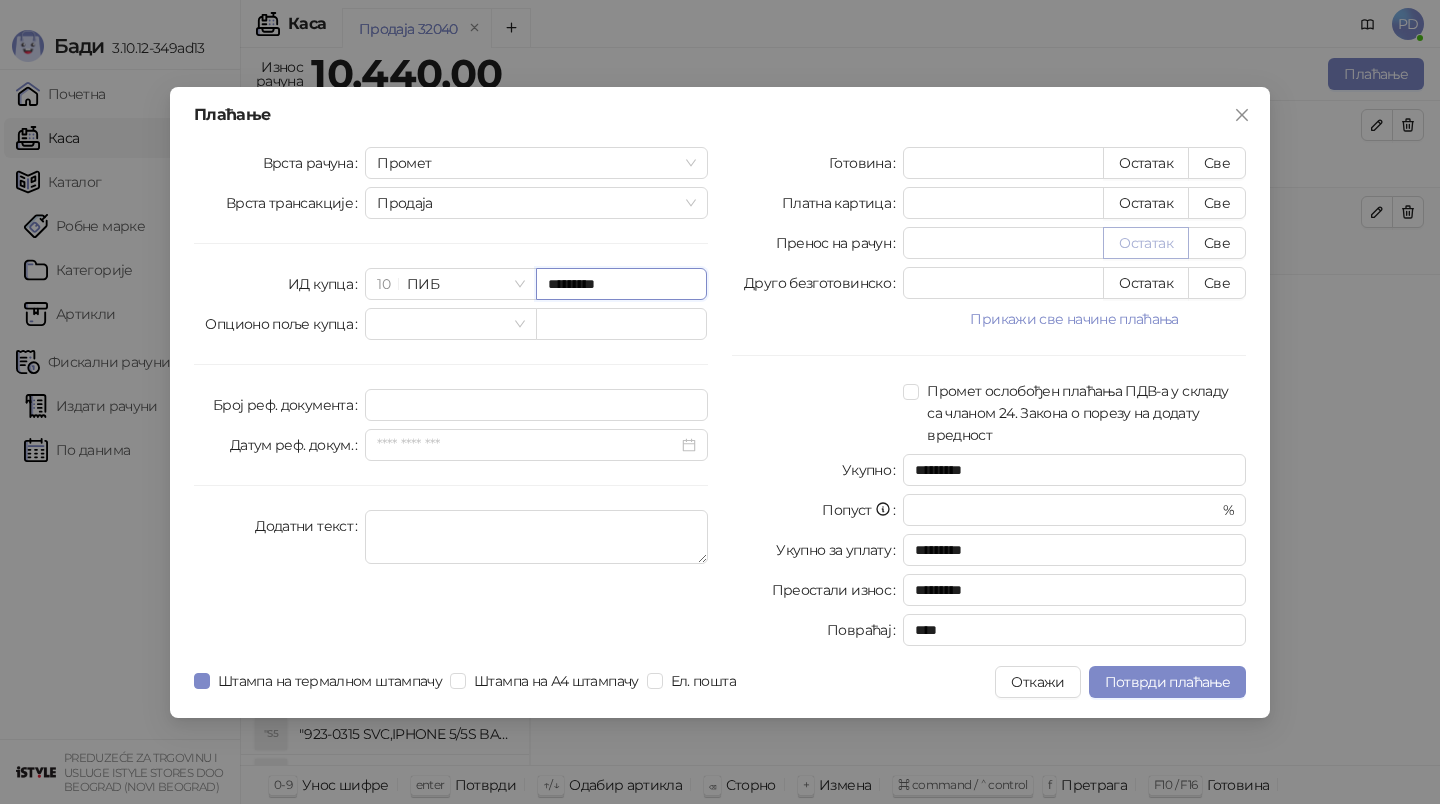 type on "*********" 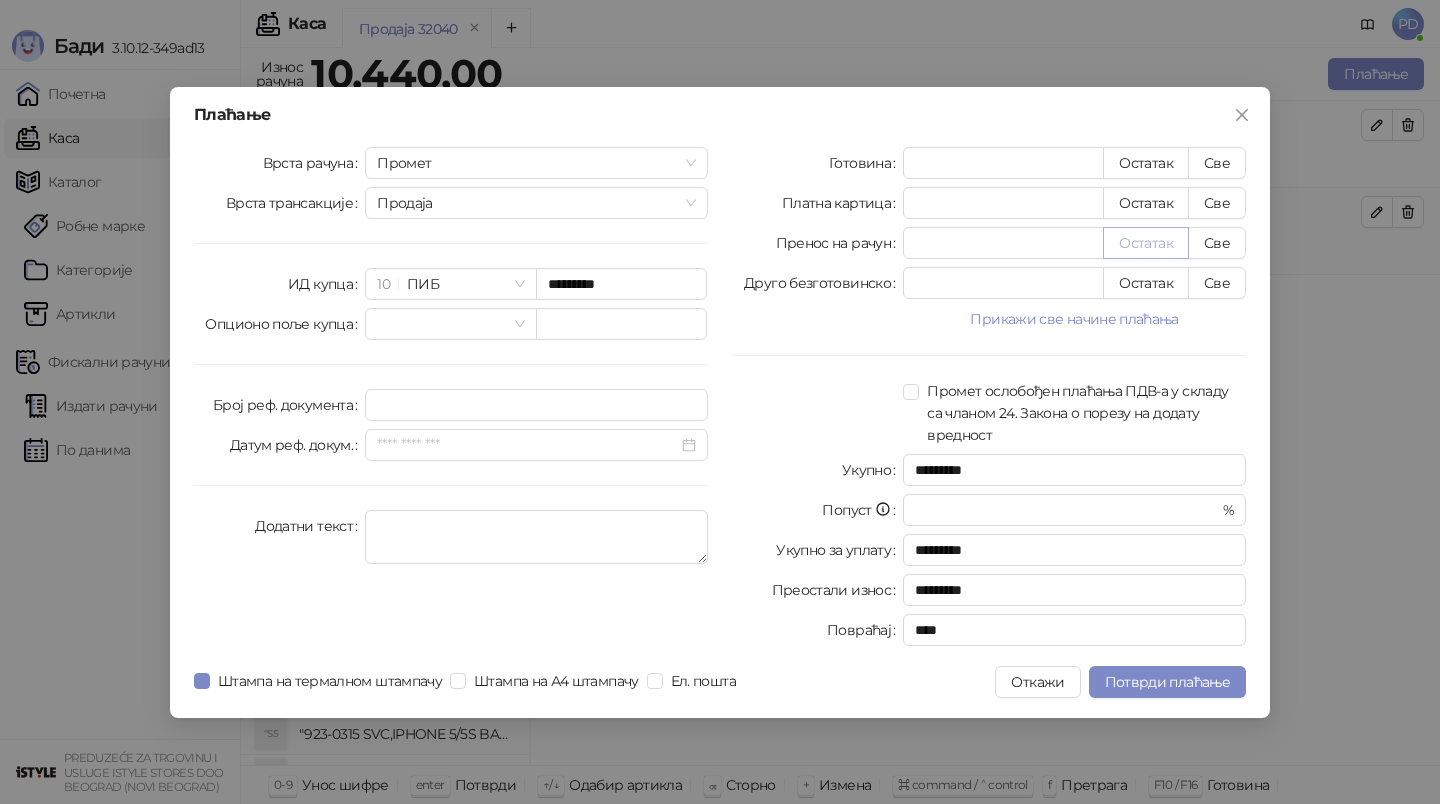 click on "Остатак" at bounding box center [1146, 243] 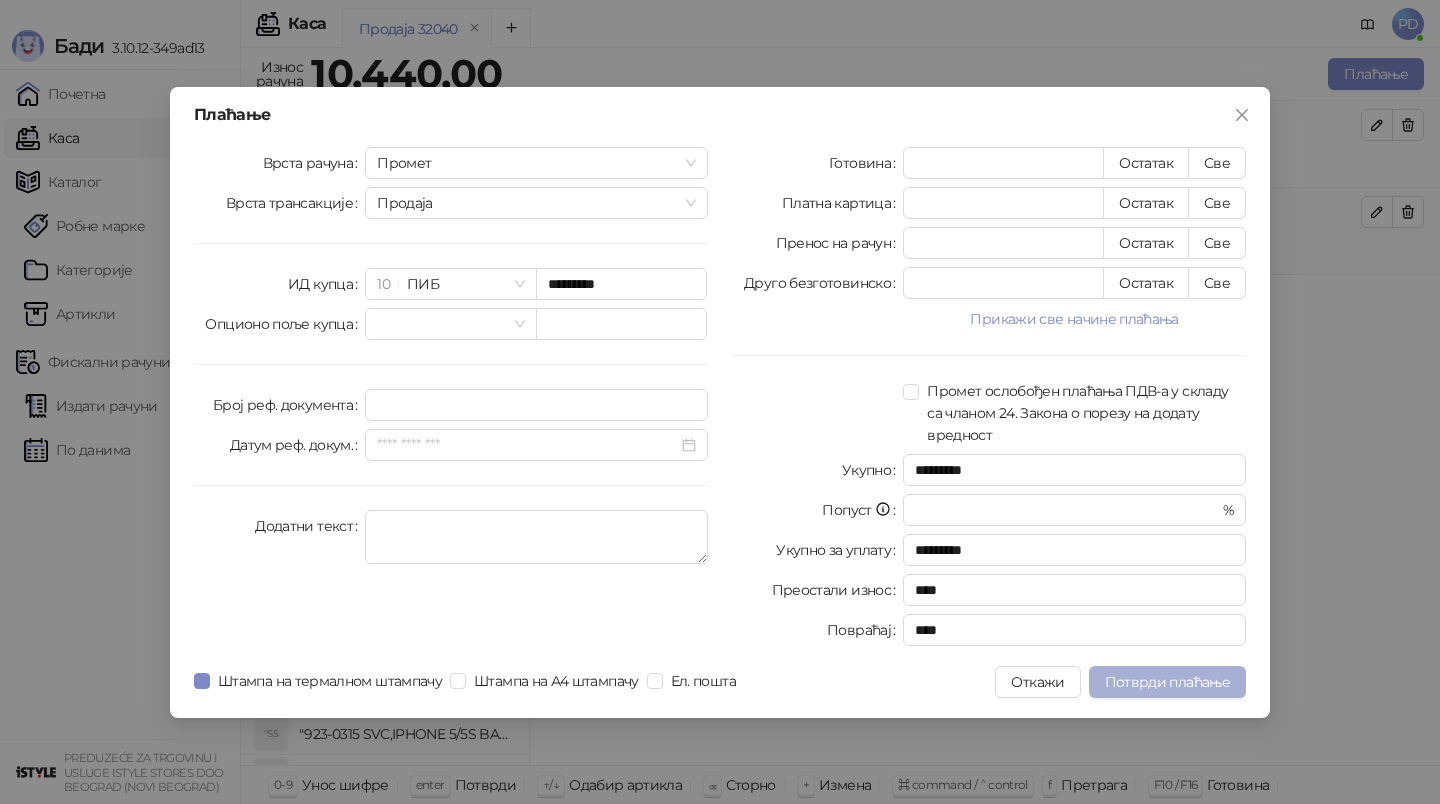 click on "Потврди плаћање" at bounding box center (1167, 682) 